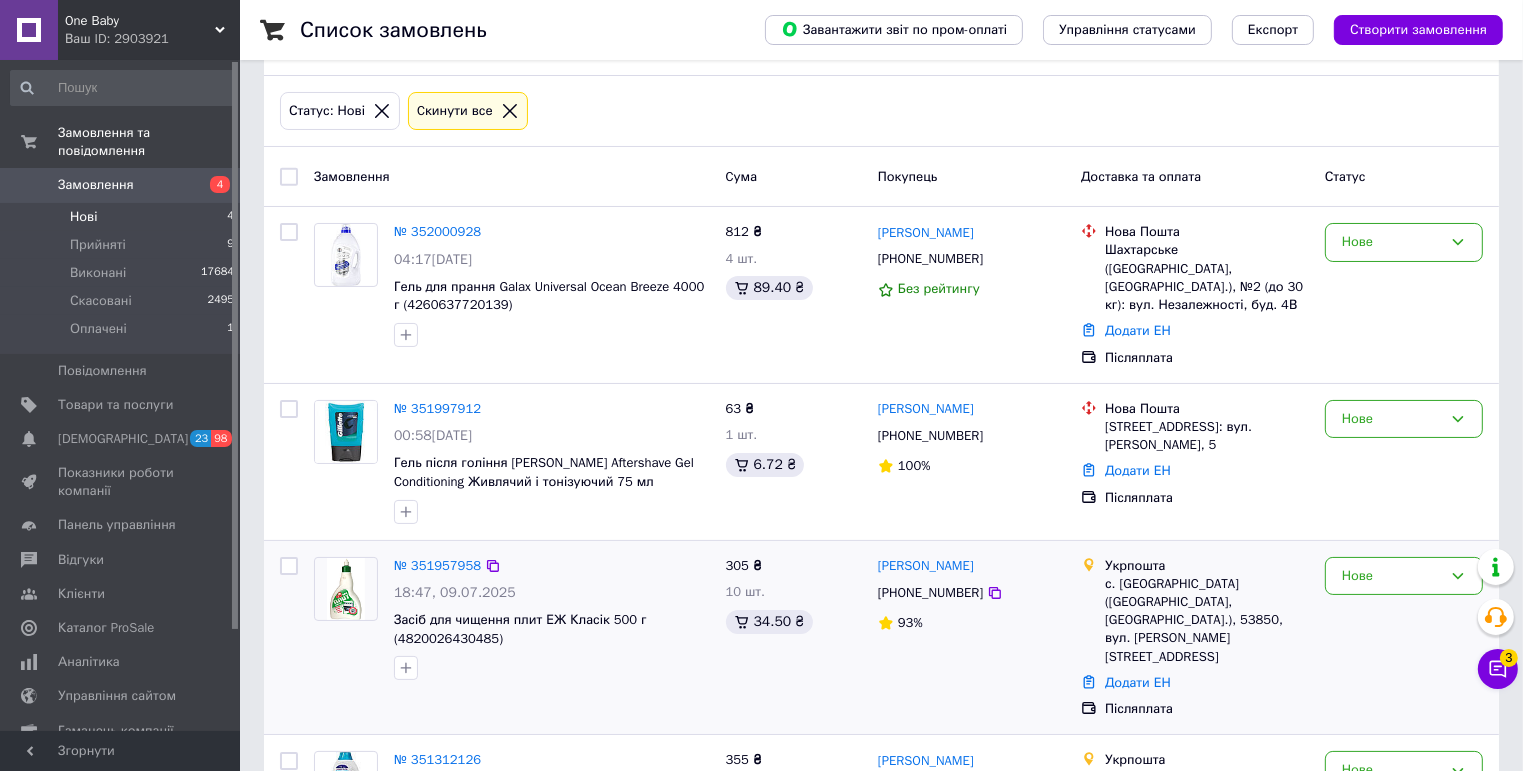 scroll, scrollTop: 220, scrollLeft: 0, axis: vertical 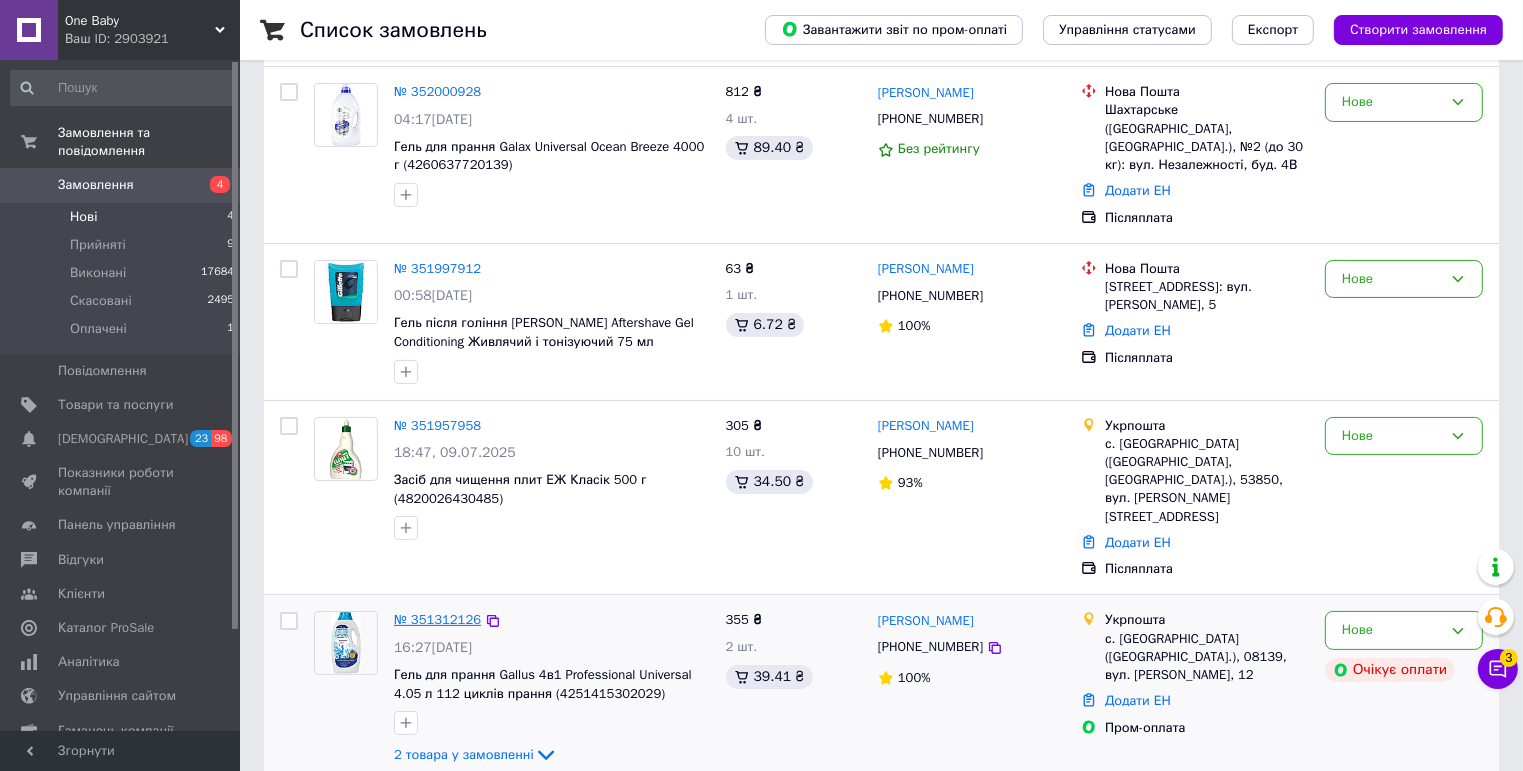 click on "№ 351312126" at bounding box center (437, 619) 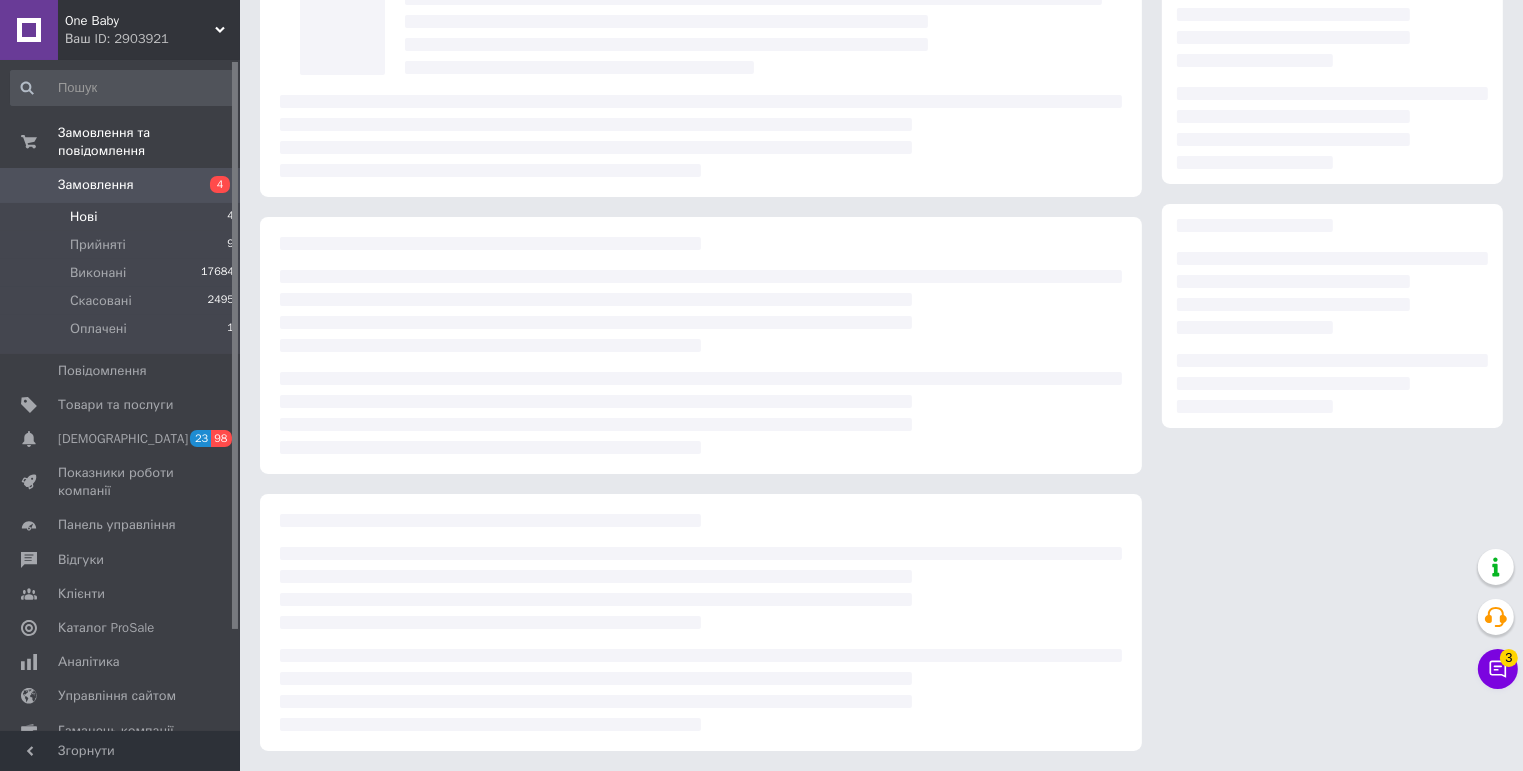 scroll, scrollTop: 0, scrollLeft: 0, axis: both 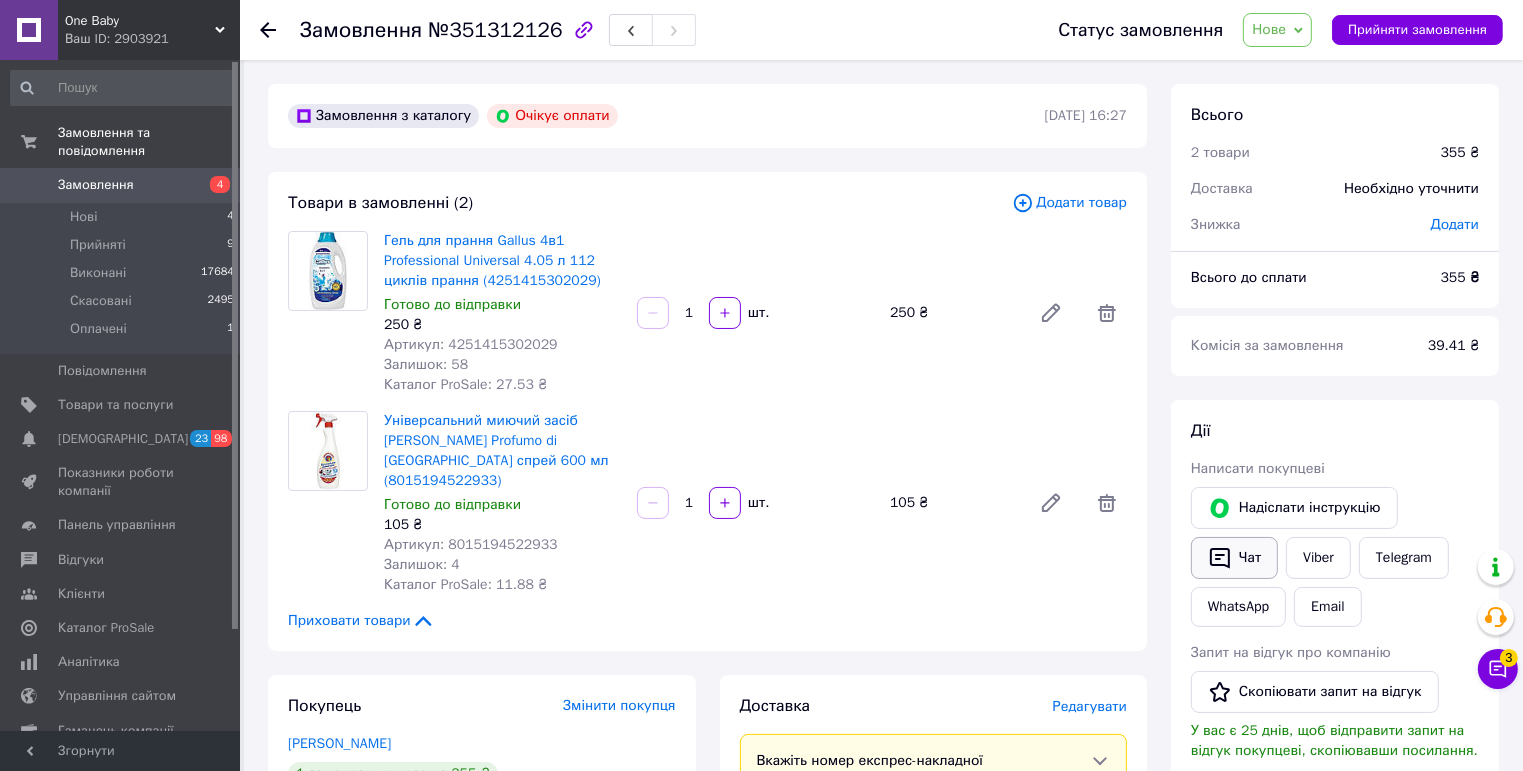 click on "Чат" at bounding box center (1234, 558) 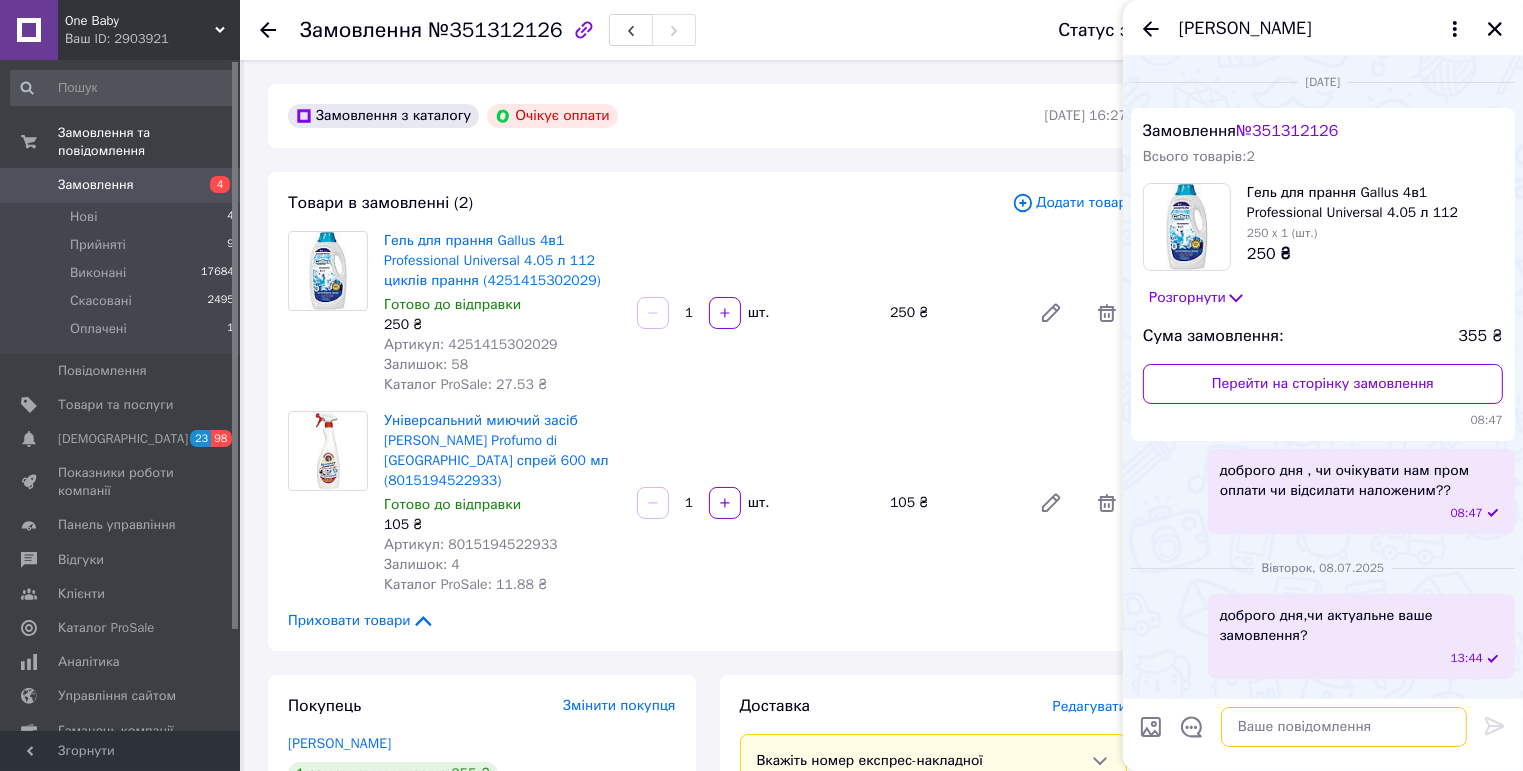 click at bounding box center (1344, 727) 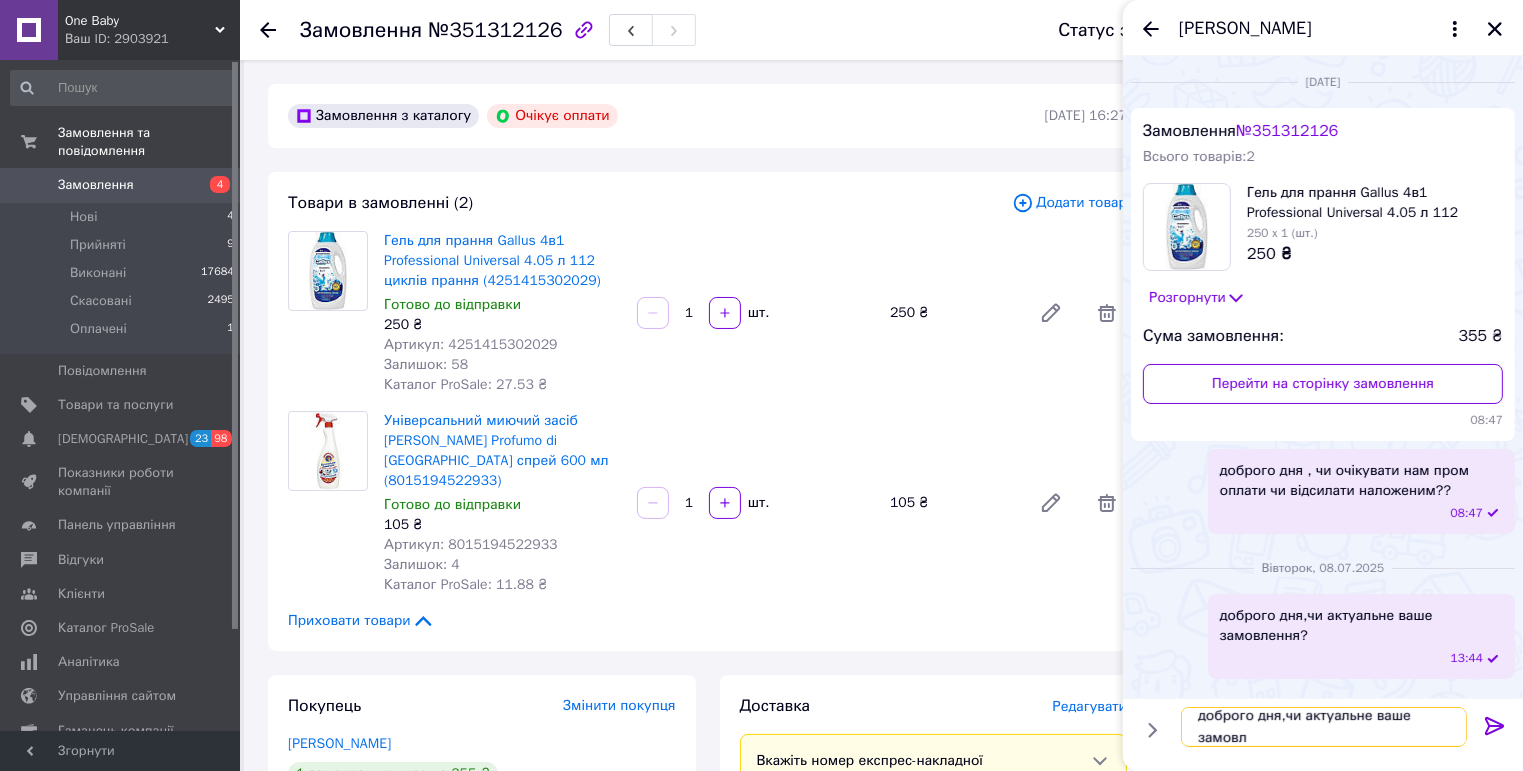 scroll, scrollTop: 1, scrollLeft: 0, axis: vertical 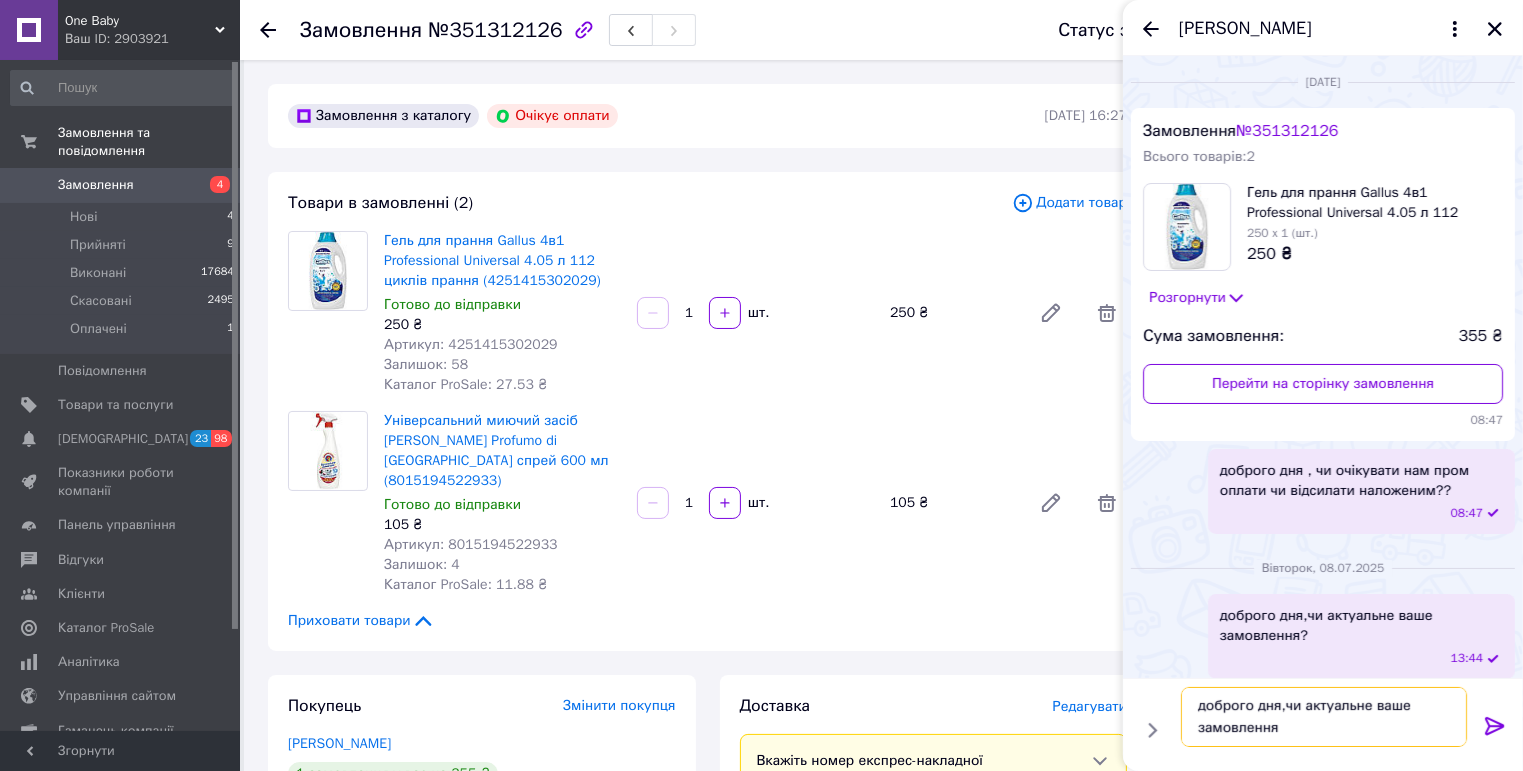 type on "доброго дня,чи актуальне ваше замовлення?" 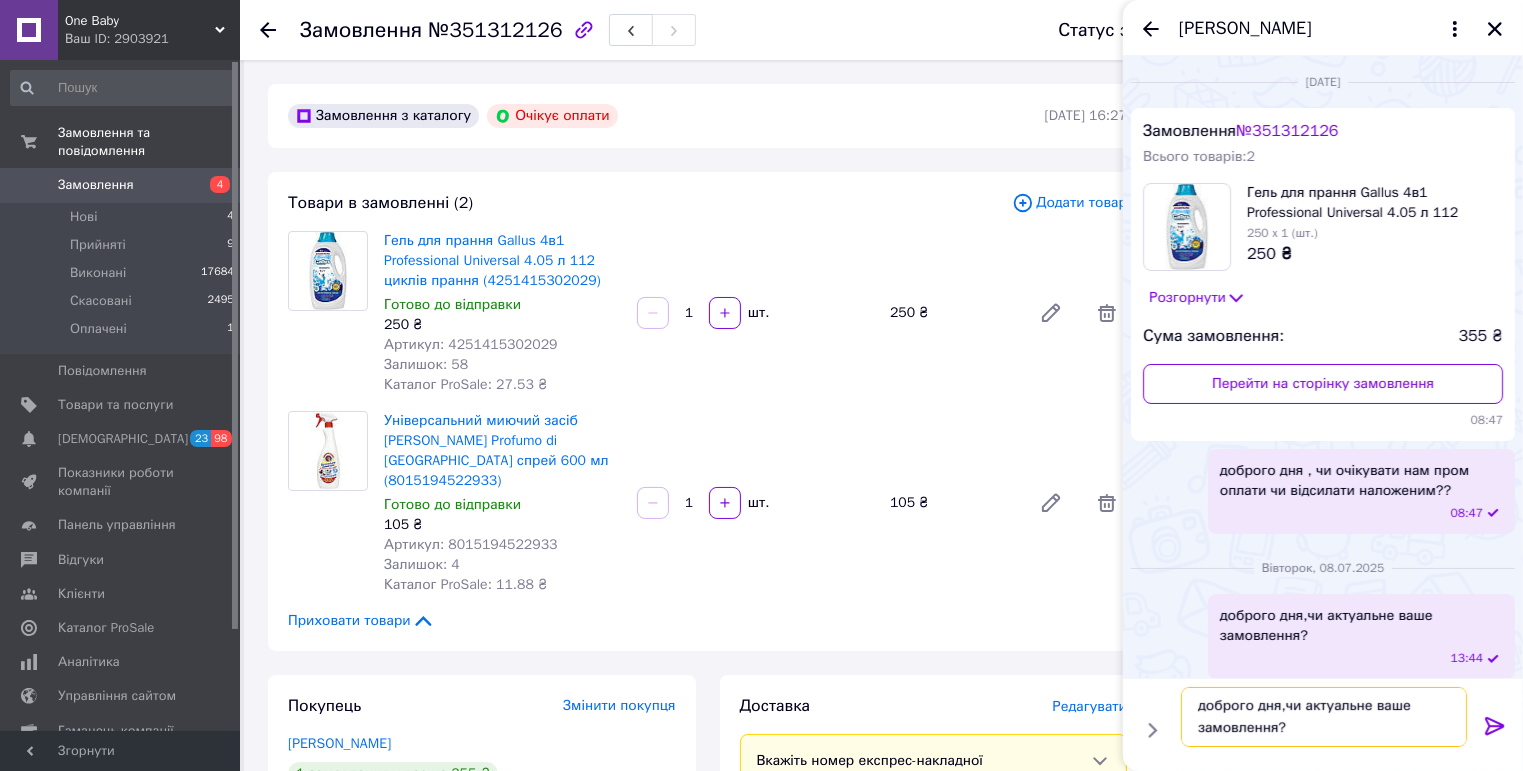 type 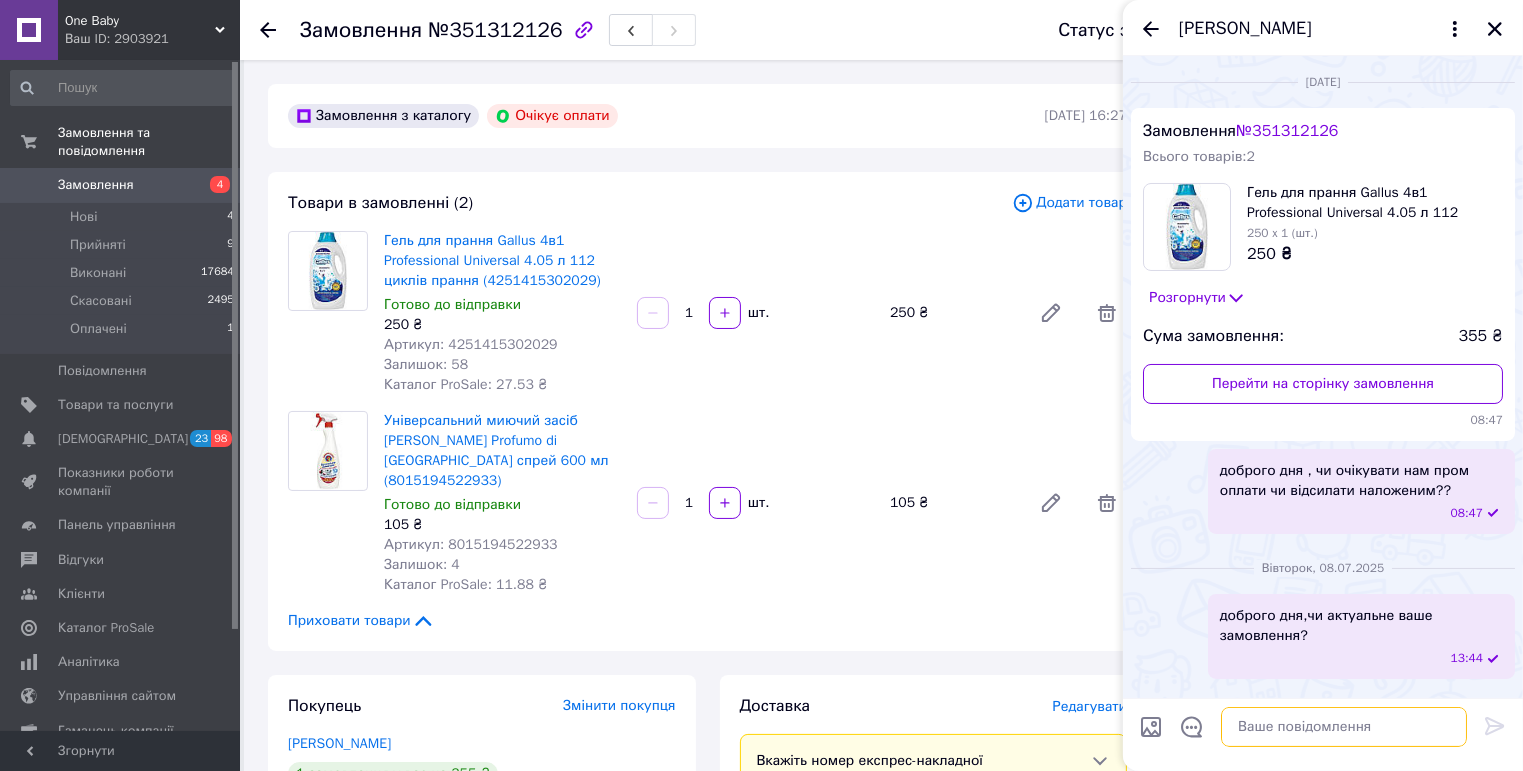 scroll, scrollTop: 0, scrollLeft: 0, axis: both 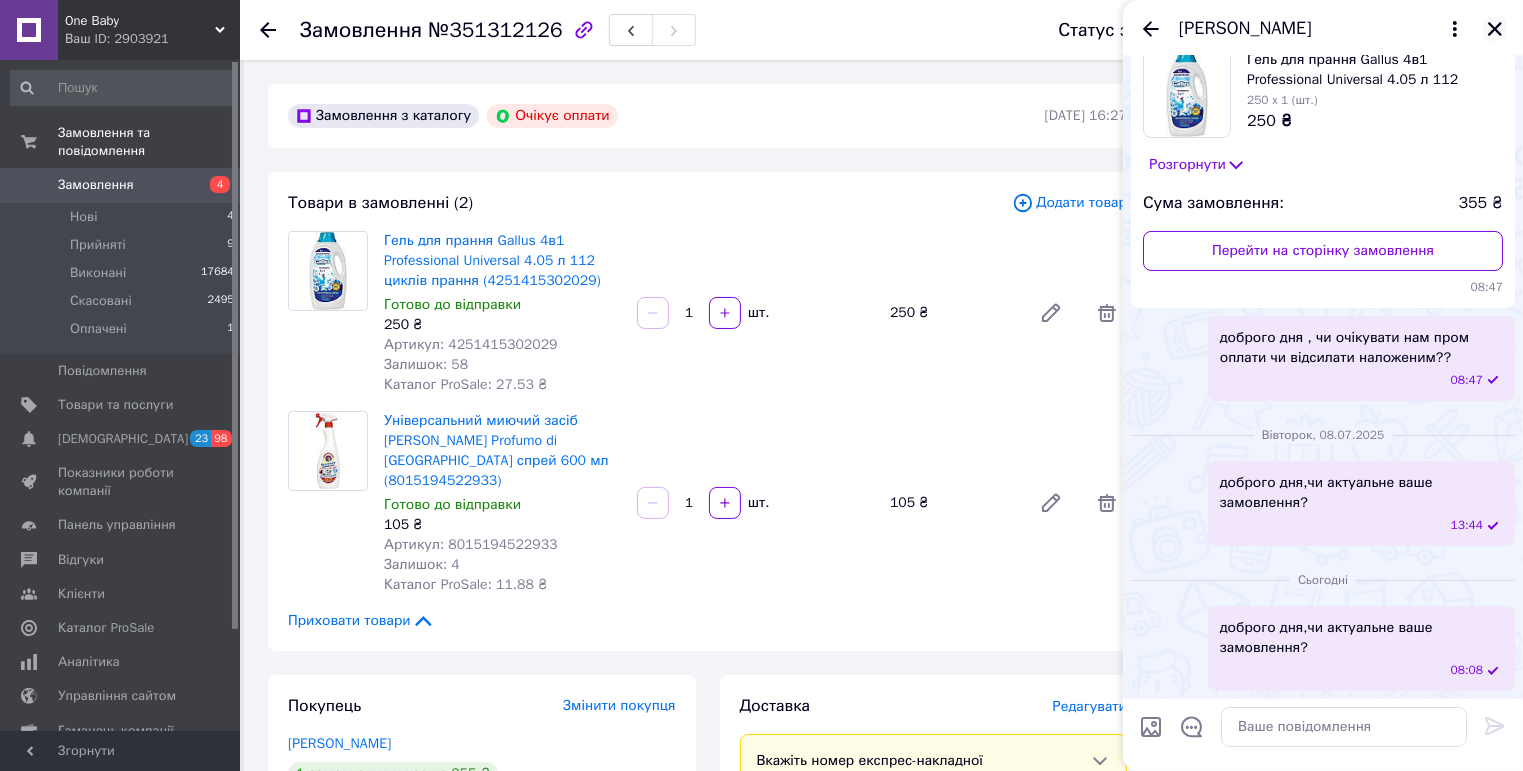 click 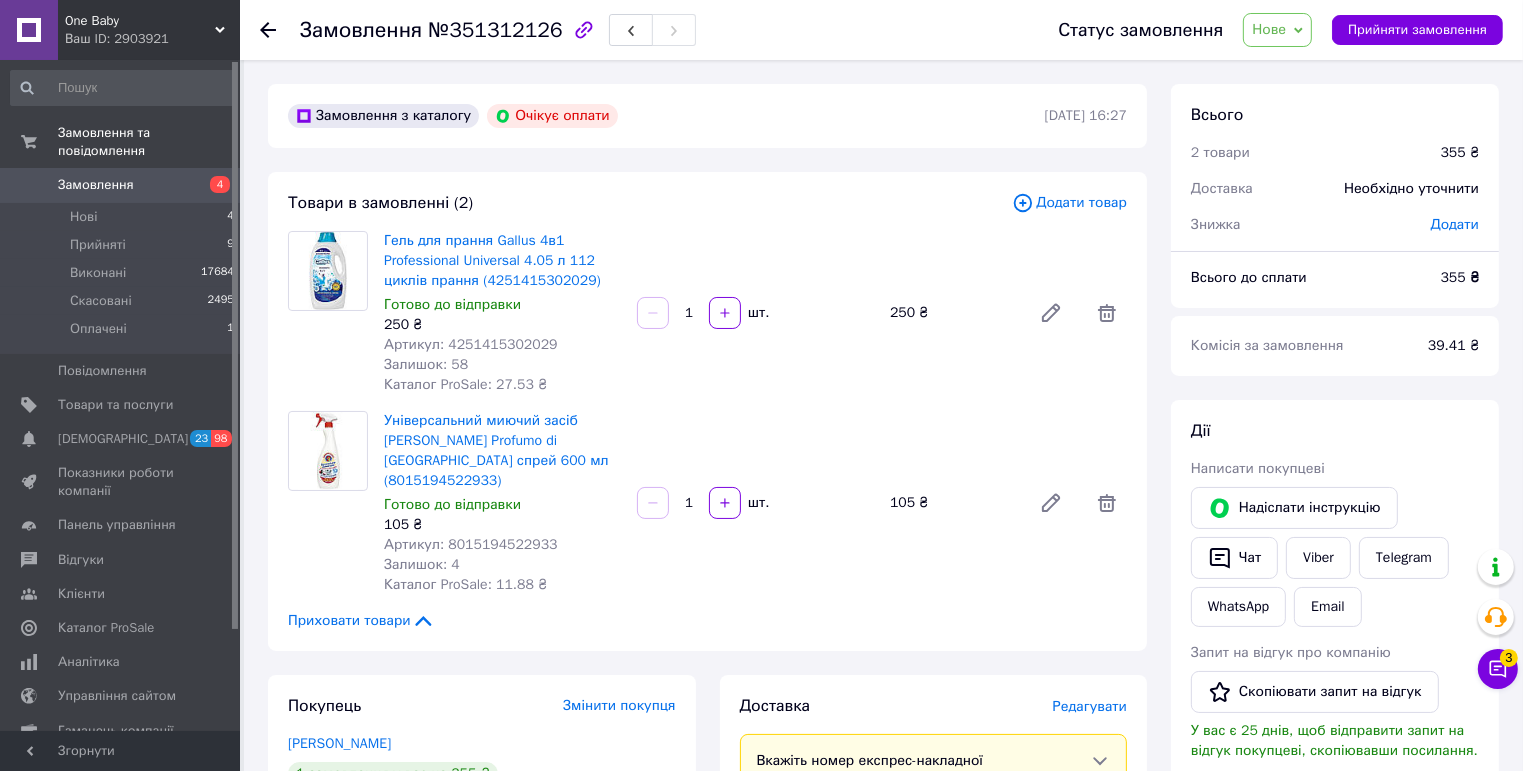 click 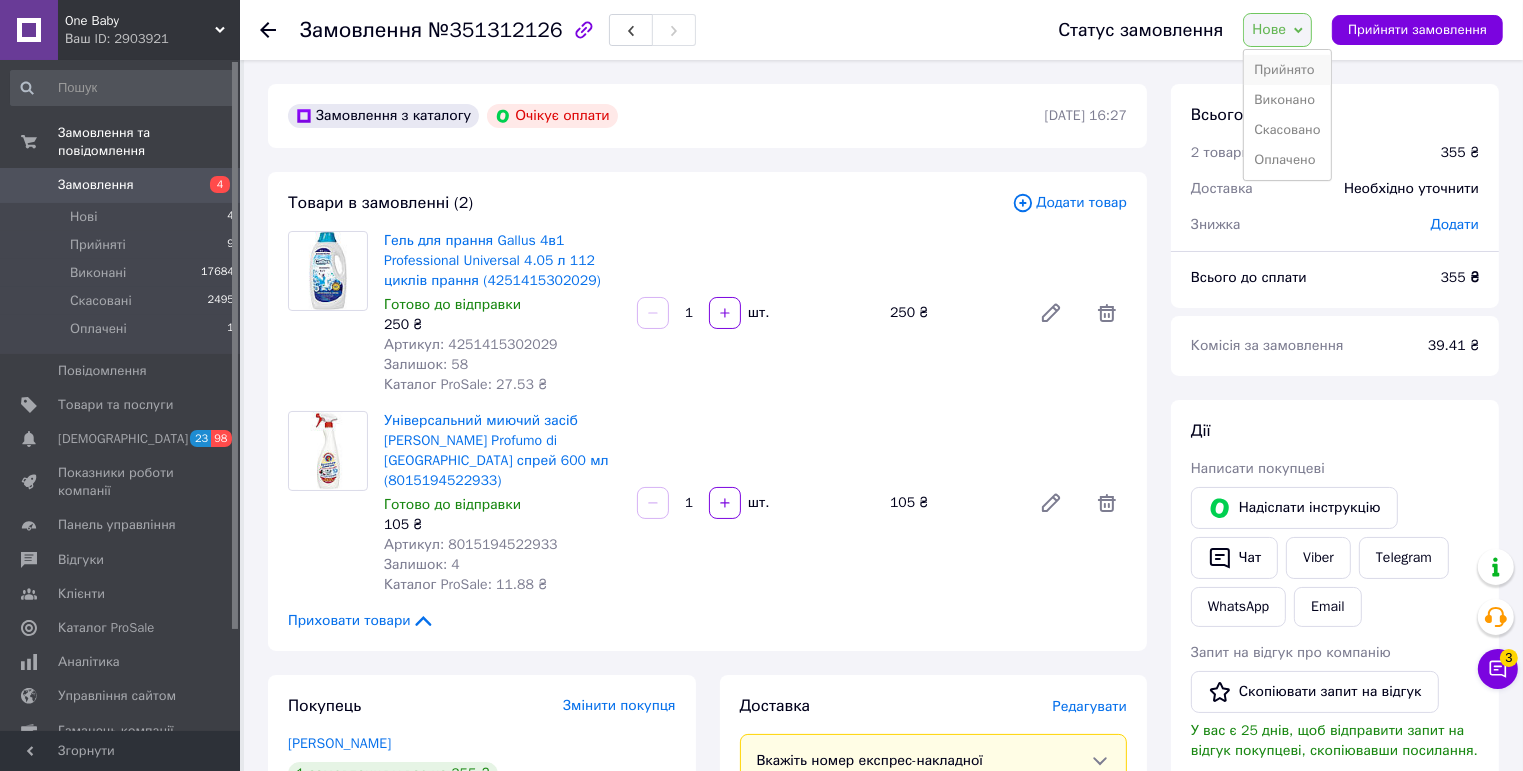 click on "Прийнято" at bounding box center (1287, 70) 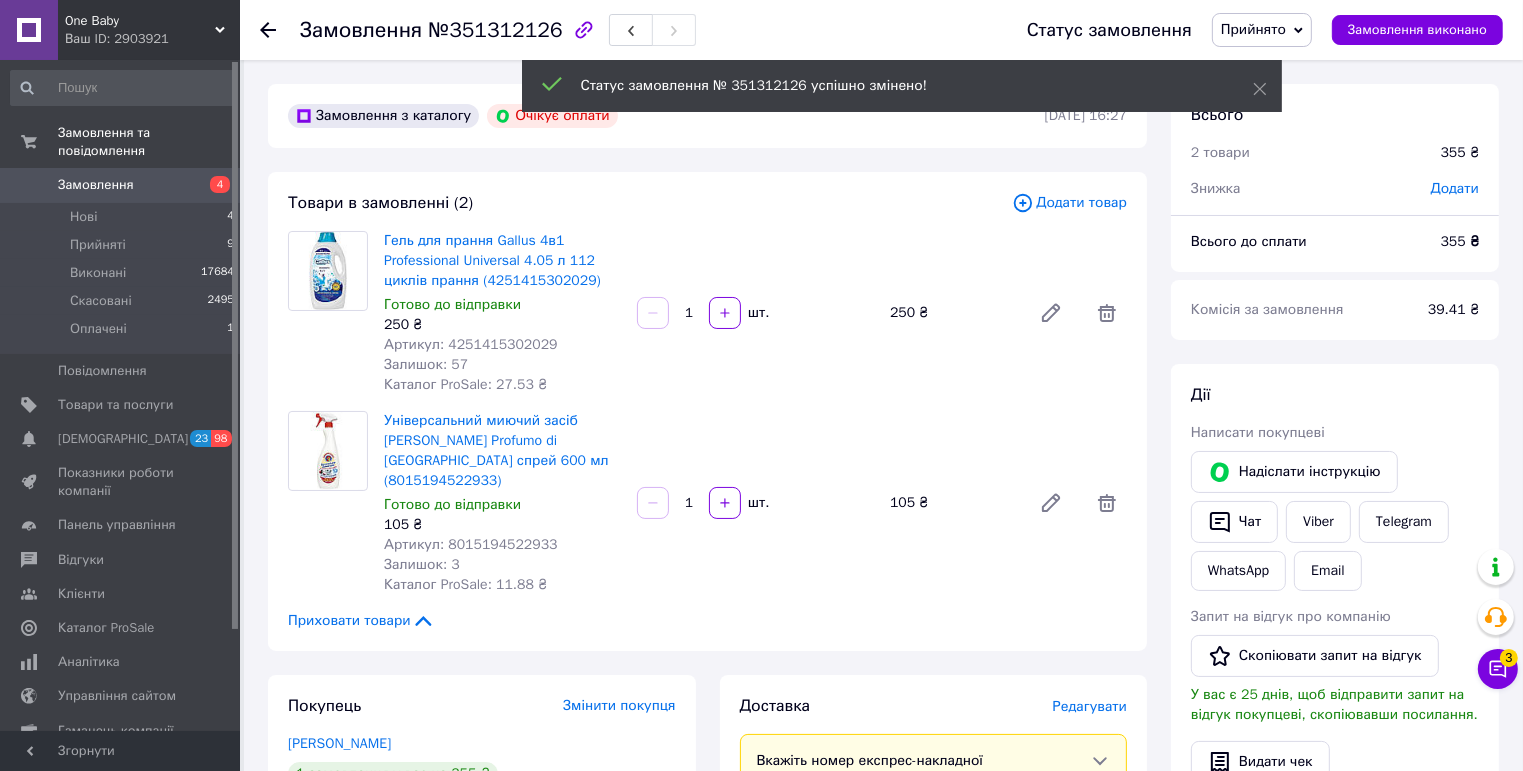 click on "Замовлення №351312126 Статус замовлення Прийнято Виконано Скасовано Оплачено Замовлення виконано" at bounding box center (881, 30) 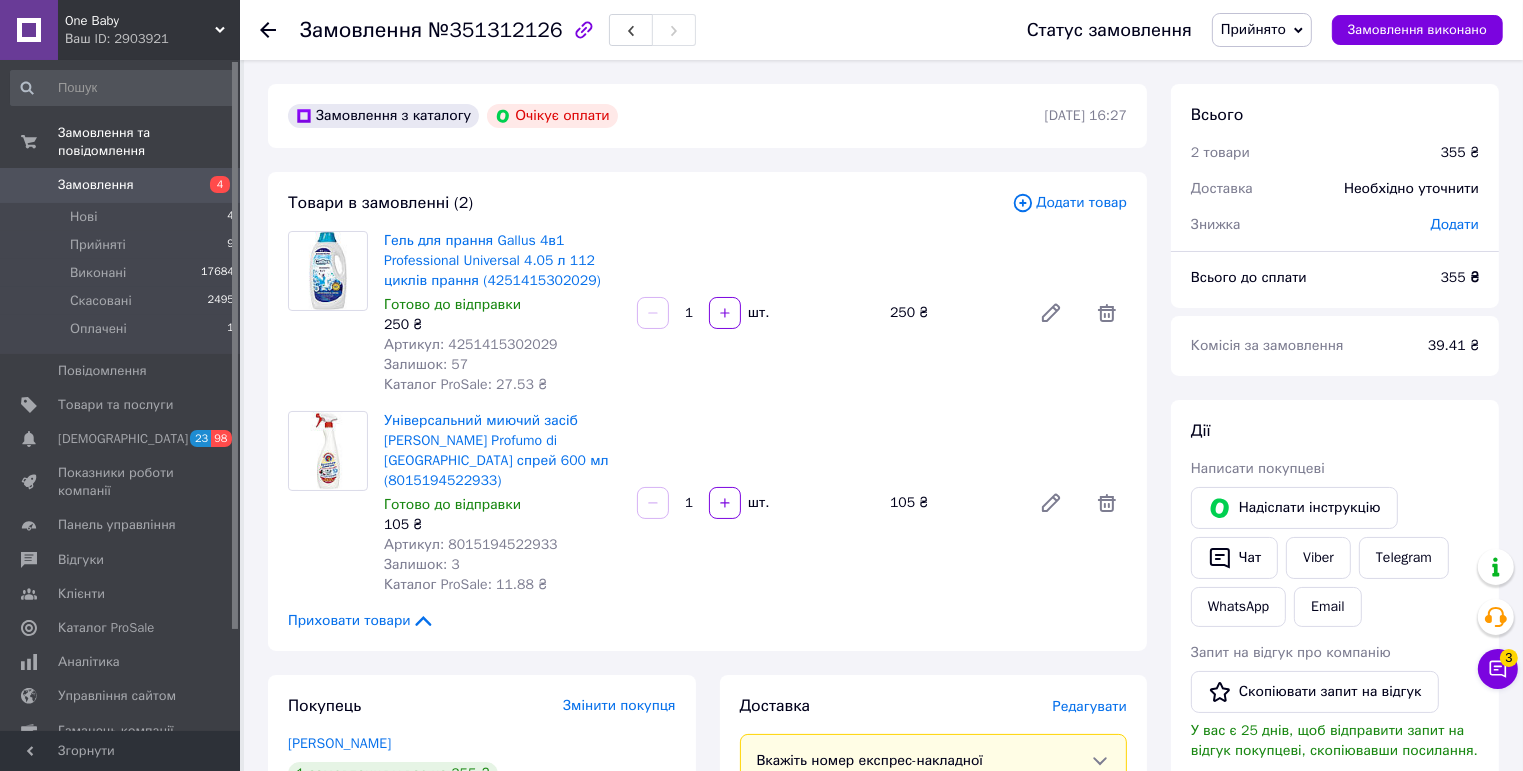 click 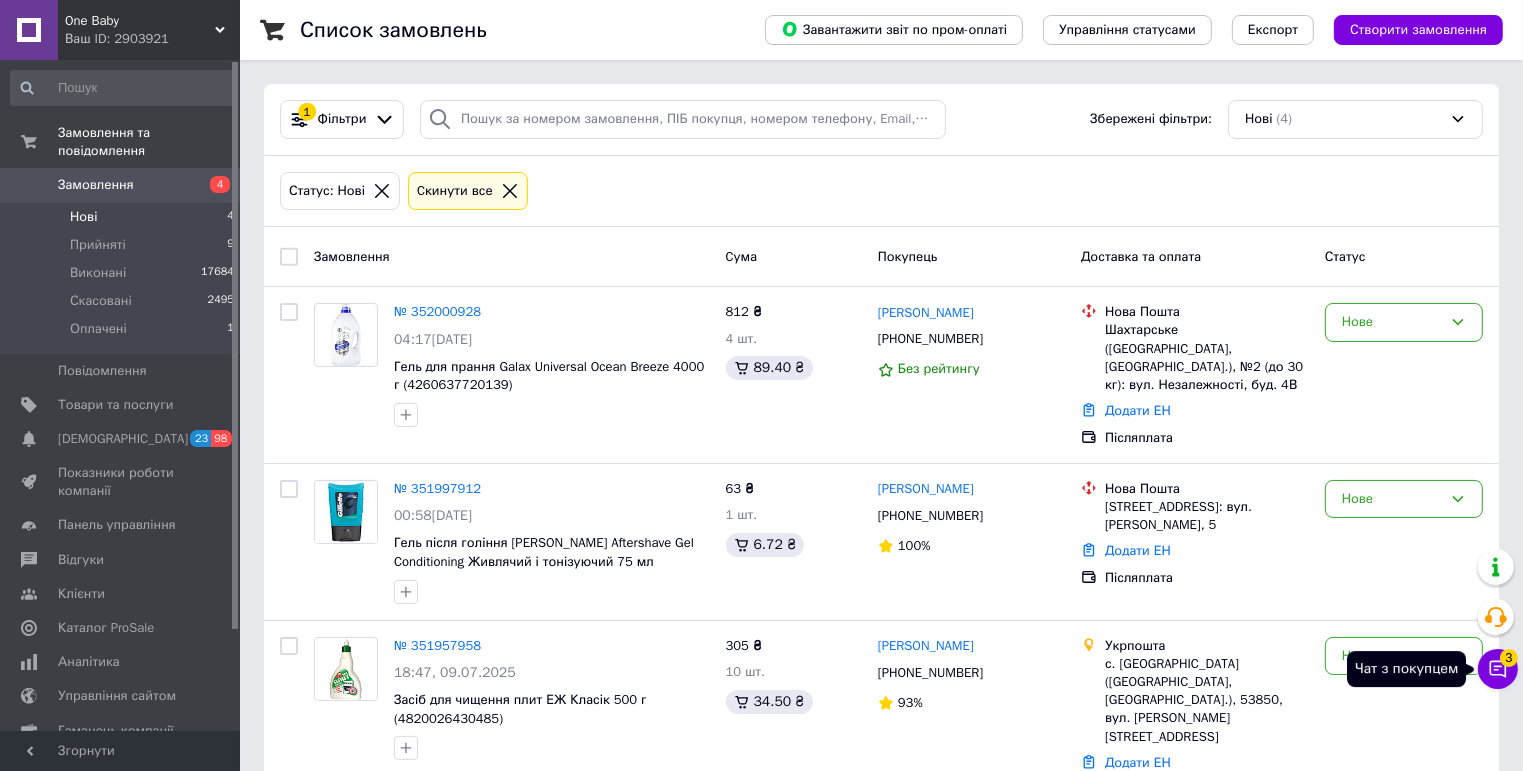click on "Чат з покупцем 3" at bounding box center [1498, 669] 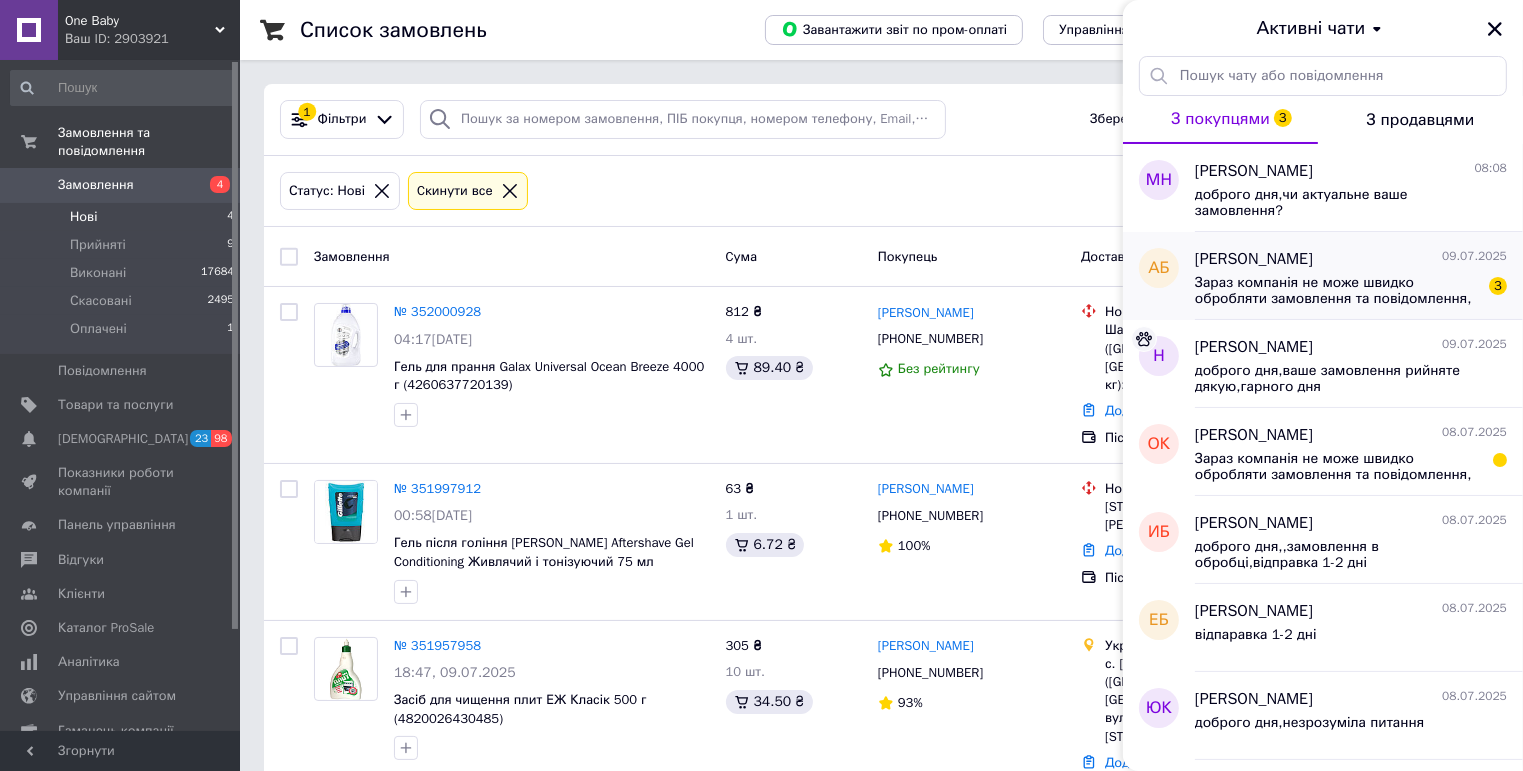 click on "АБ [PERSON_NAME] [DATE] Зараз компанія не може швидко обробляти замовлення та повідомлення,
оскільки за її графіком роботи сьогодні вихідний. Ваша заявка буде оброблена в найближчий робочий день. 3" at bounding box center (1323, 276) 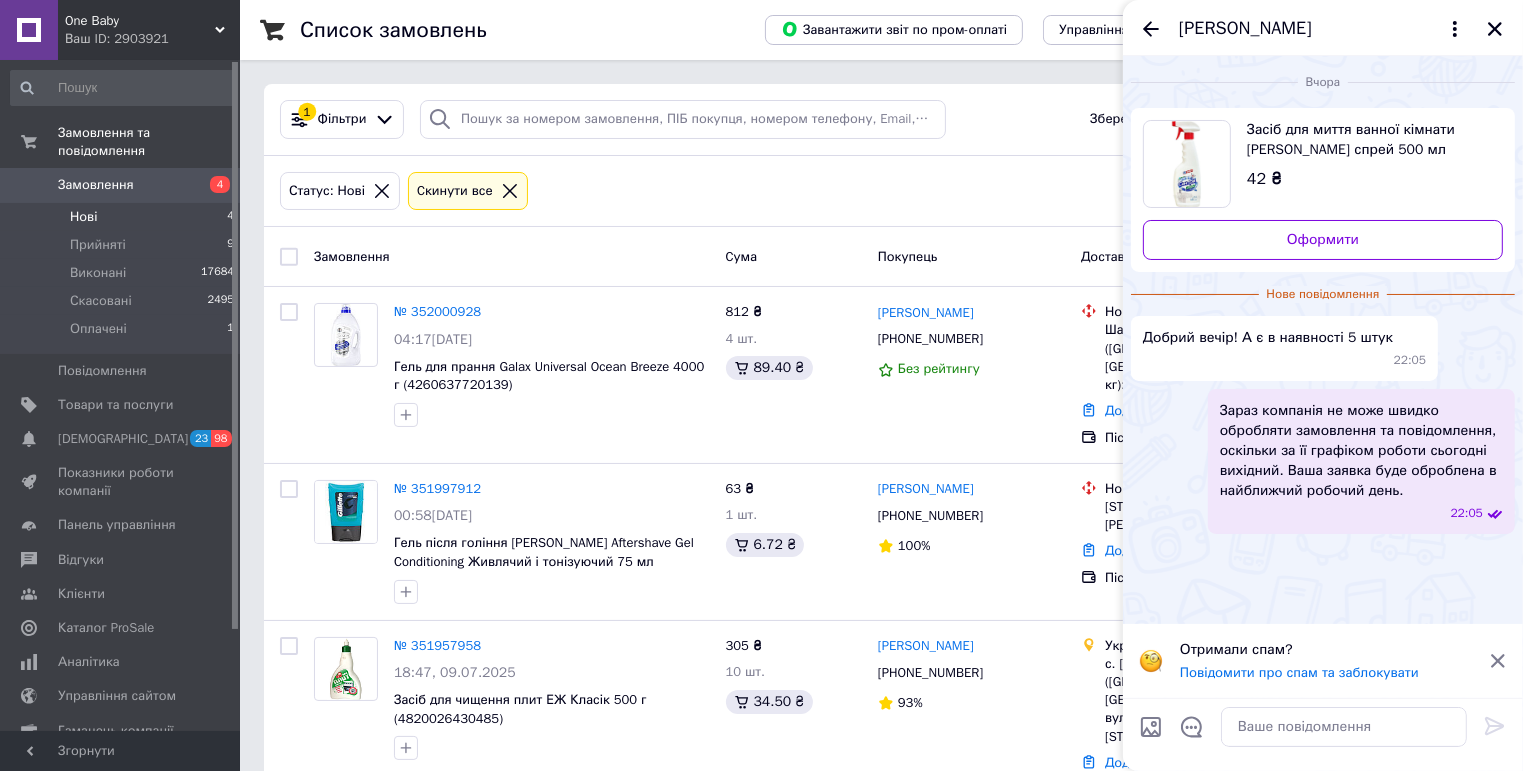 scroll, scrollTop: 80, scrollLeft: 0, axis: vertical 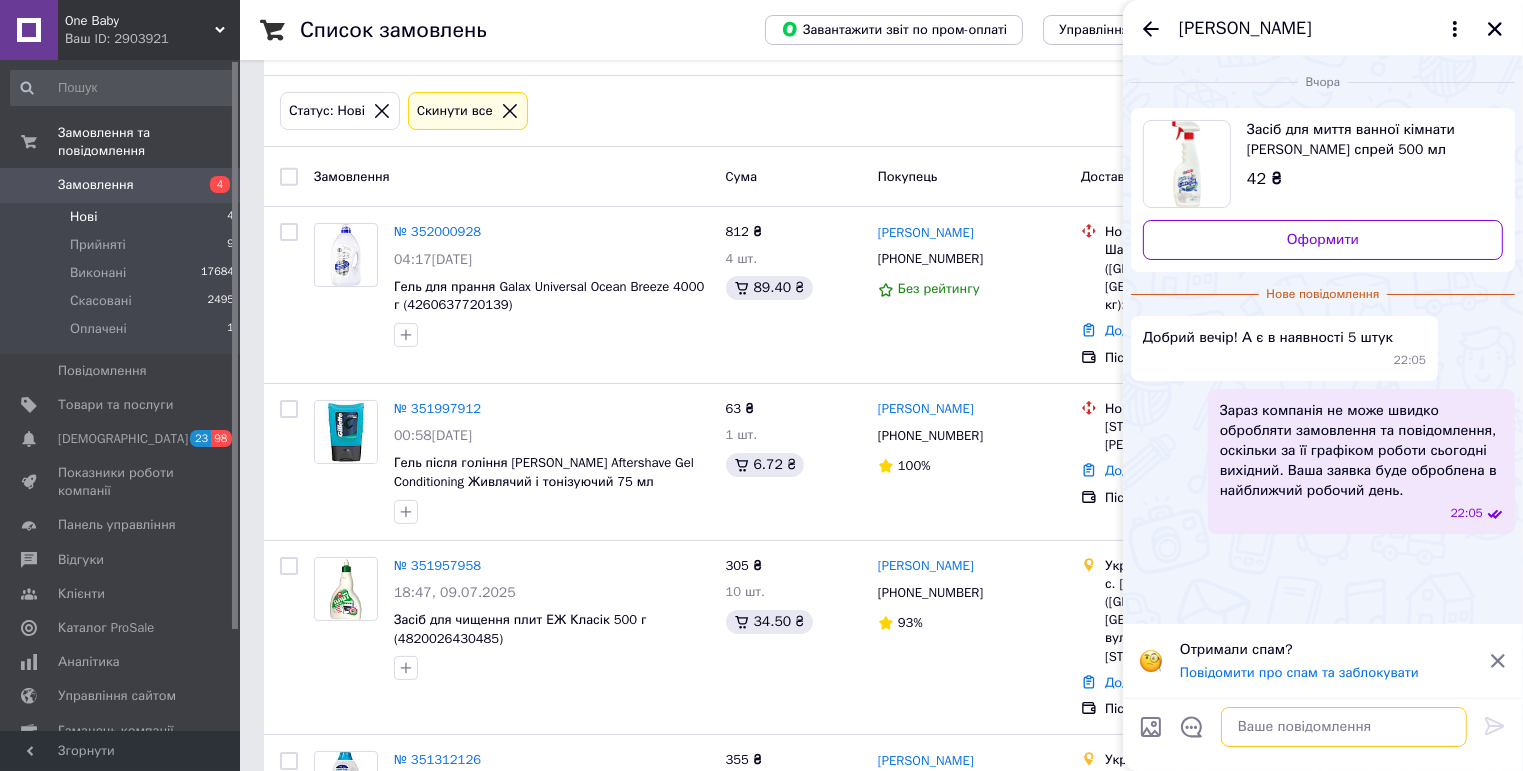 click at bounding box center (1344, 727) 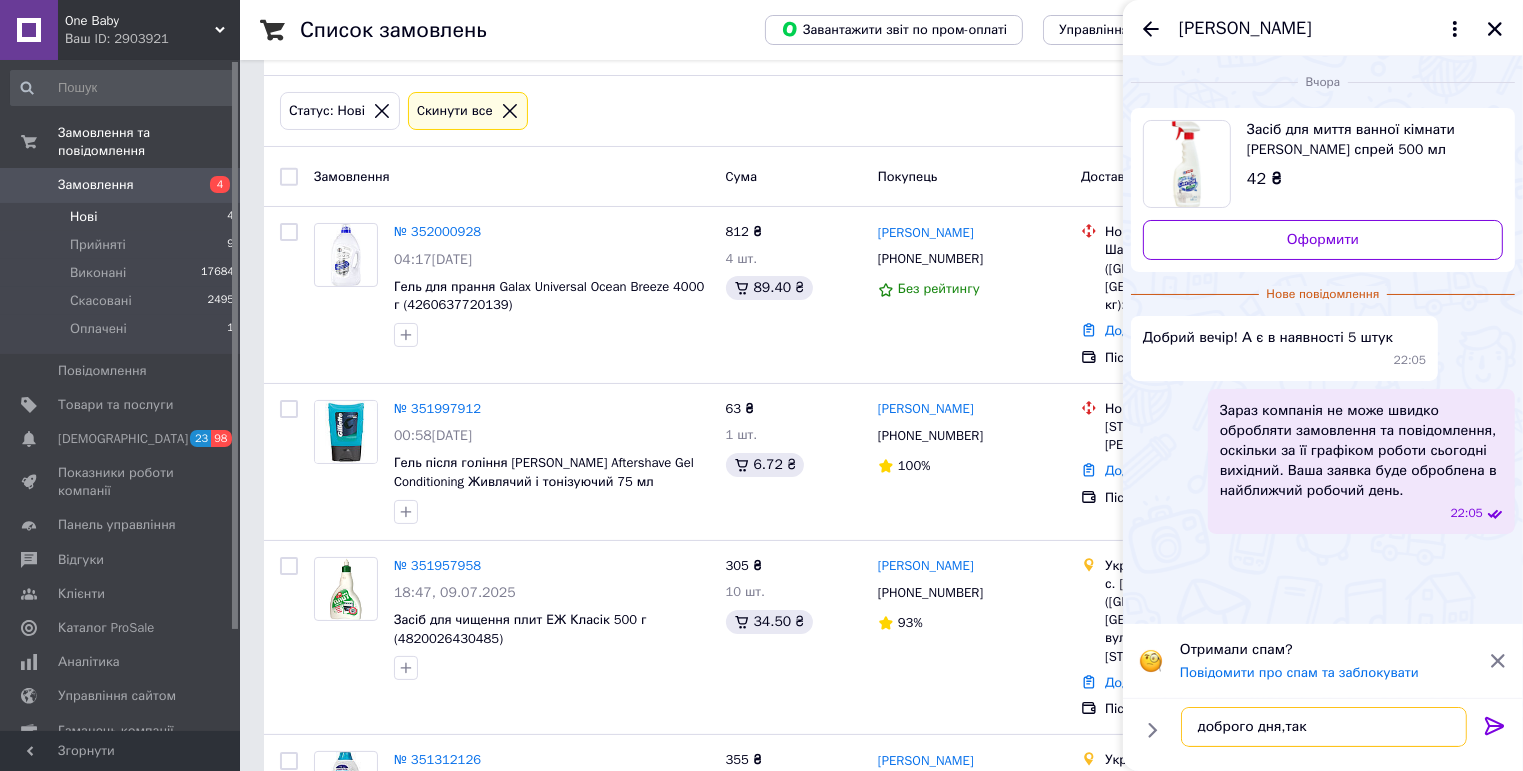 type on "доброго дня,так є" 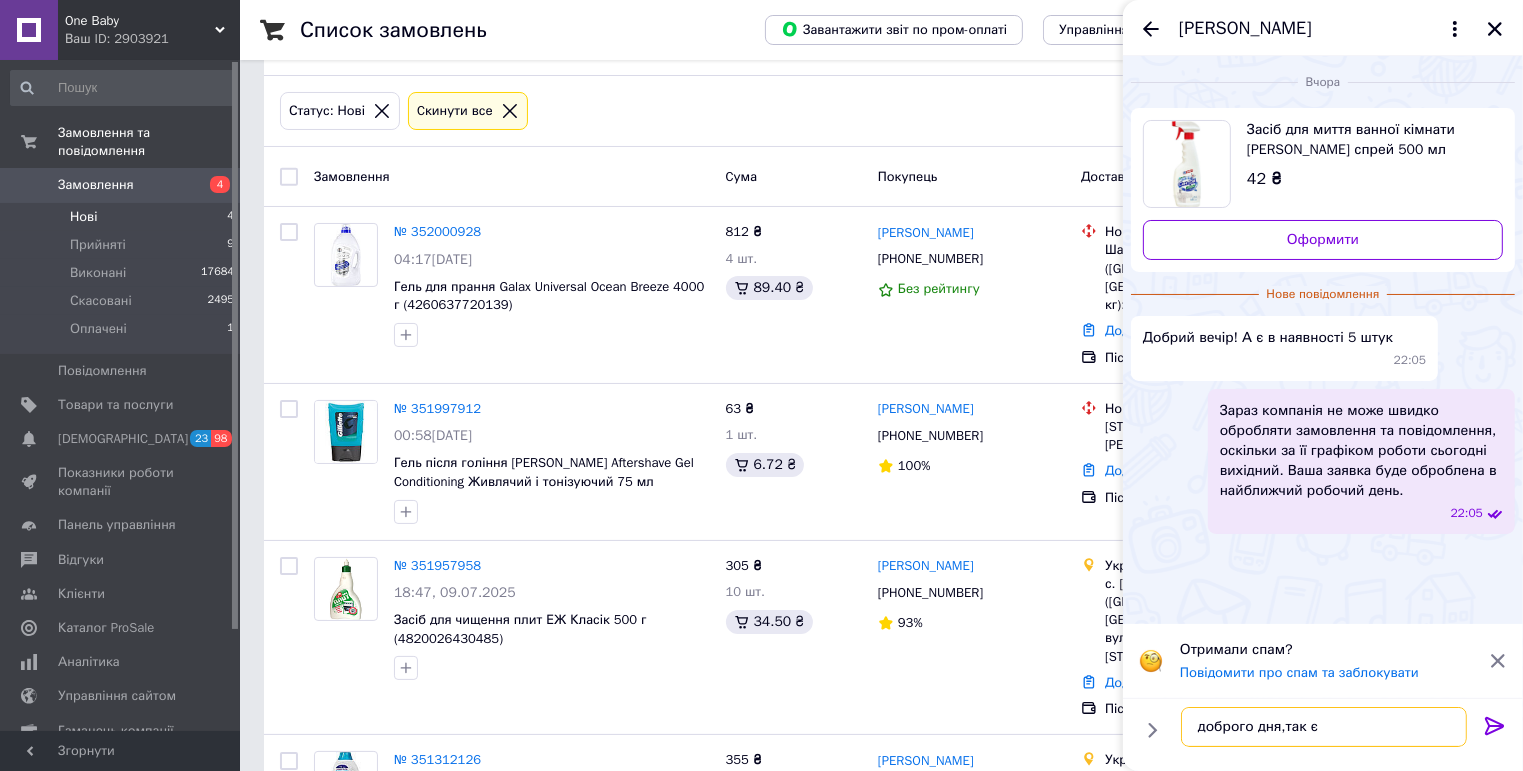 type 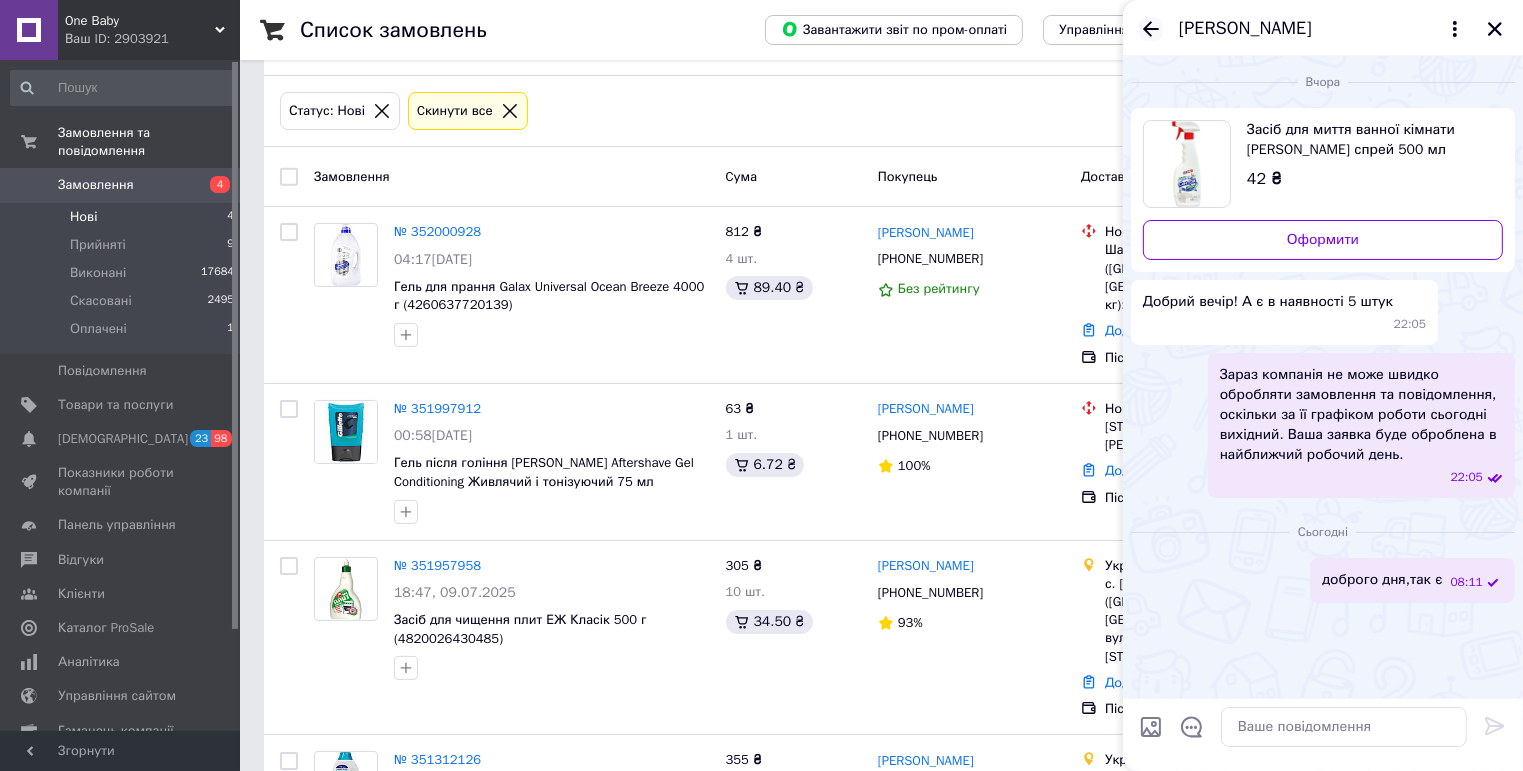 click 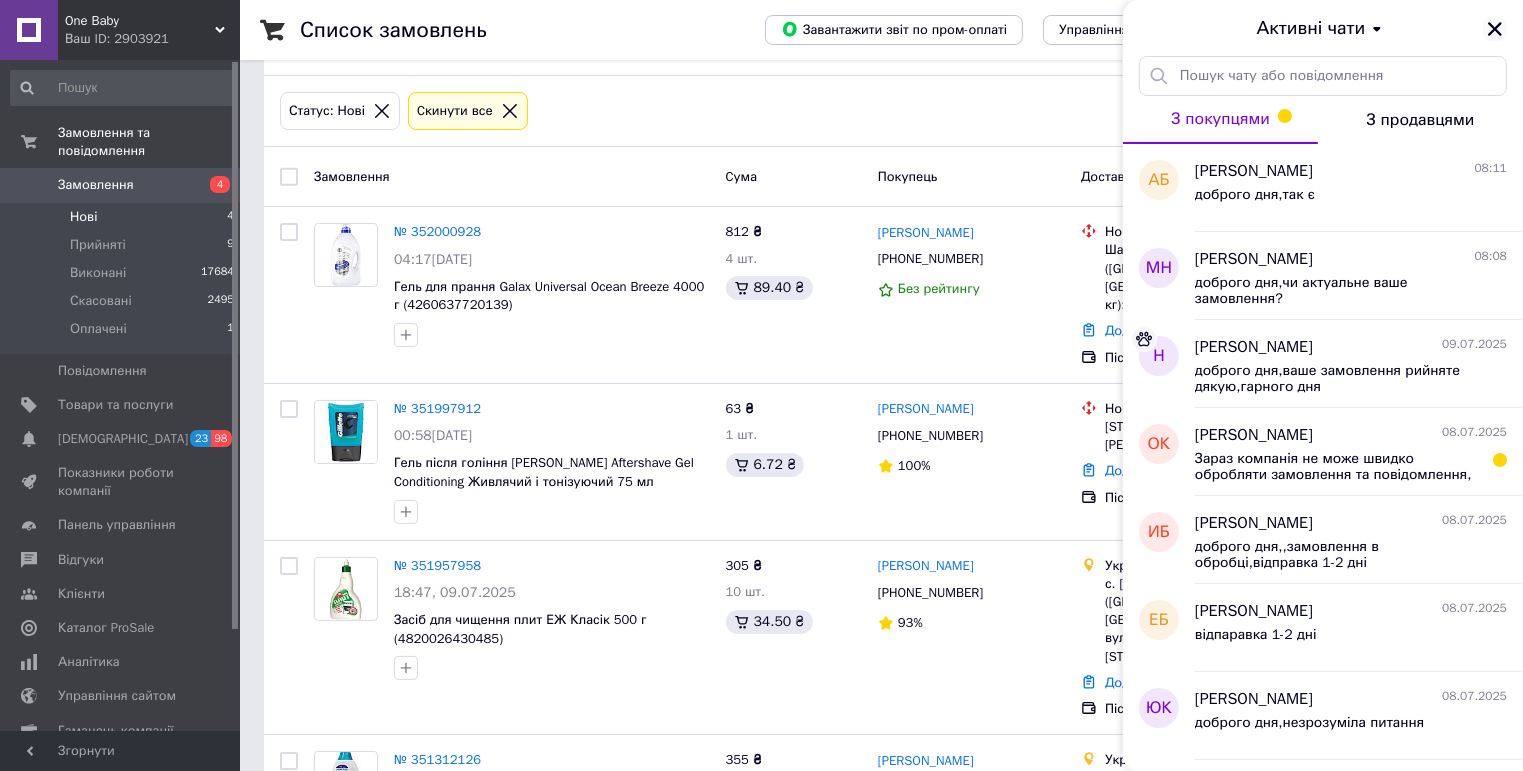 click 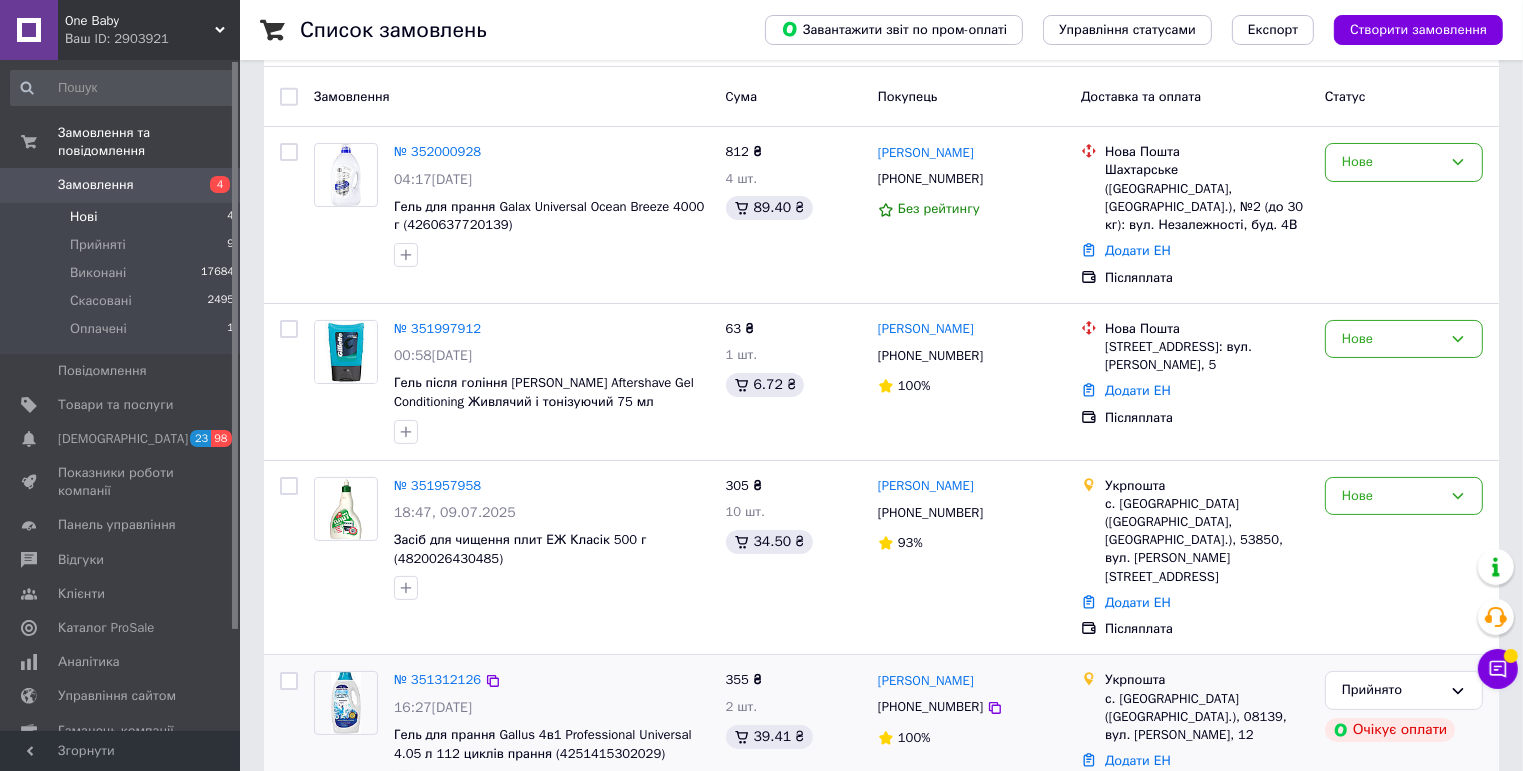 scroll, scrollTop: 220, scrollLeft: 0, axis: vertical 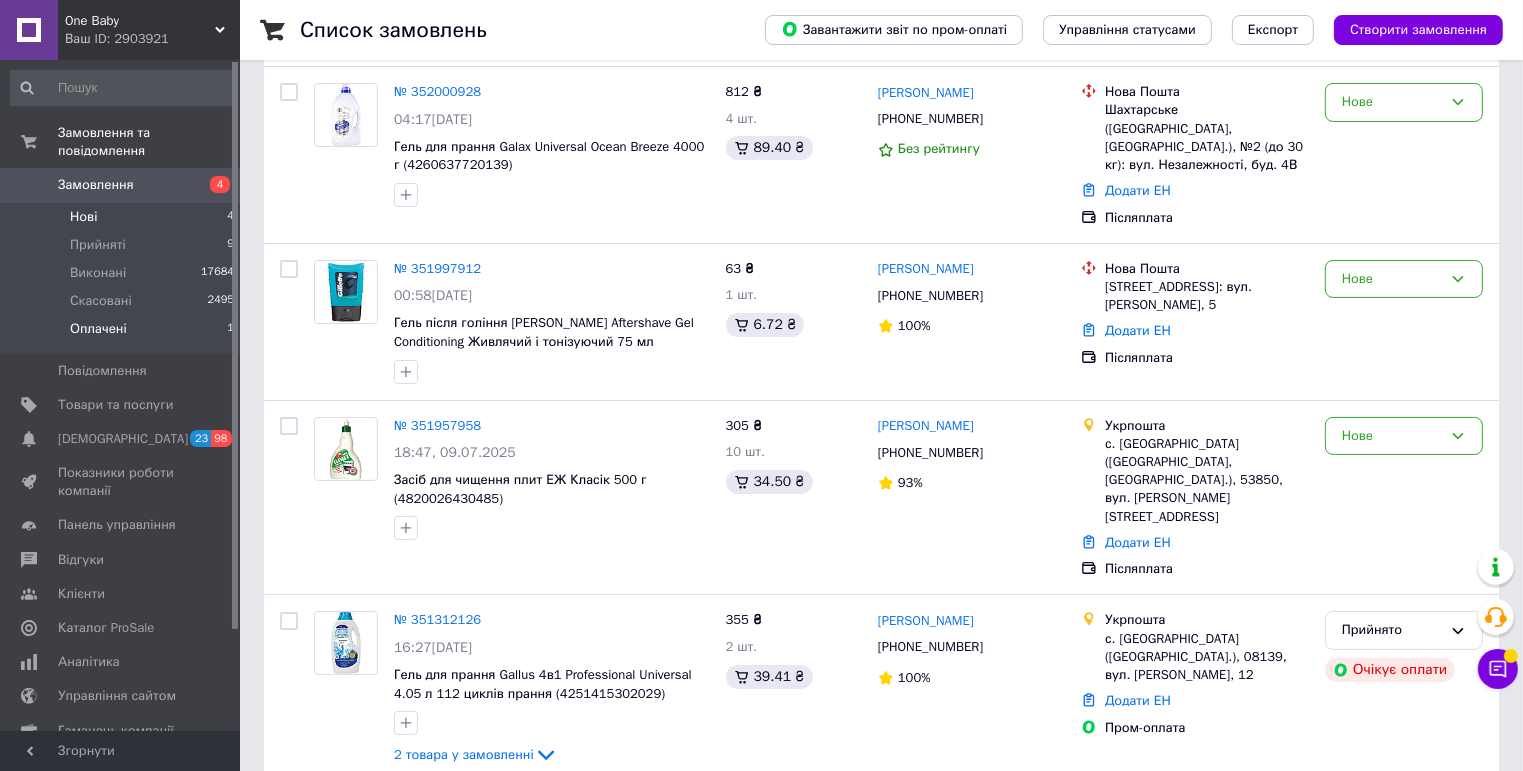 click on "Оплачені" at bounding box center (98, 329) 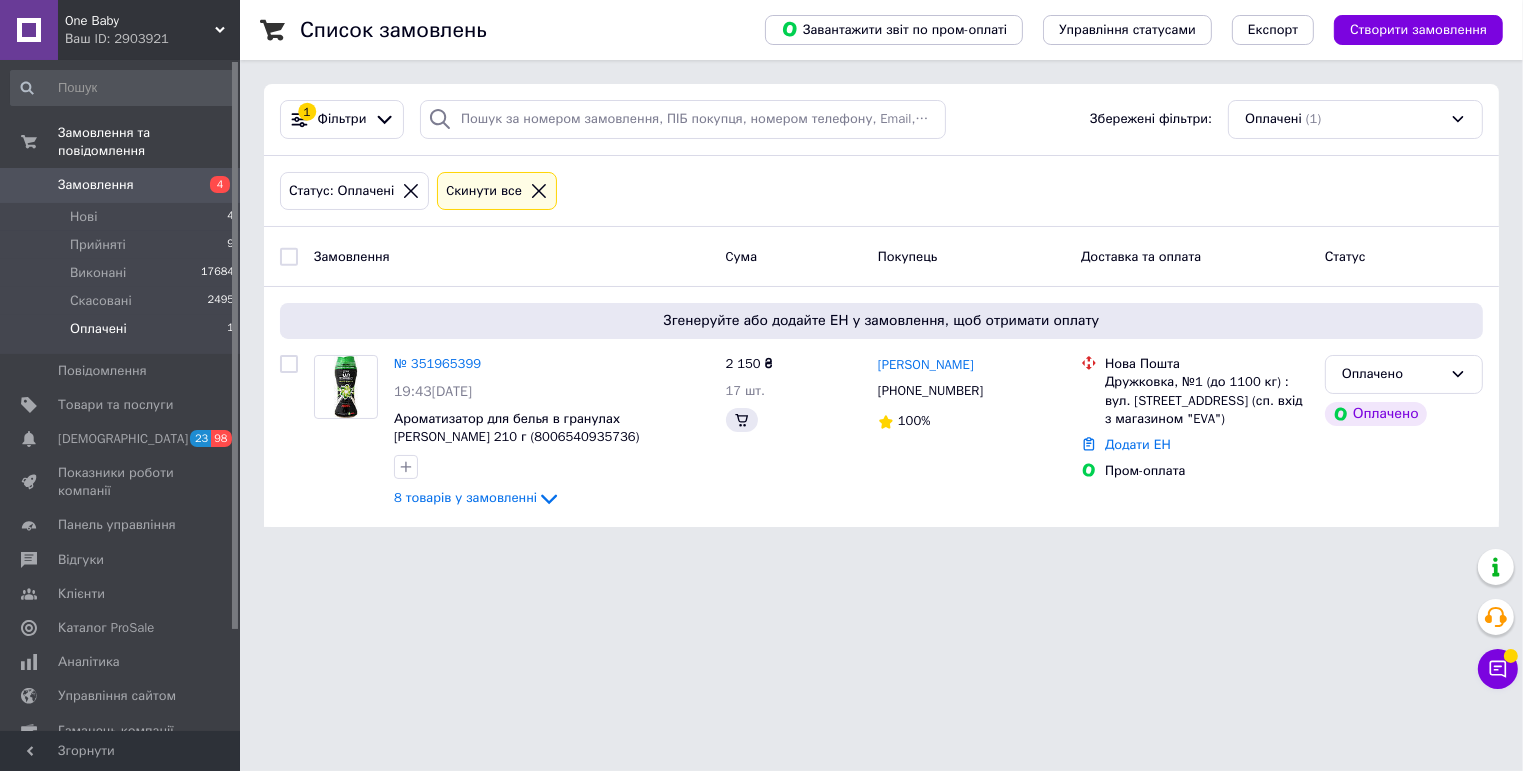 scroll, scrollTop: 0, scrollLeft: 0, axis: both 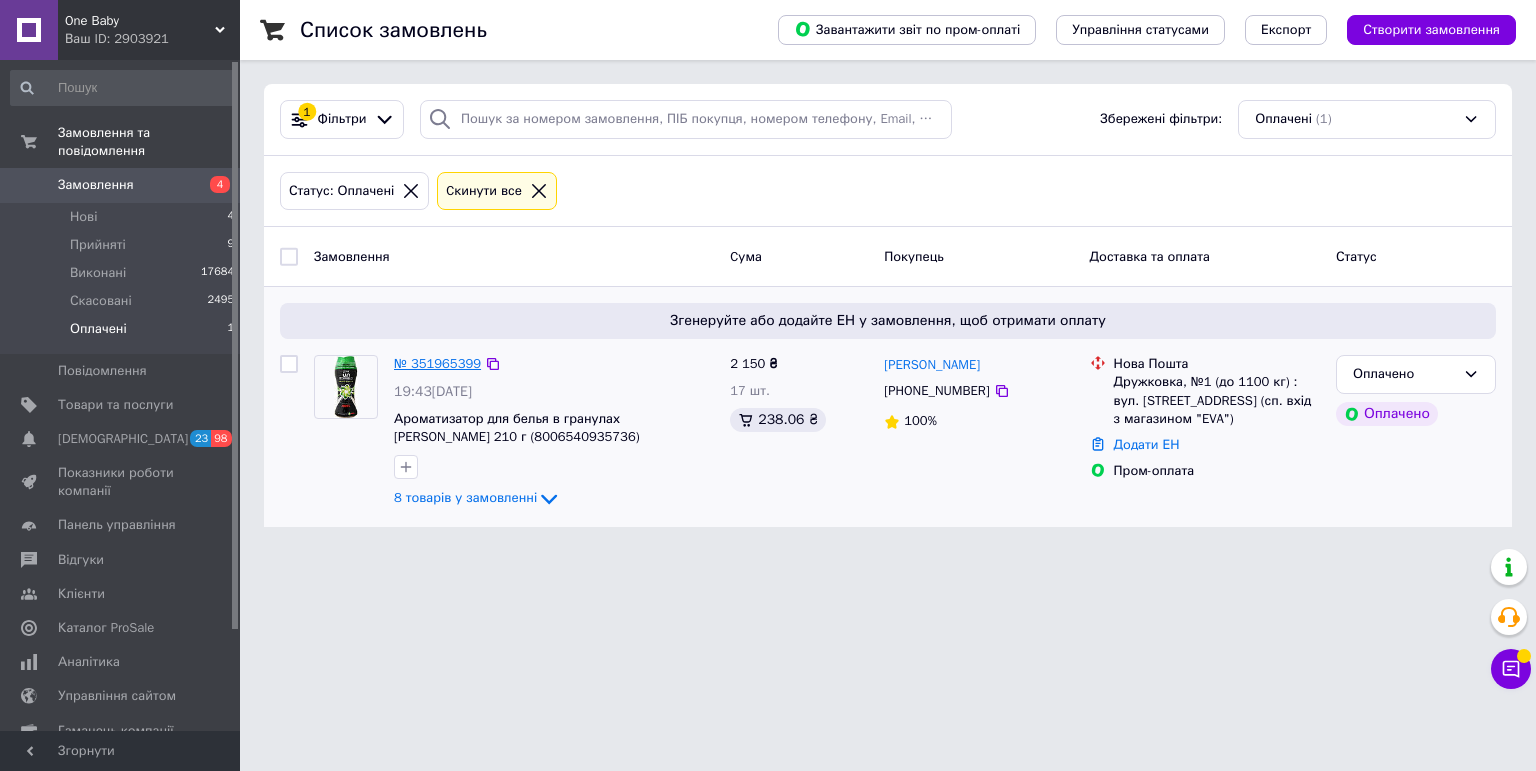click on "№ 351965399" at bounding box center (437, 363) 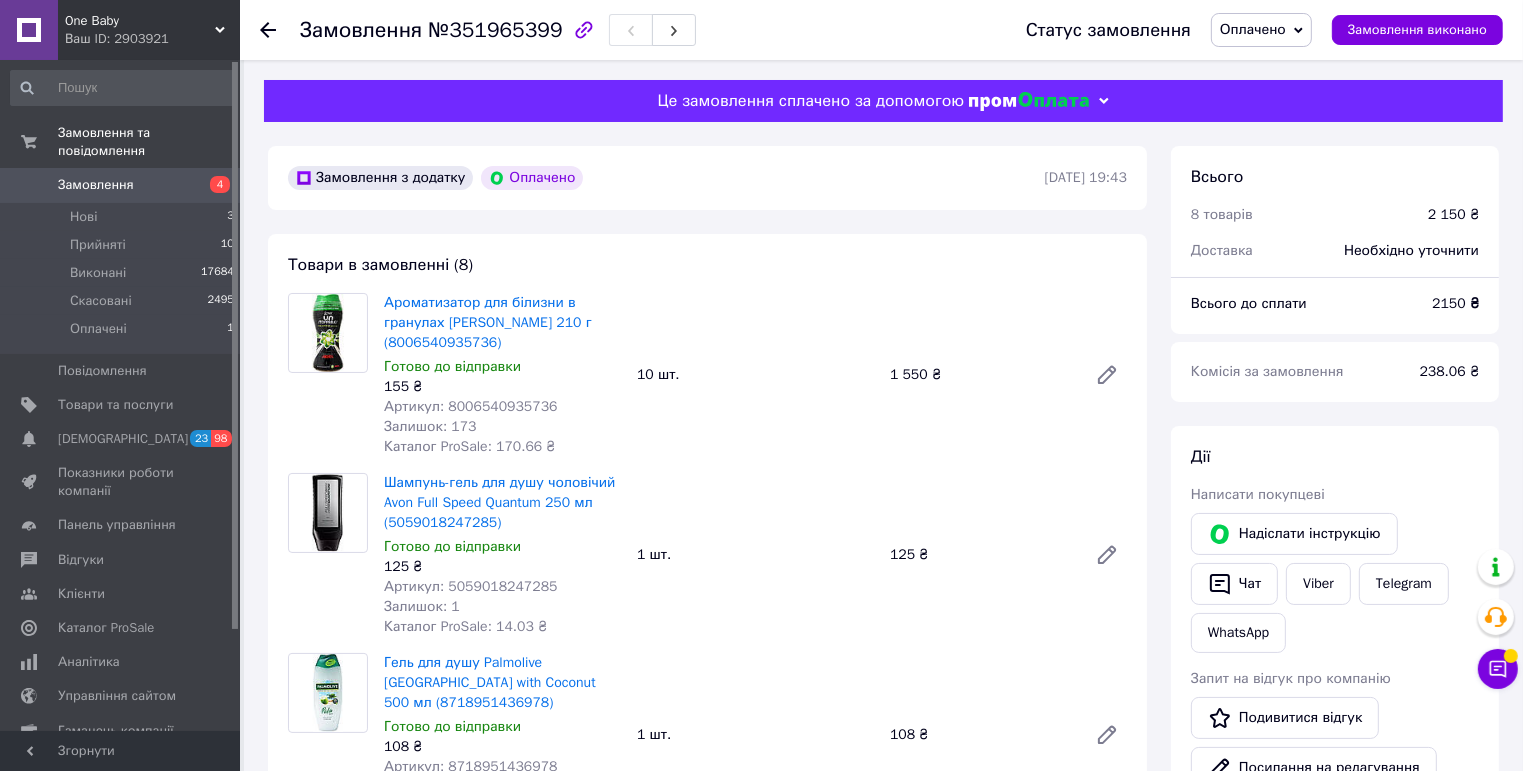 click on "Артикул: 8006540935736" at bounding box center (471, 406) 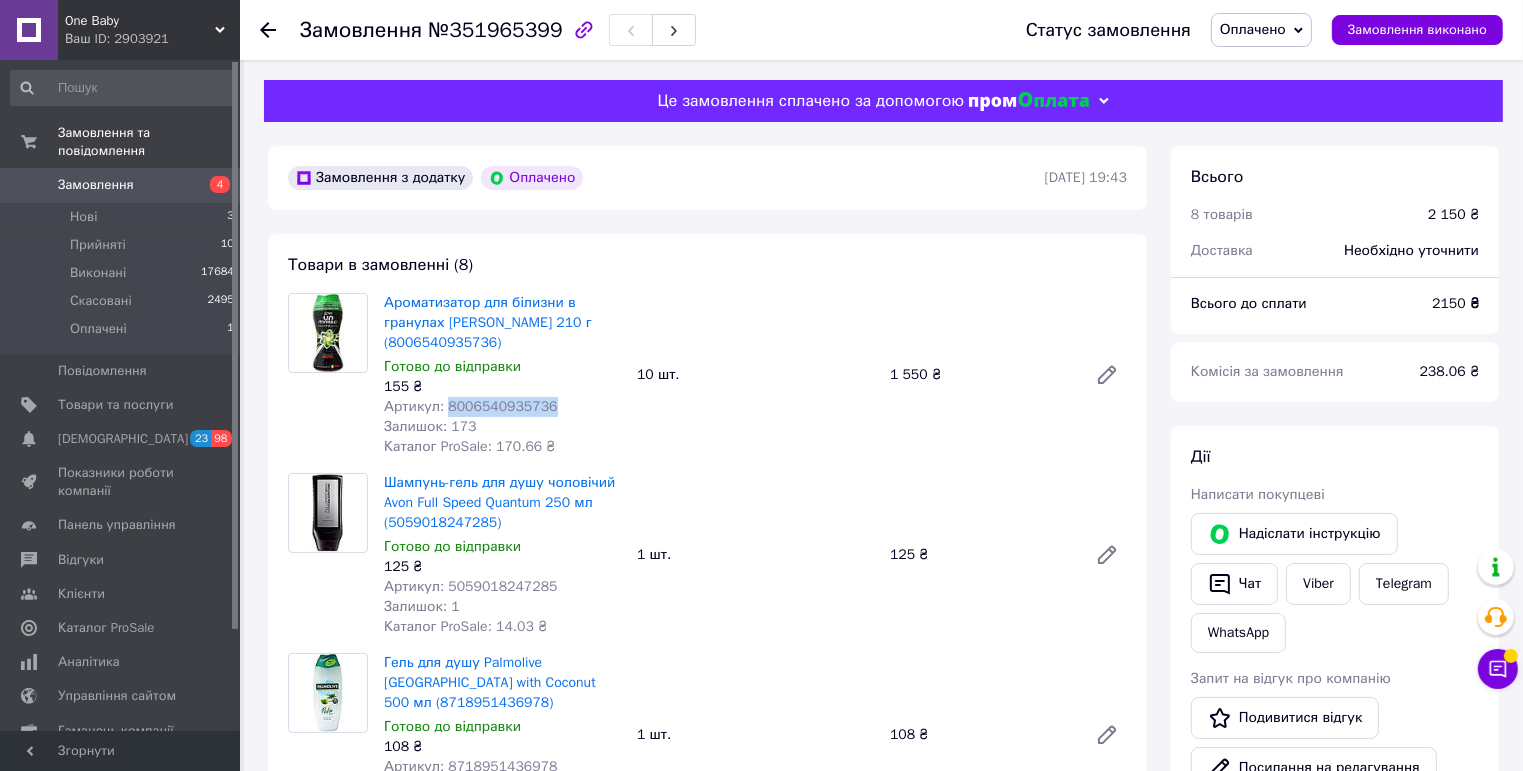 click on "Артикул: 8006540935736" at bounding box center [471, 406] 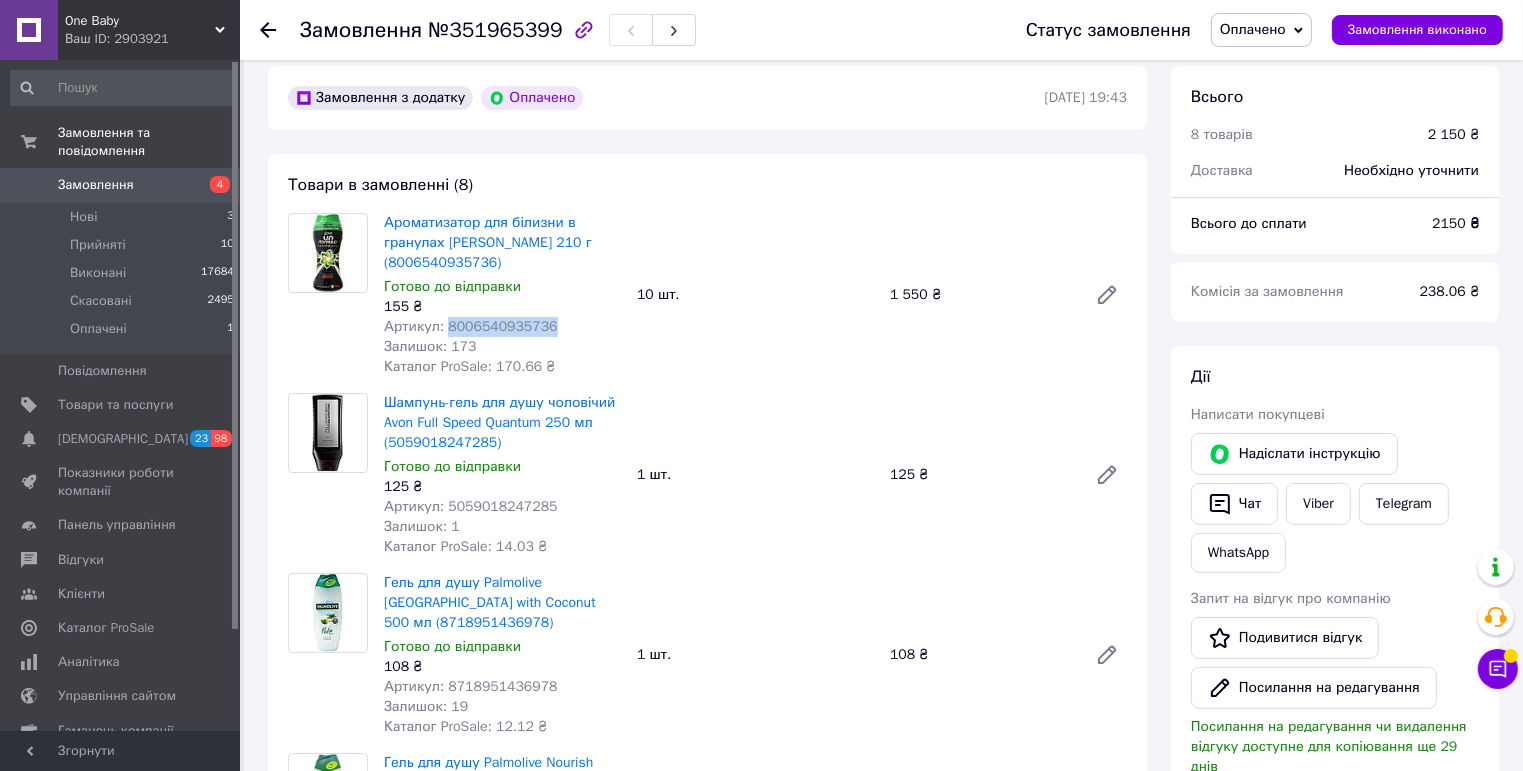 scroll, scrollTop: 240, scrollLeft: 0, axis: vertical 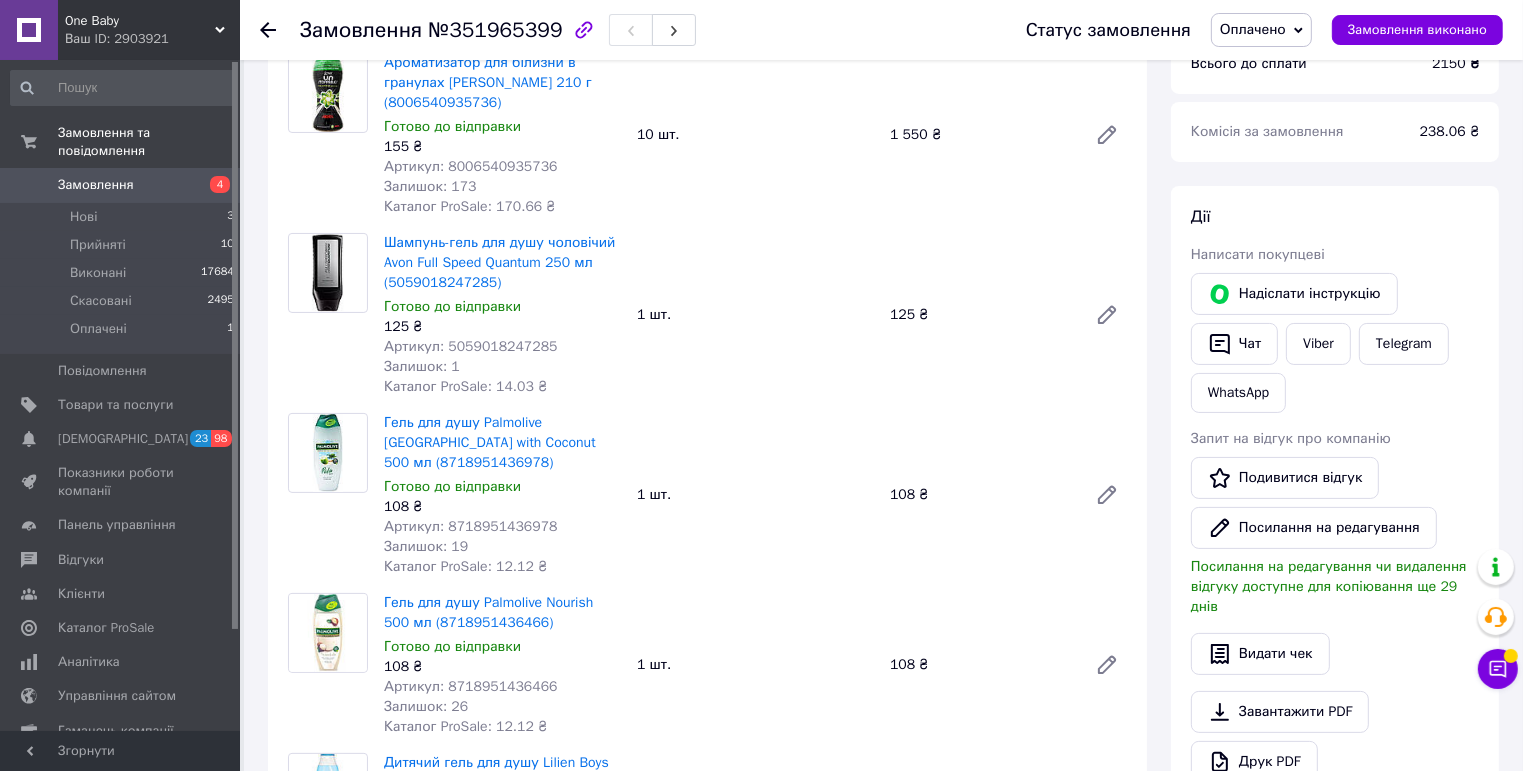 click on "Артикул: 5059018247285" at bounding box center (471, 346) 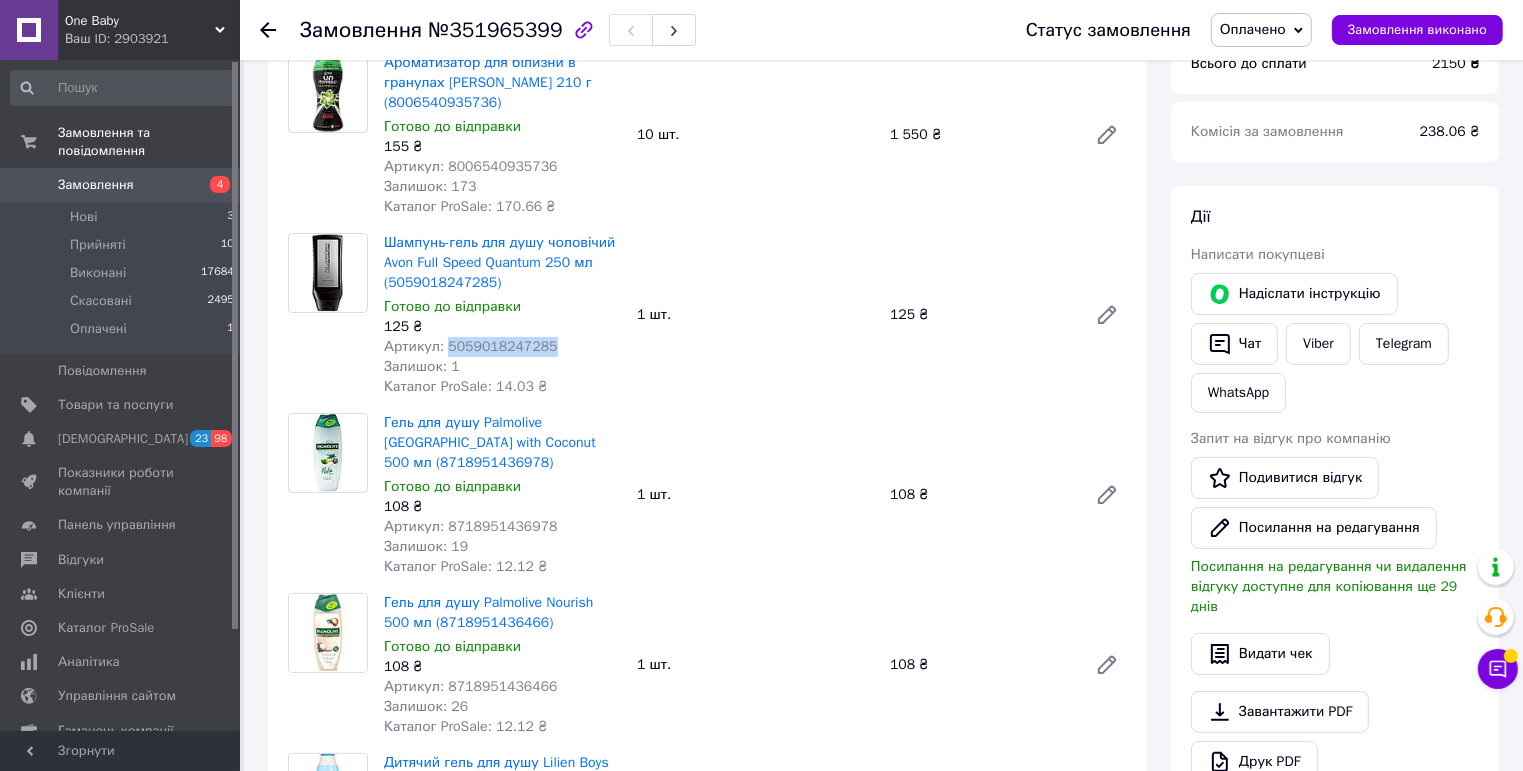click on "Артикул: 5059018247285" at bounding box center (471, 346) 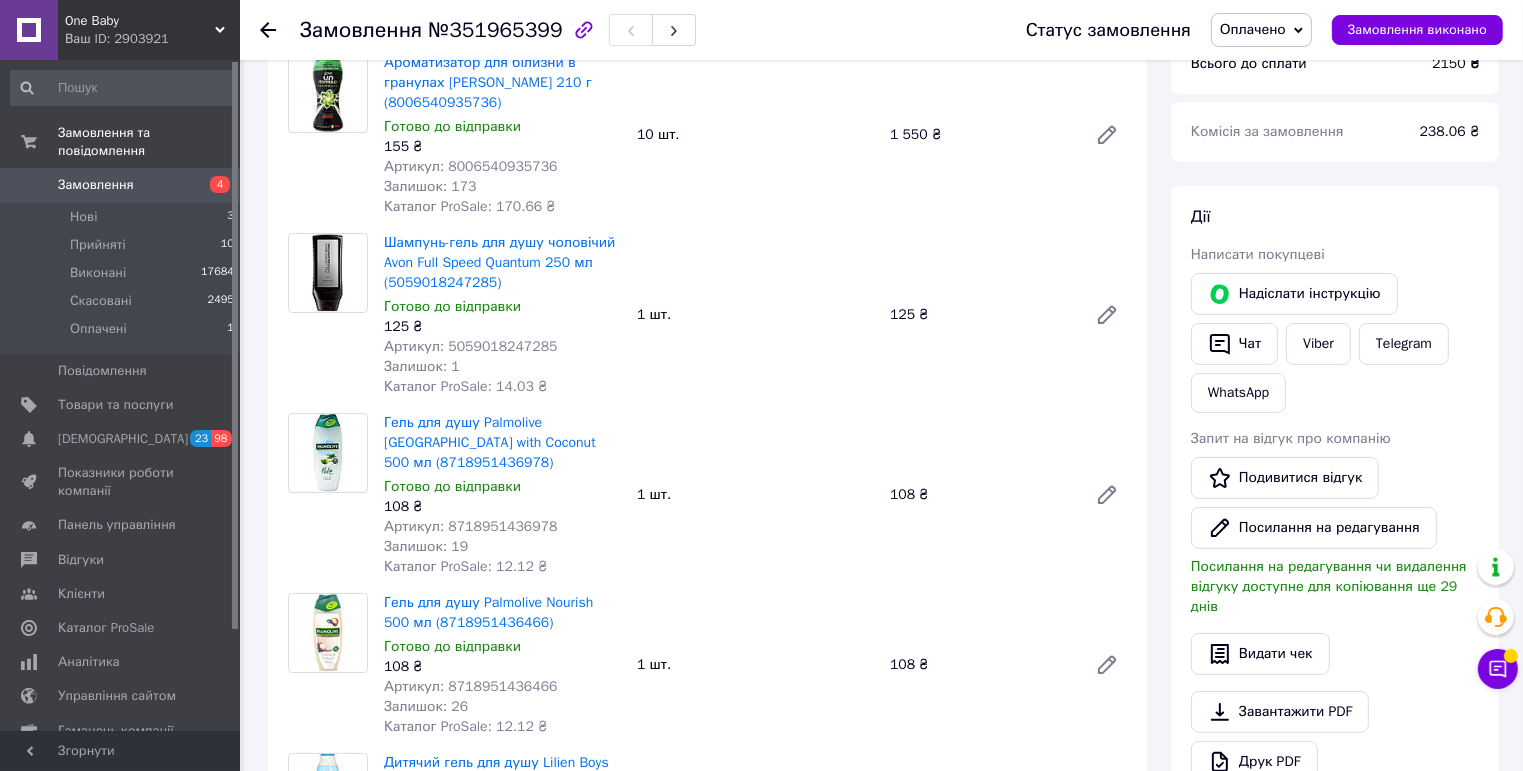 click on "Артикул: 8718951436978" at bounding box center (471, 526) 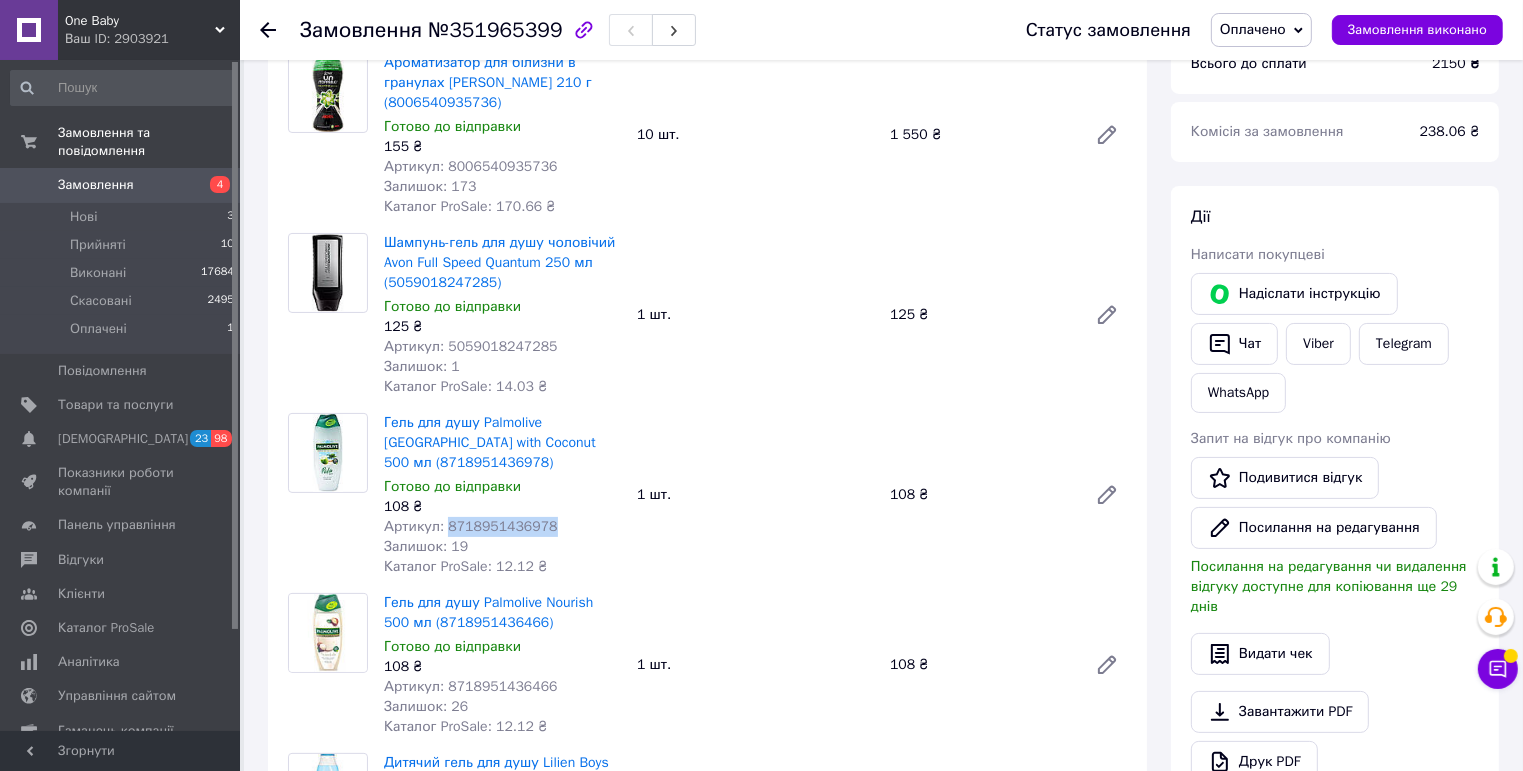 click on "Артикул: 8718951436978" at bounding box center [471, 526] 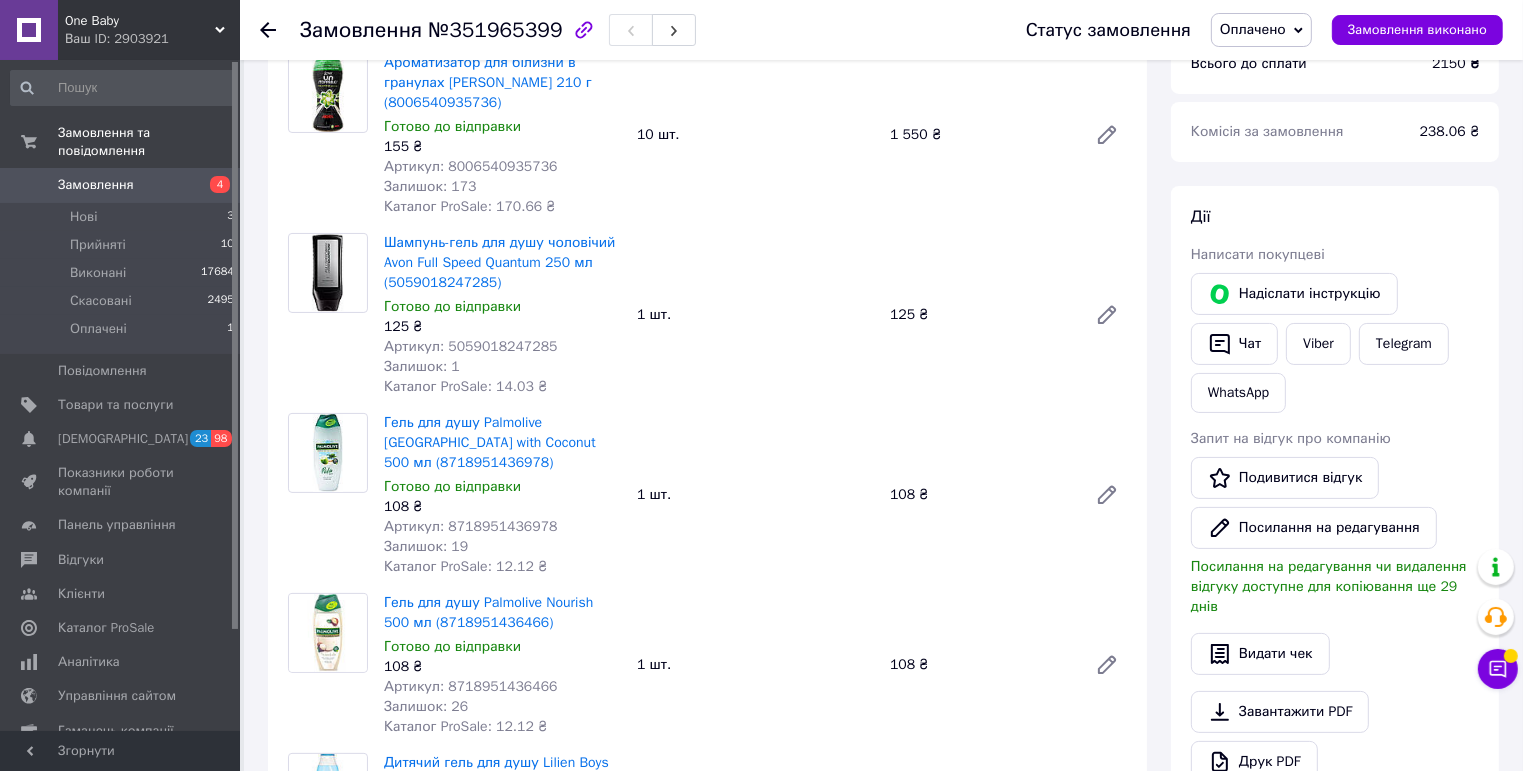 click on "Артикул: 8718951436466" at bounding box center [471, 686] 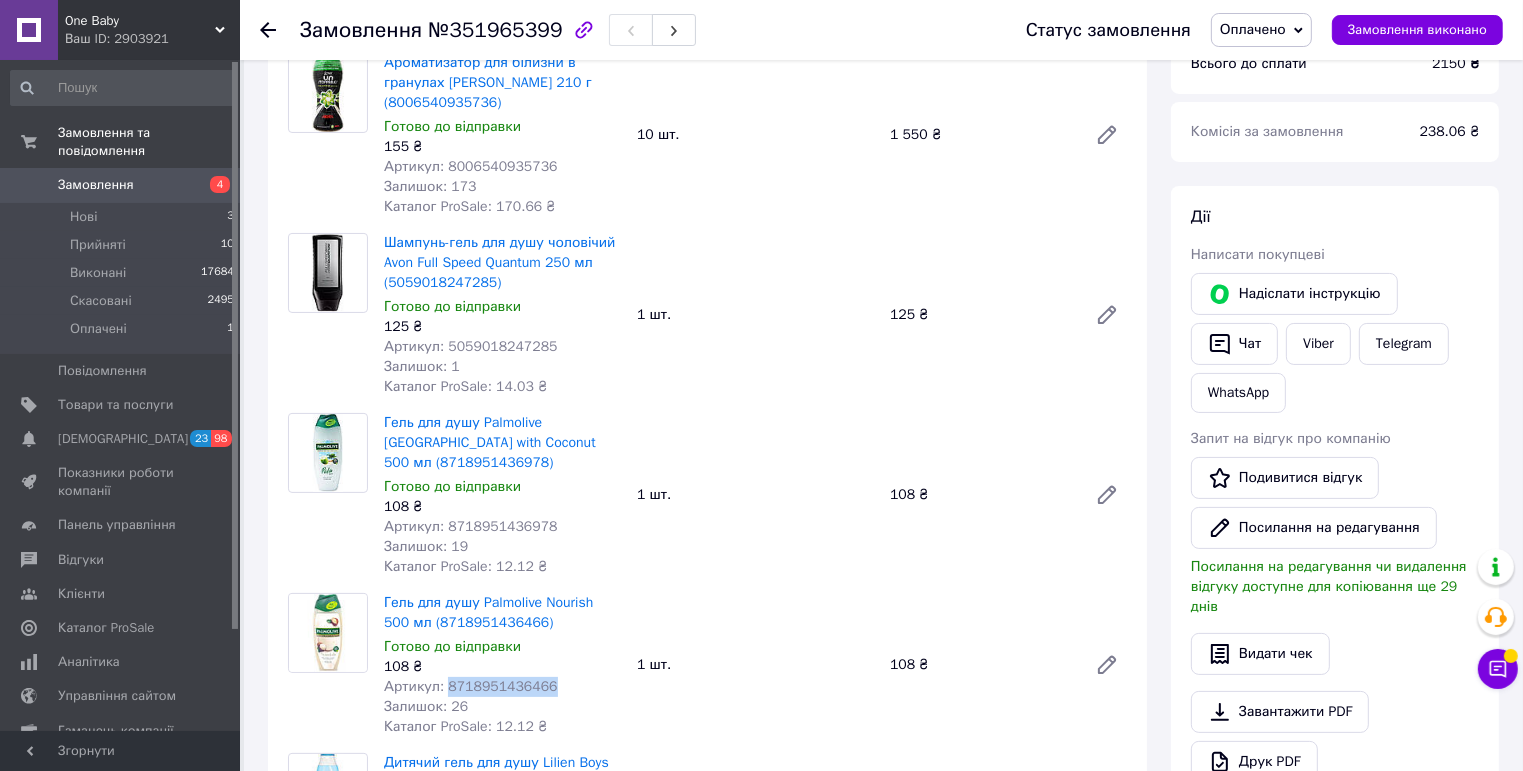 click on "Артикул: 8718951436466" at bounding box center [471, 686] 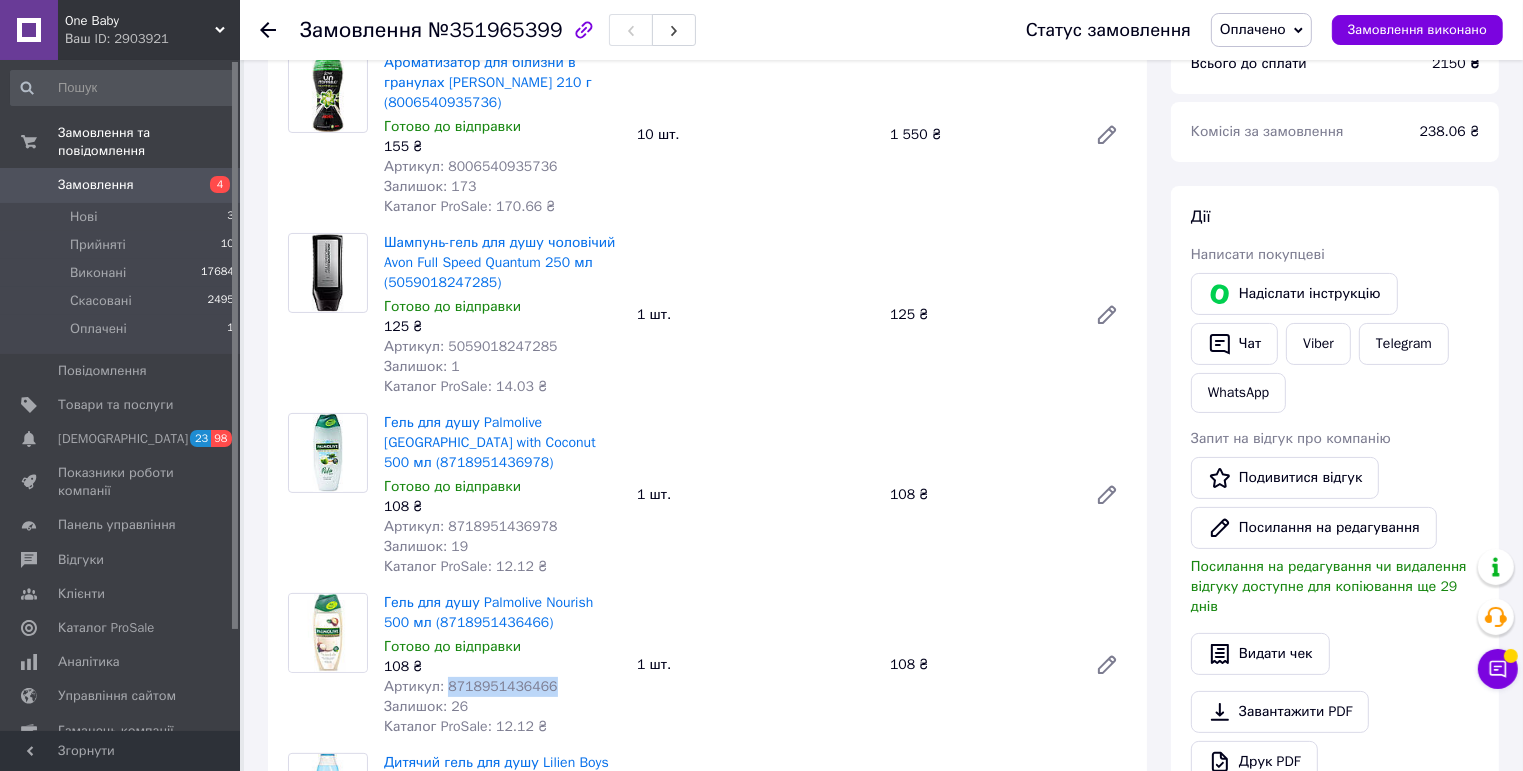 copy on "8718951436466" 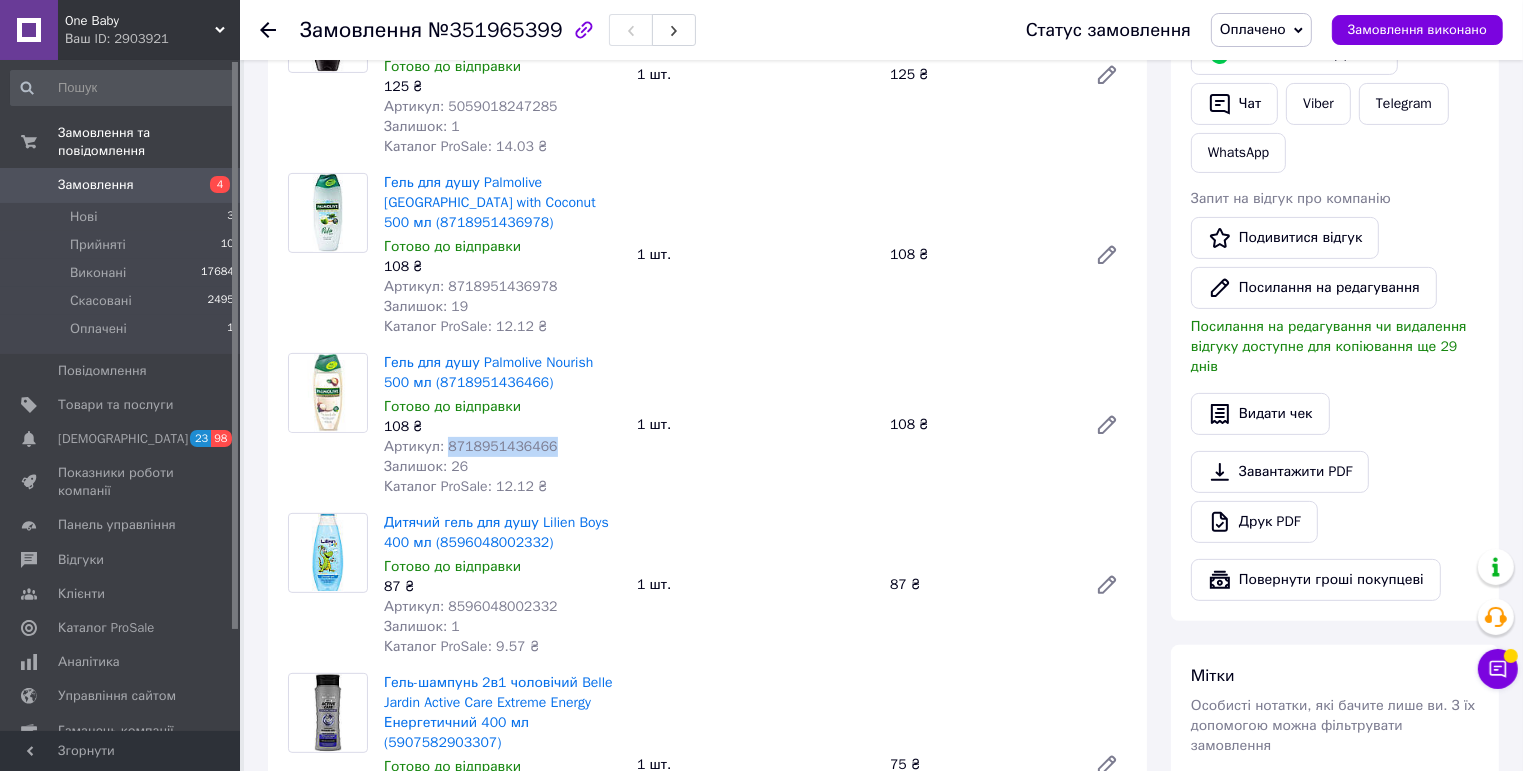 scroll, scrollTop: 560, scrollLeft: 0, axis: vertical 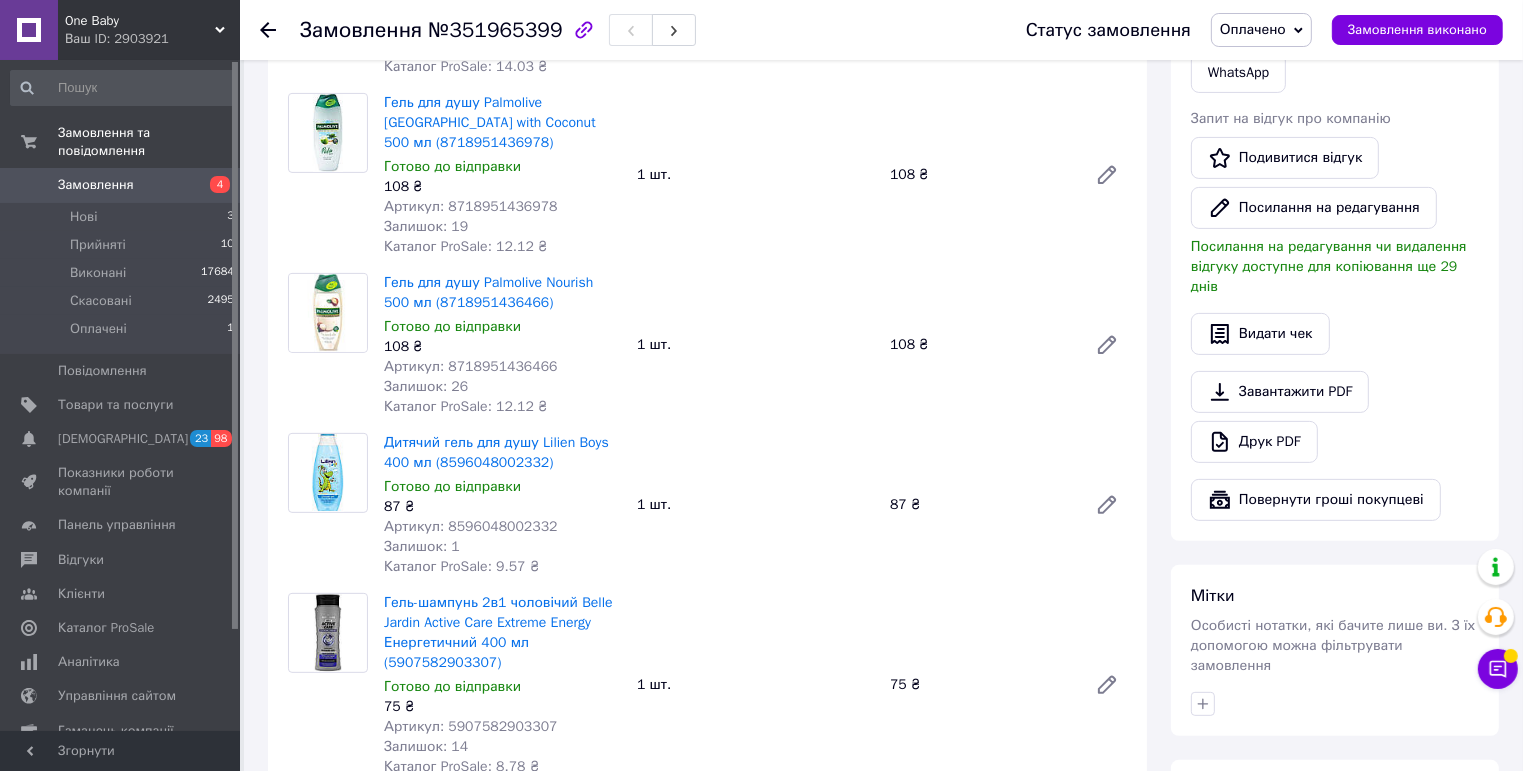 click on "Артикул: 8596048002332" at bounding box center (471, 526) 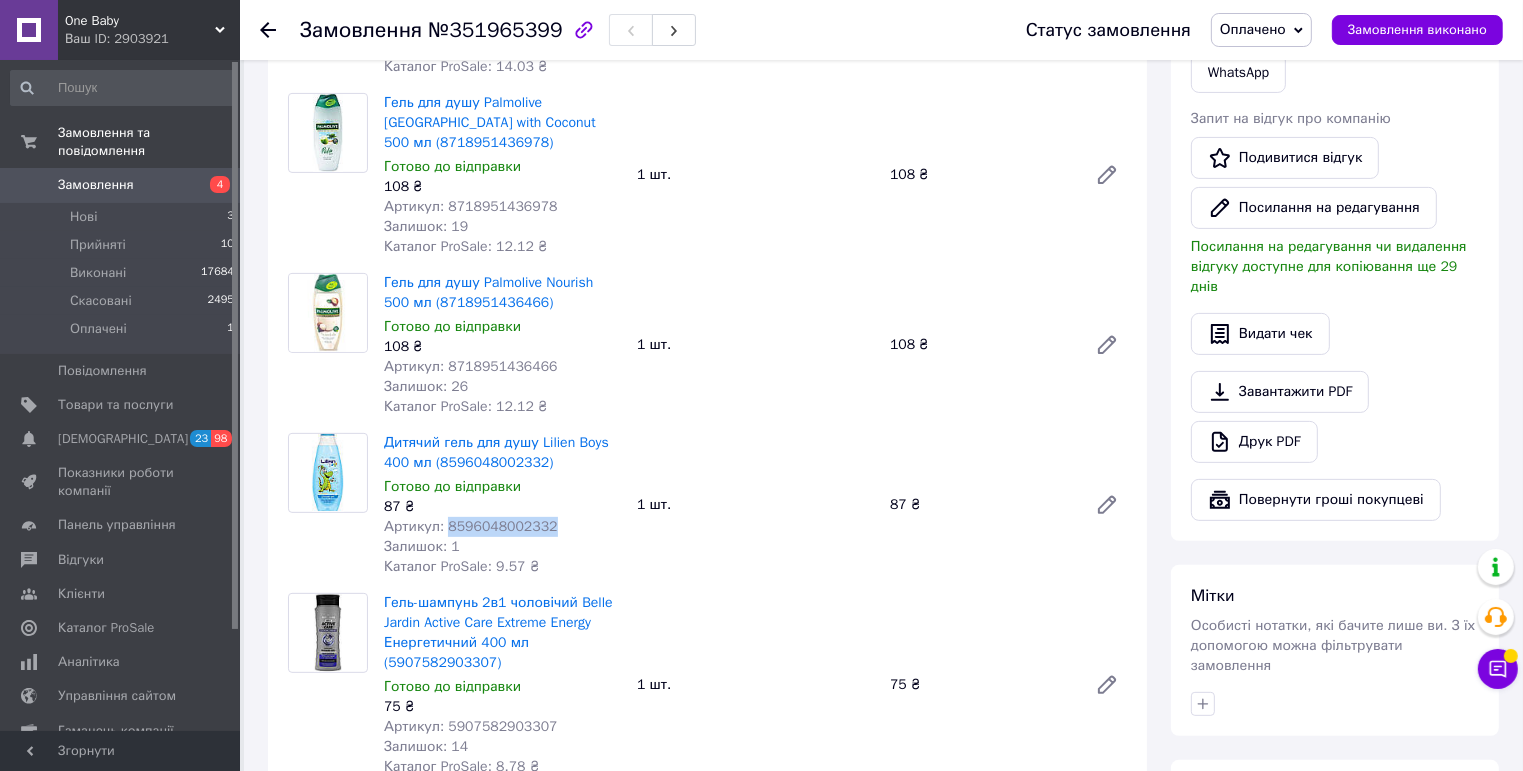 copy on "8596048002332" 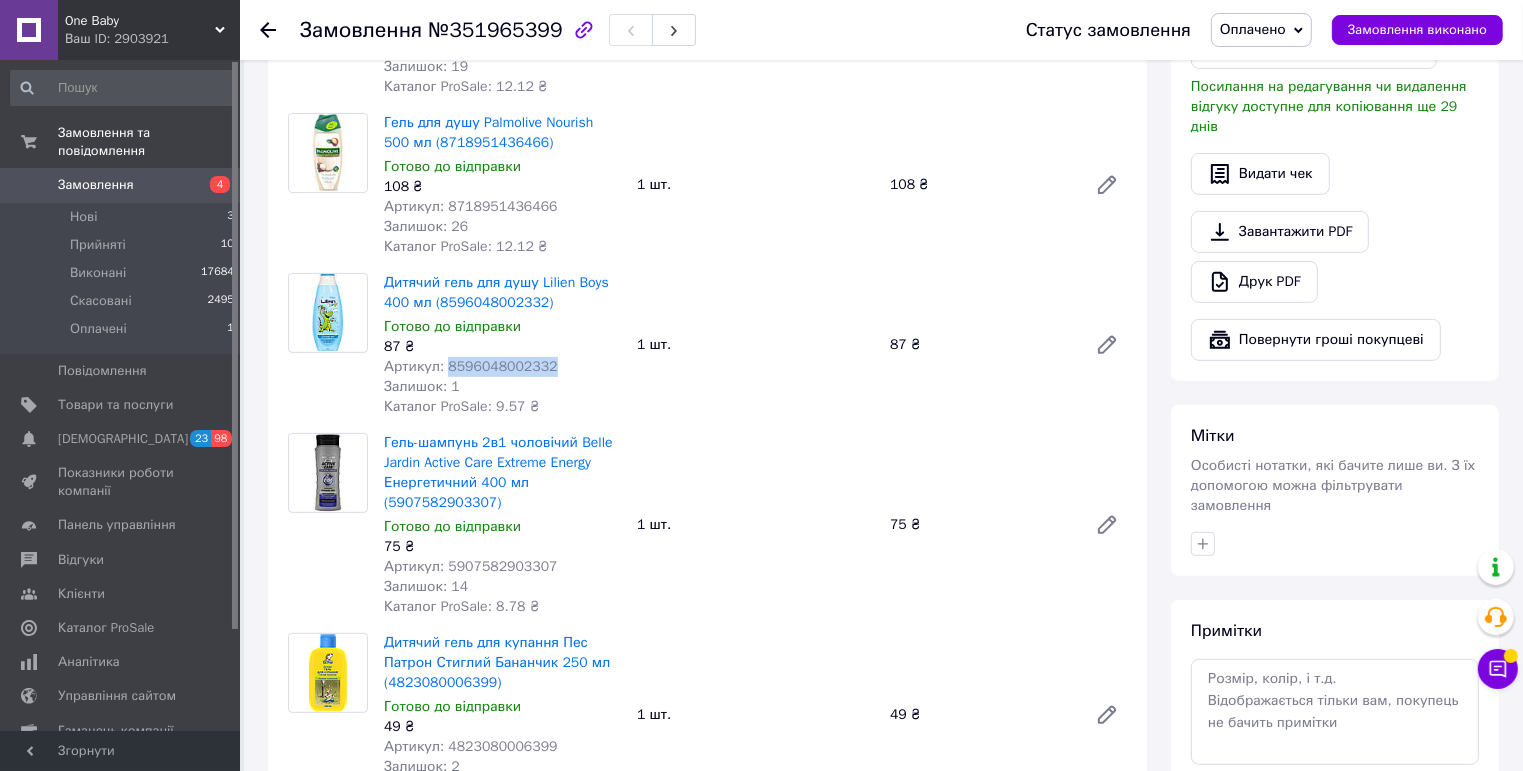 scroll, scrollTop: 880, scrollLeft: 0, axis: vertical 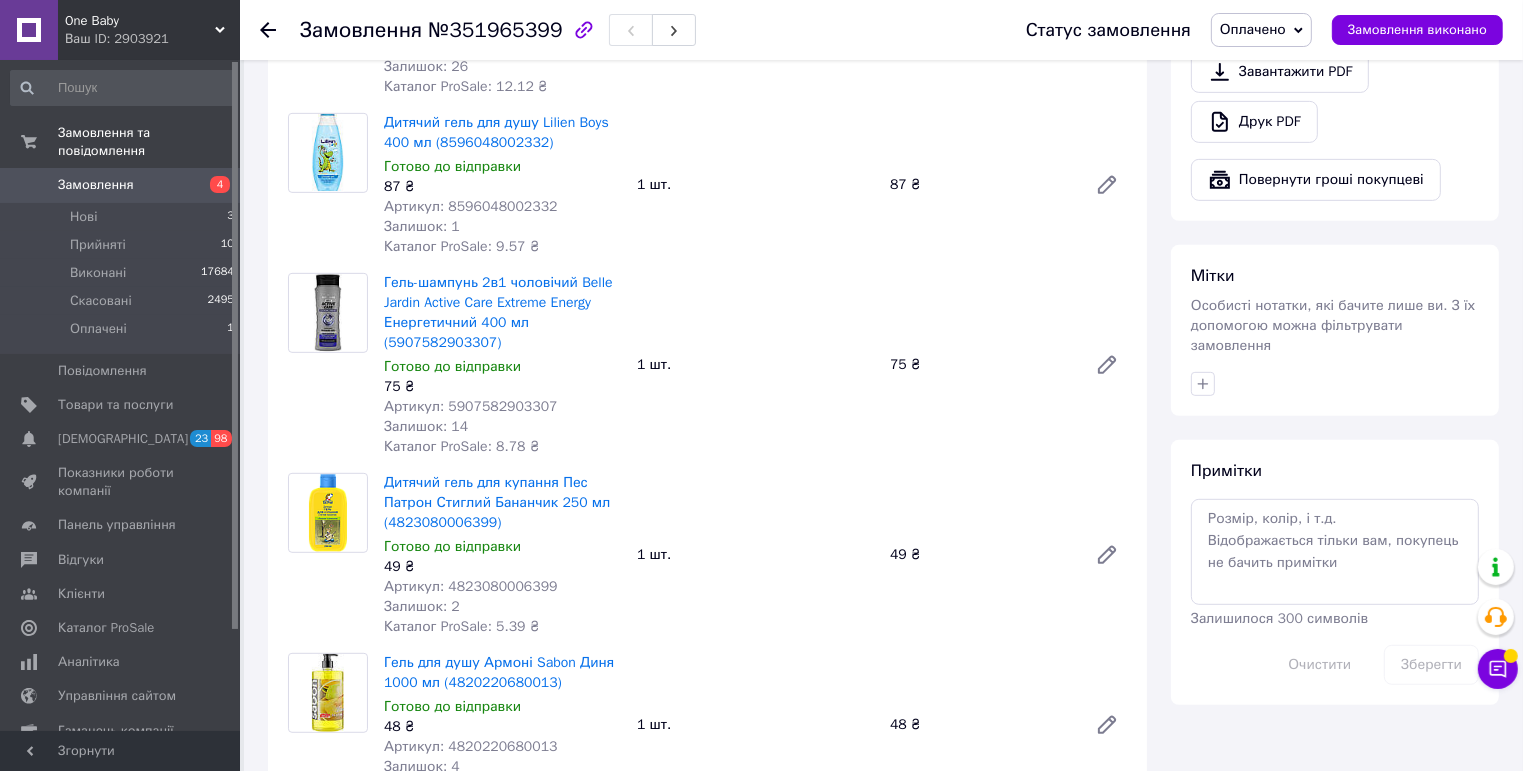 click on "Артикул: 5907582903307" at bounding box center [471, 406] 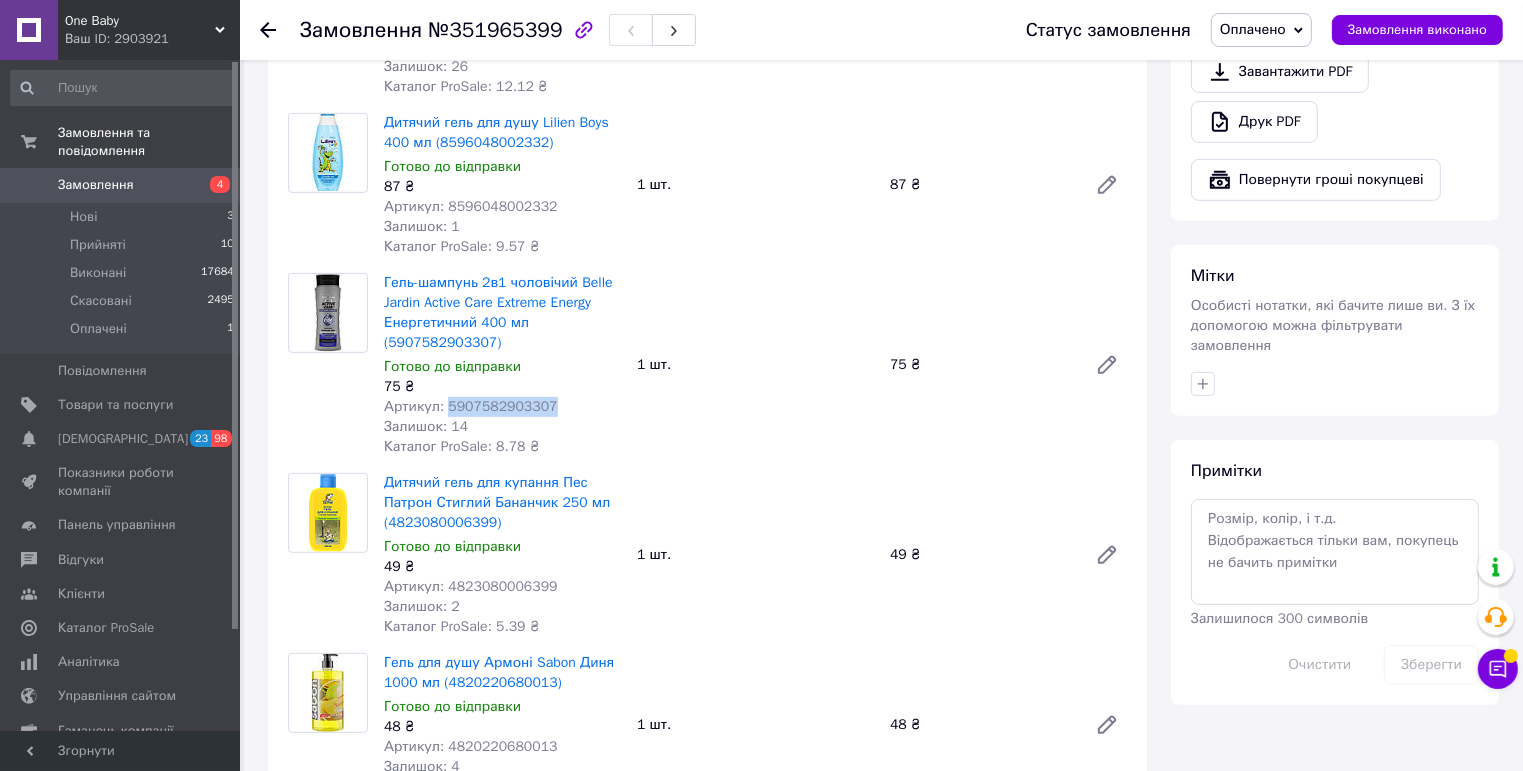 click on "Артикул: 5907582903307" at bounding box center (471, 406) 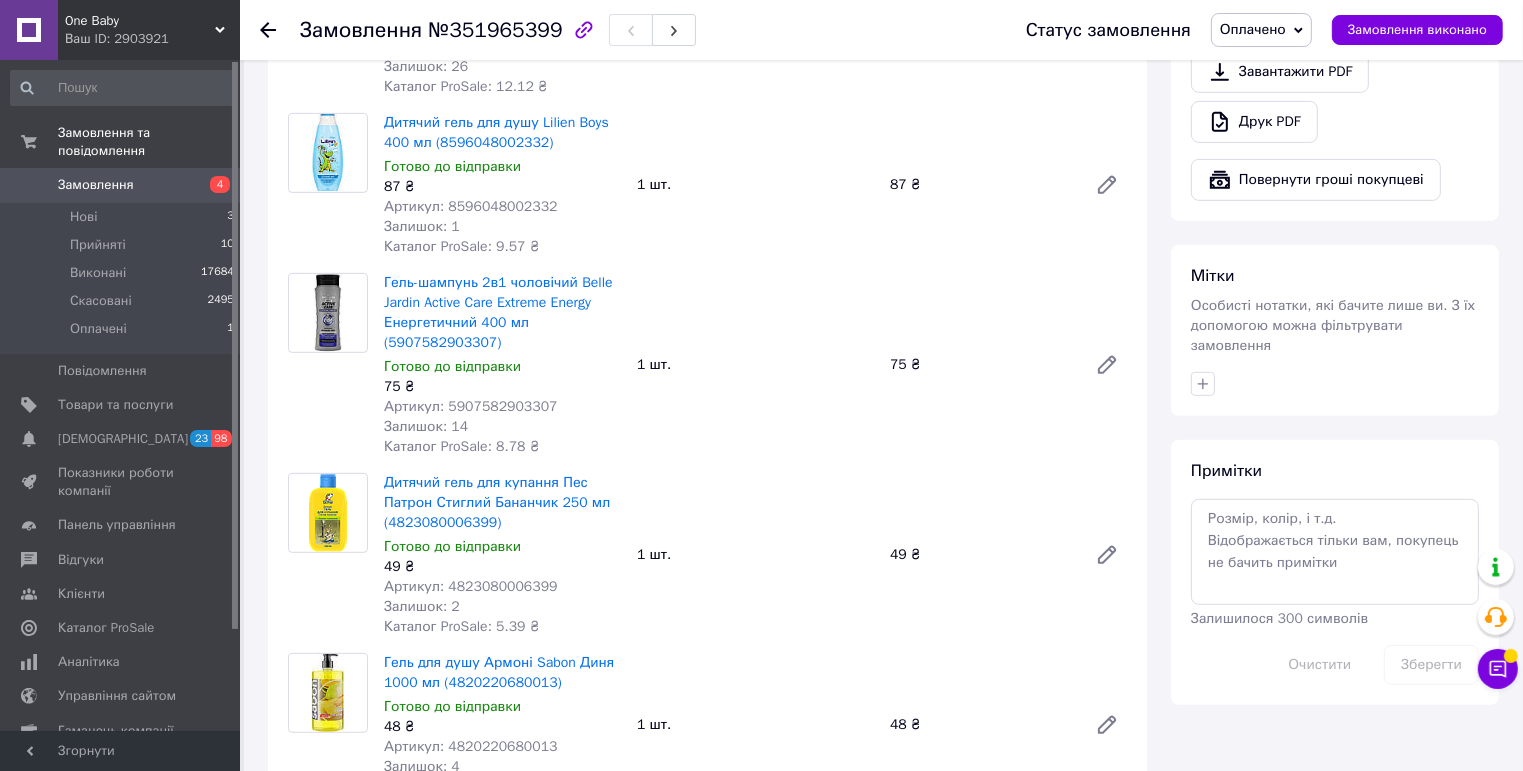 drag, startPoint x: 538, startPoint y: 420, endPoint x: 523, endPoint y: 408, distance: 19.209373 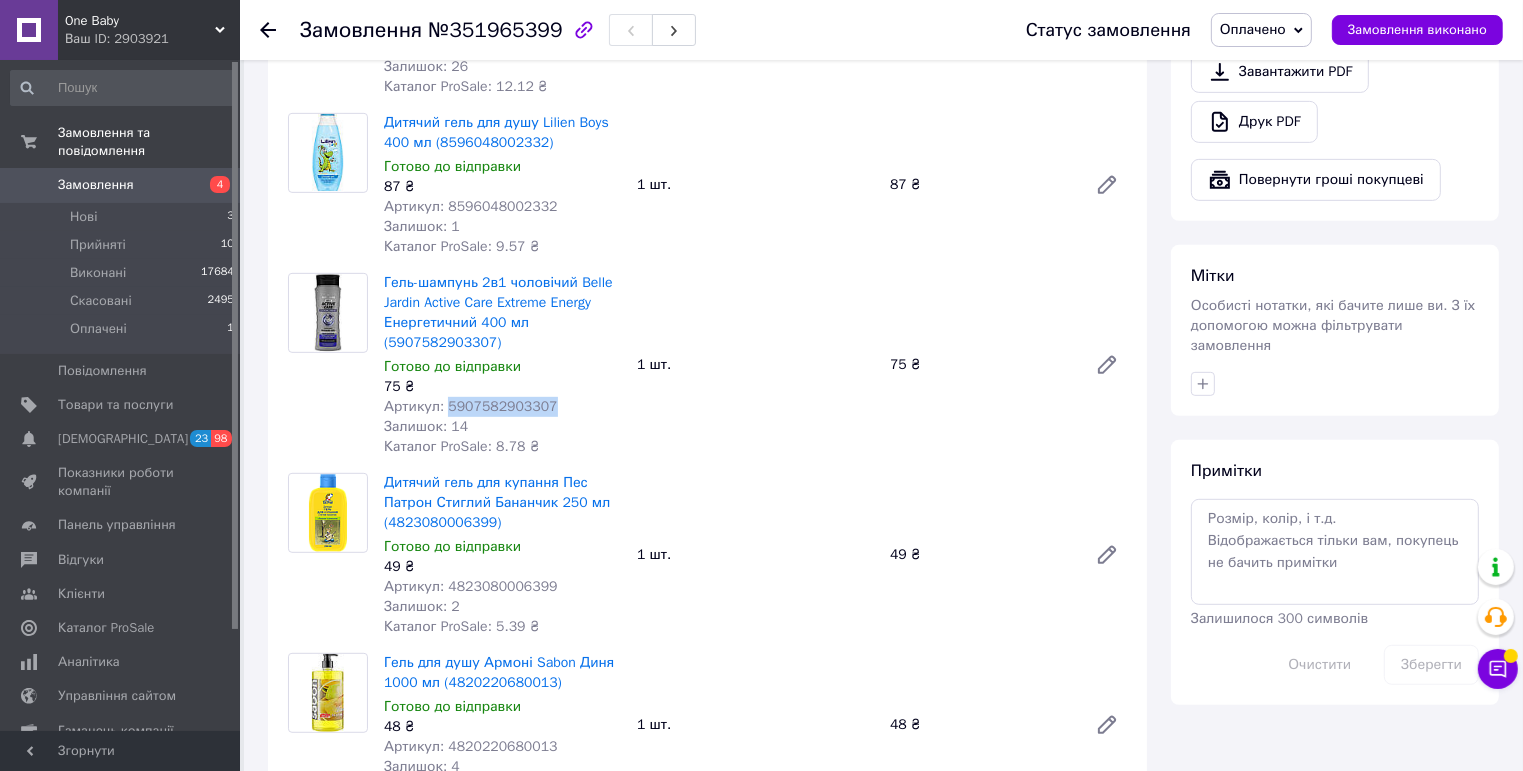 click on "Артикул: 5907582903307" at bounding box center [471, 406] 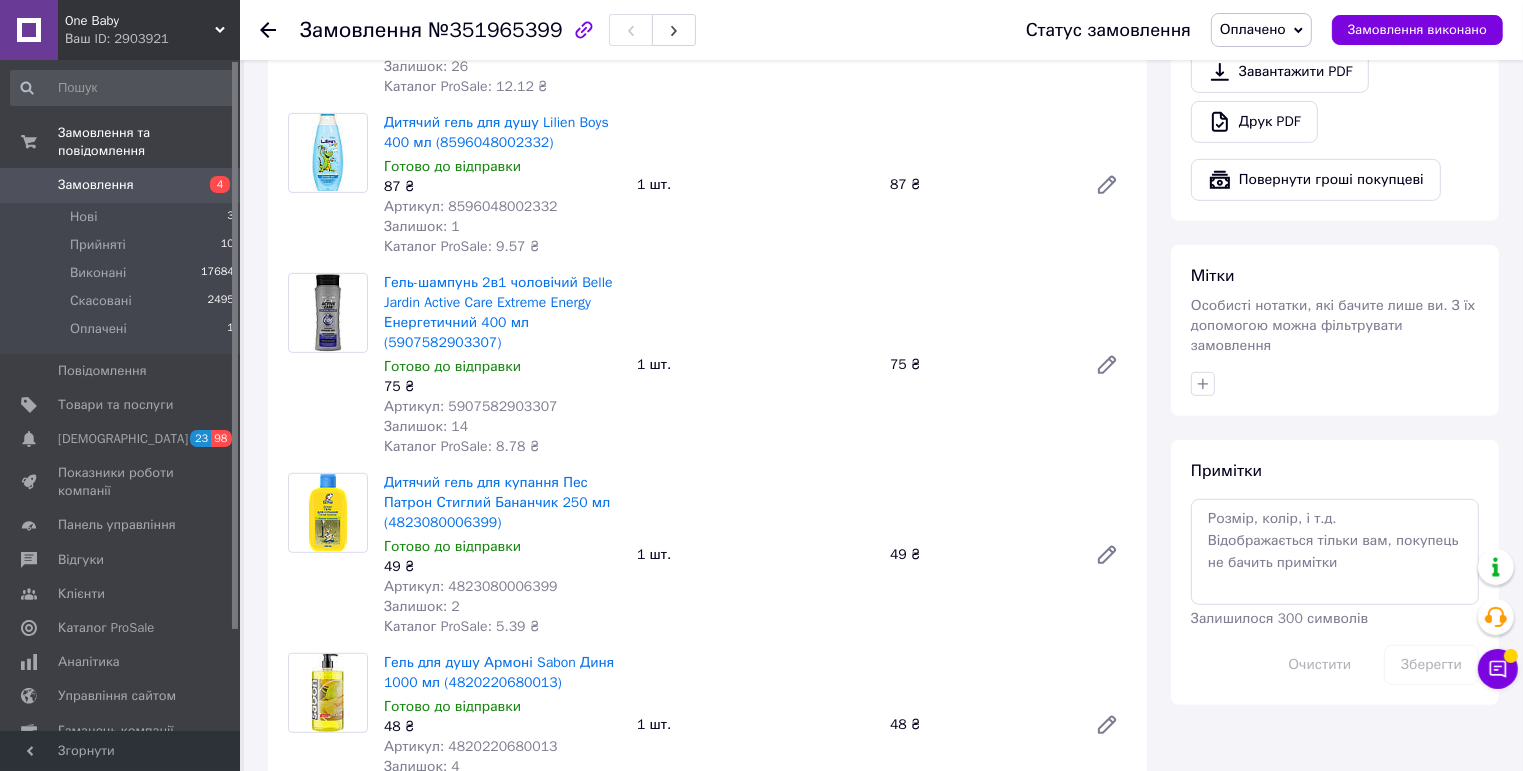 click on "Артикул: 4823080006399" at bounding box center (471, 586) 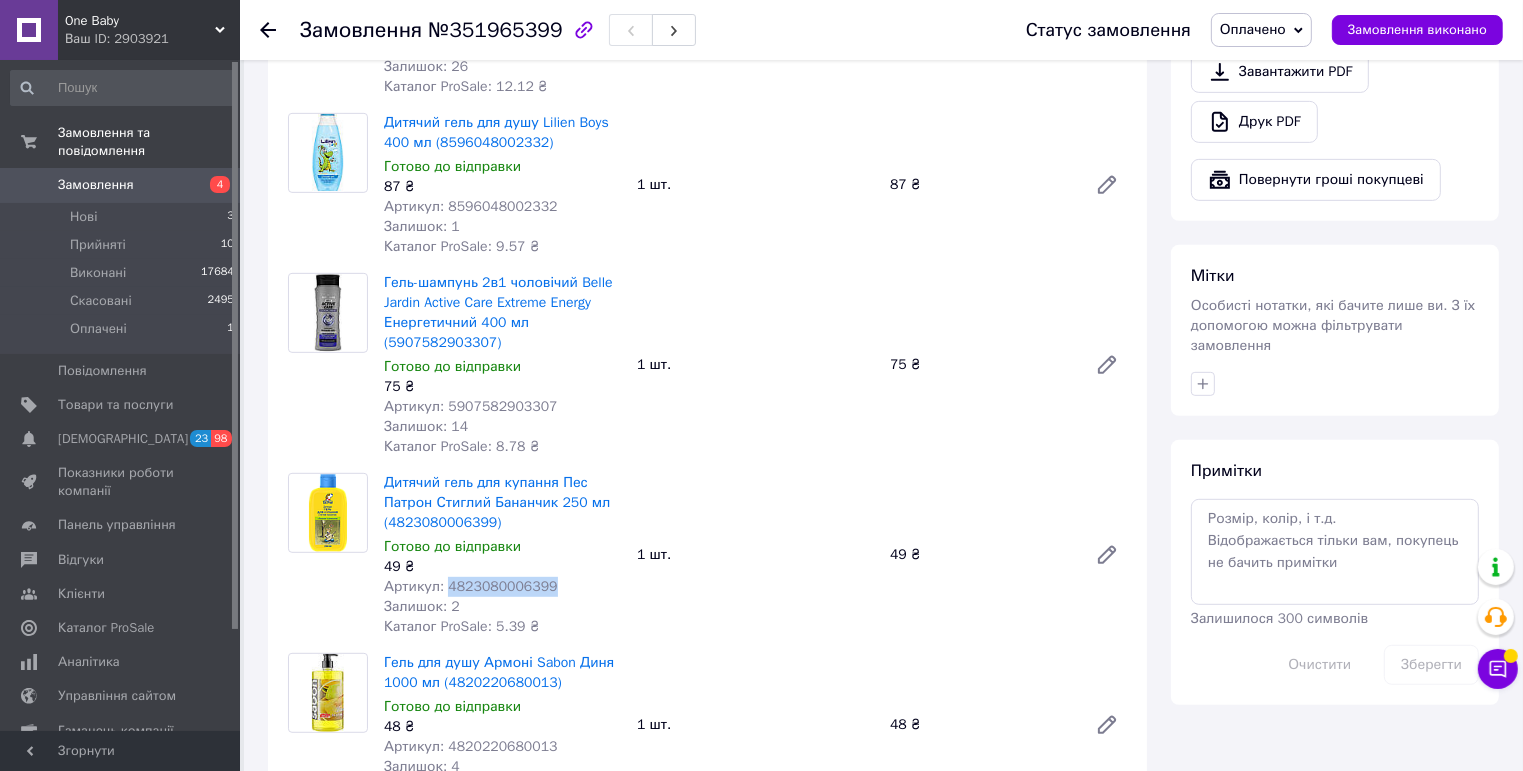 click on "Артикул: 4823080006399" at bounding box center (471, 586) 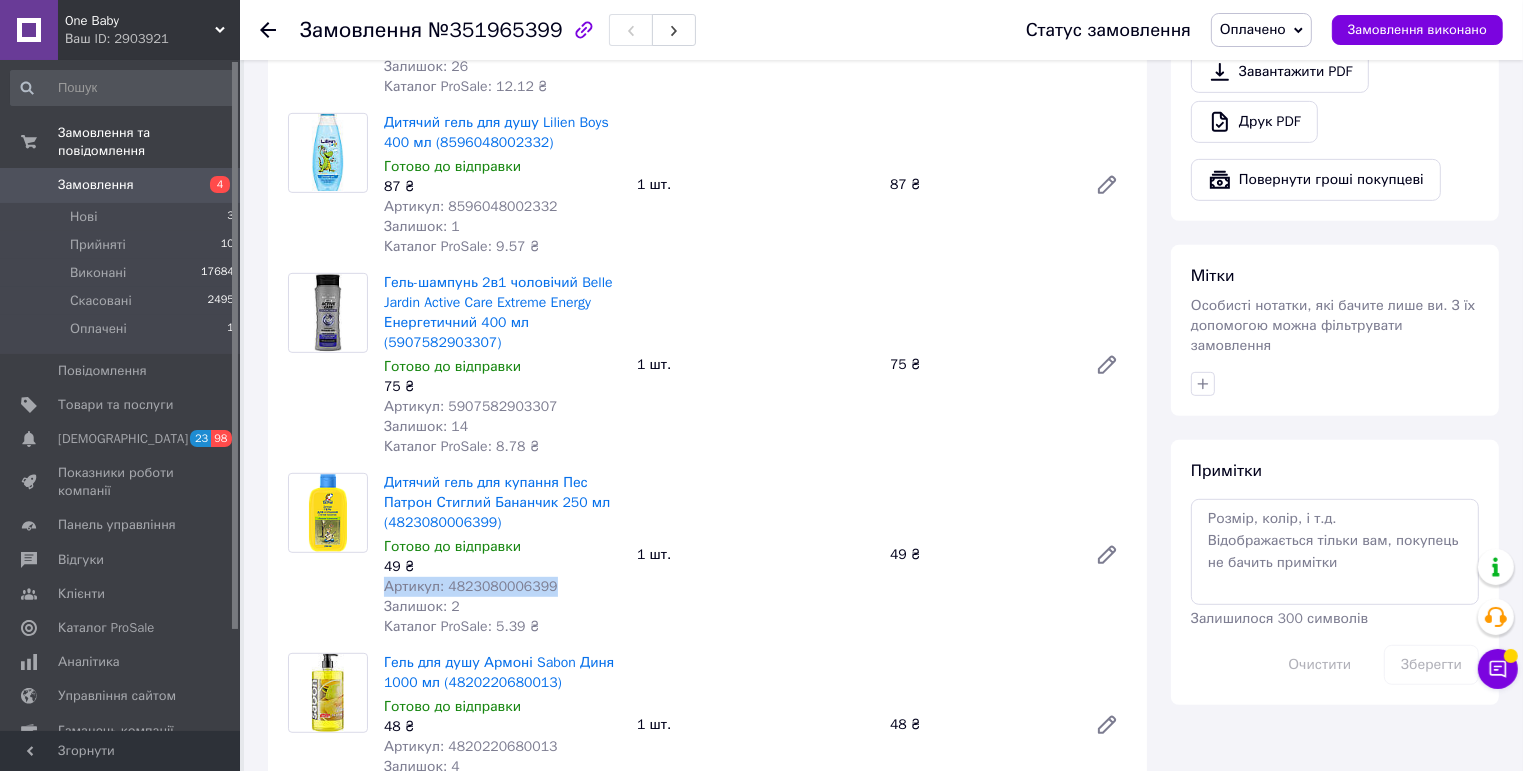 click on "Артикул: 4823080006399" at bounding box center (471, 586) 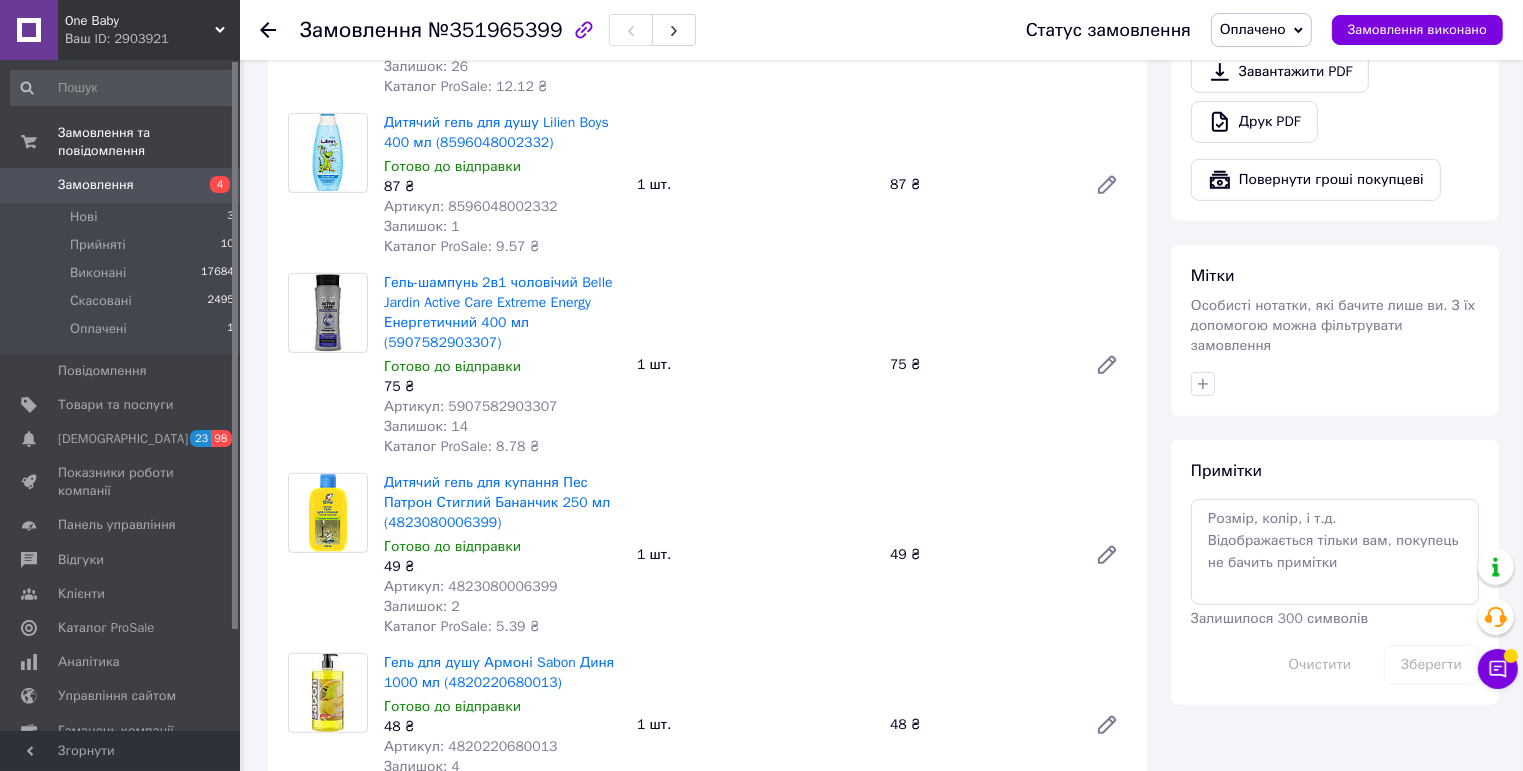 click on "Готово до відправки" at bounding box center (502, 547) 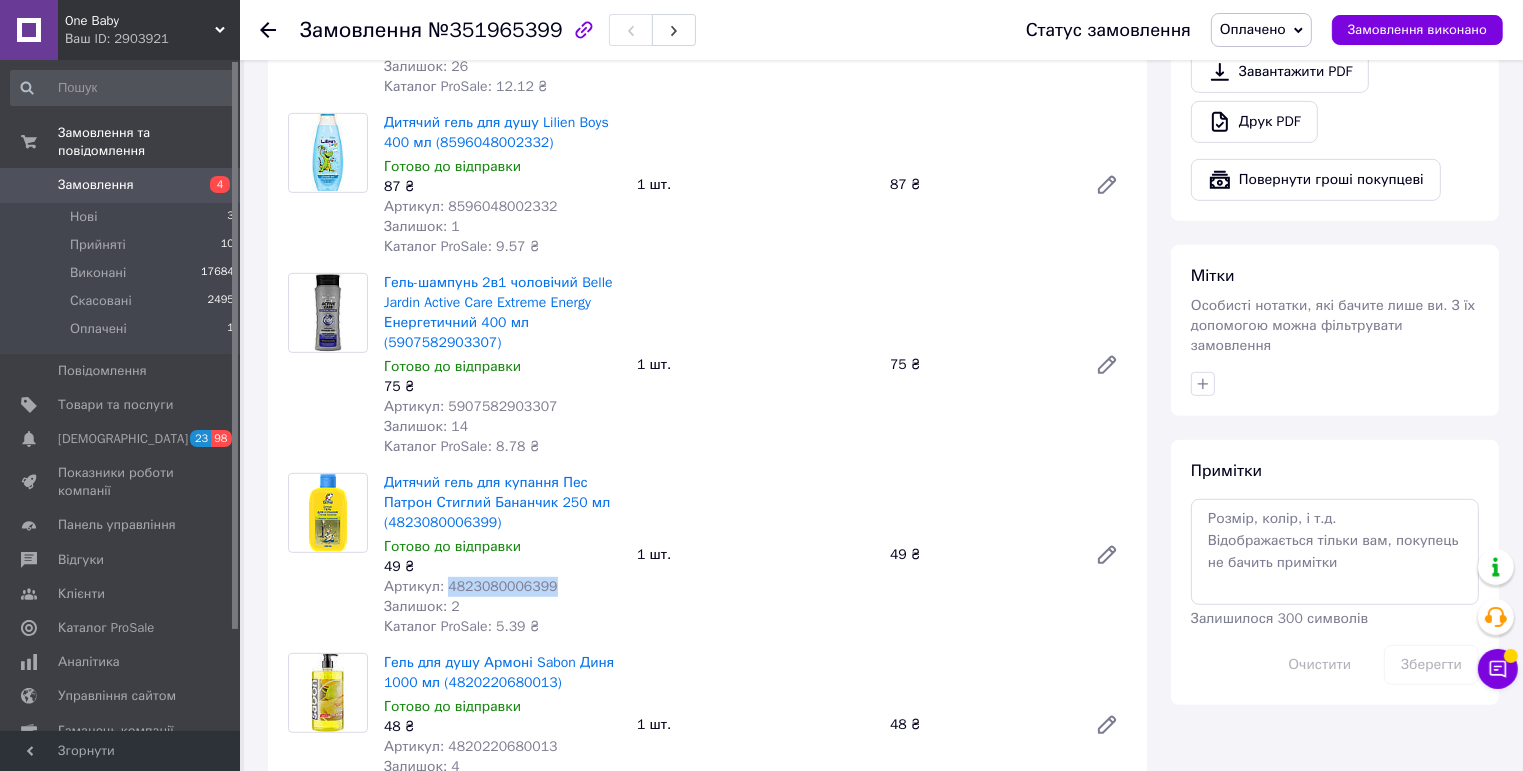 click on "Артикул: 4823080006399" at bounding box center (471, 586) 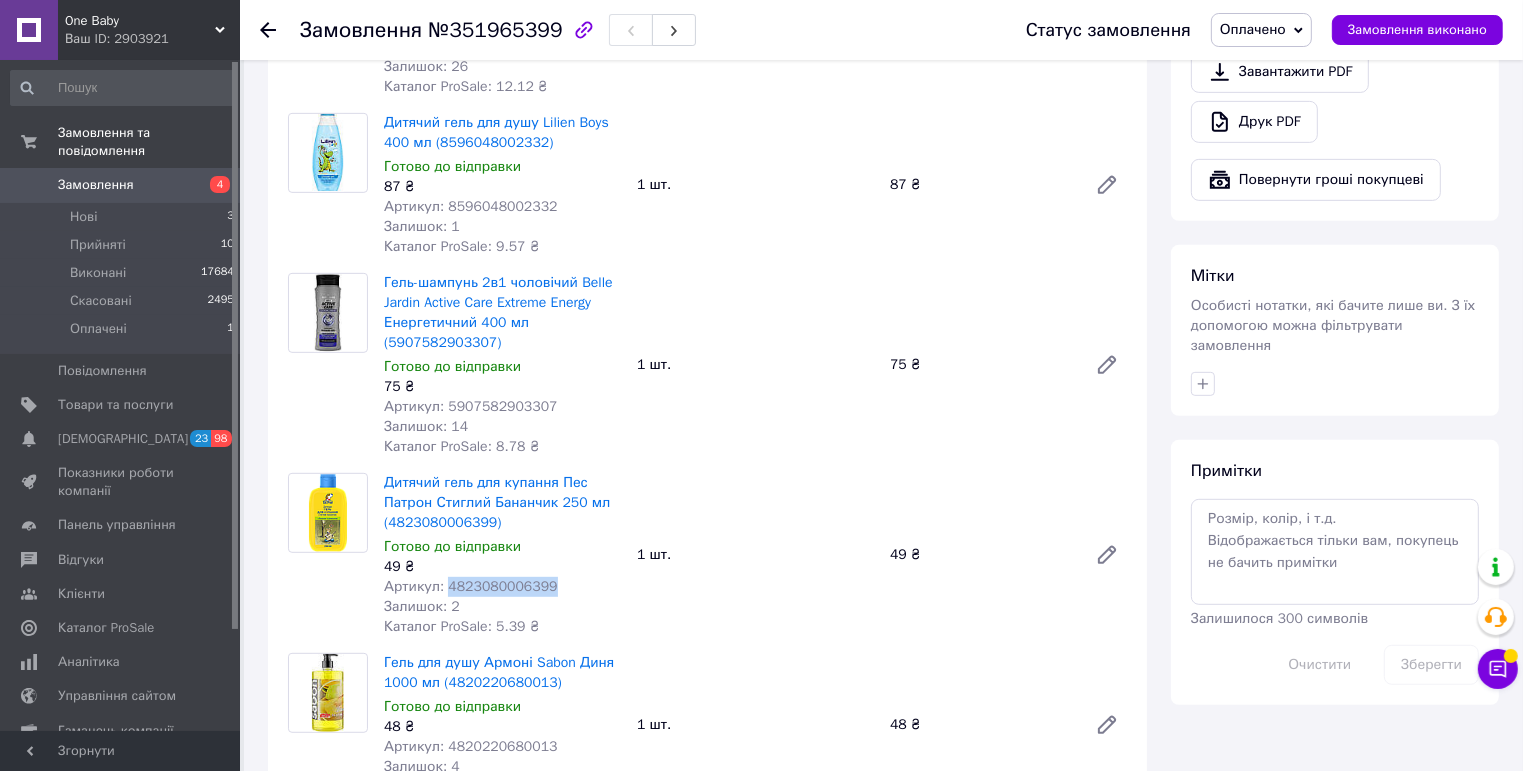 scroll, scrollTop: 1120, scrollLeft: 0, axis: vertical 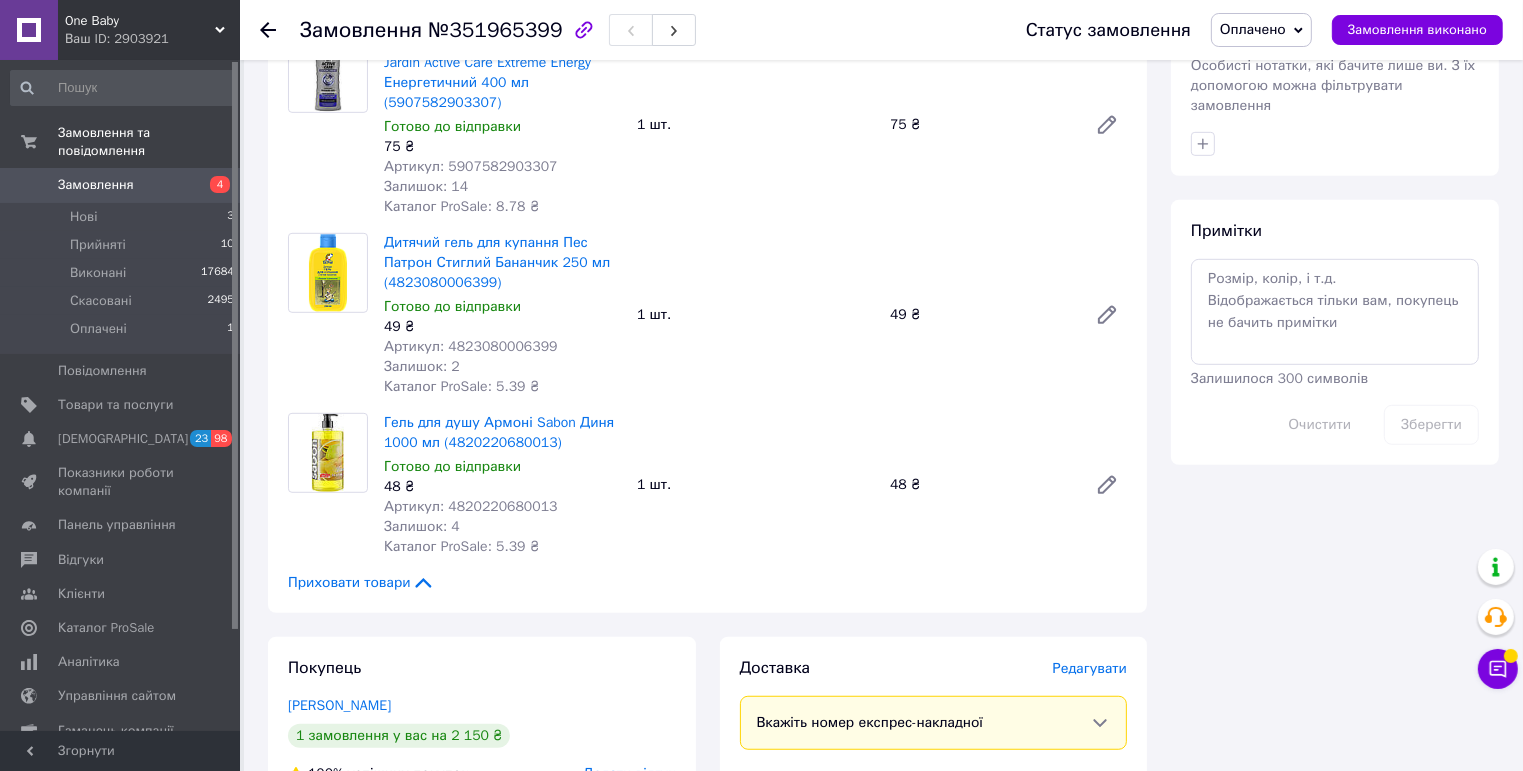 click on "Артикул: 4820220680013" at bounding box center [471, 506] 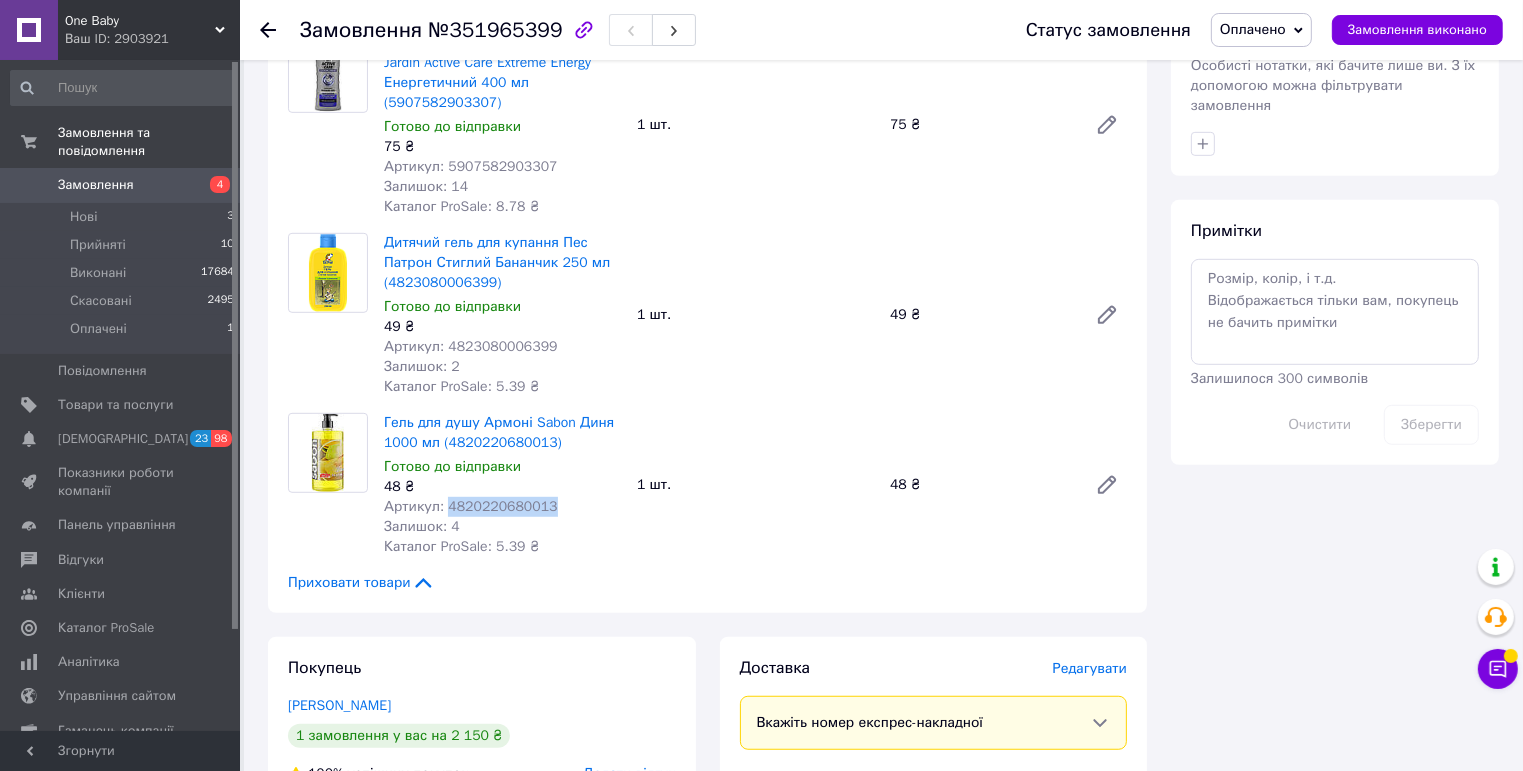 click on "Артикул: 4820220680013" at bounding box center [471, 506] 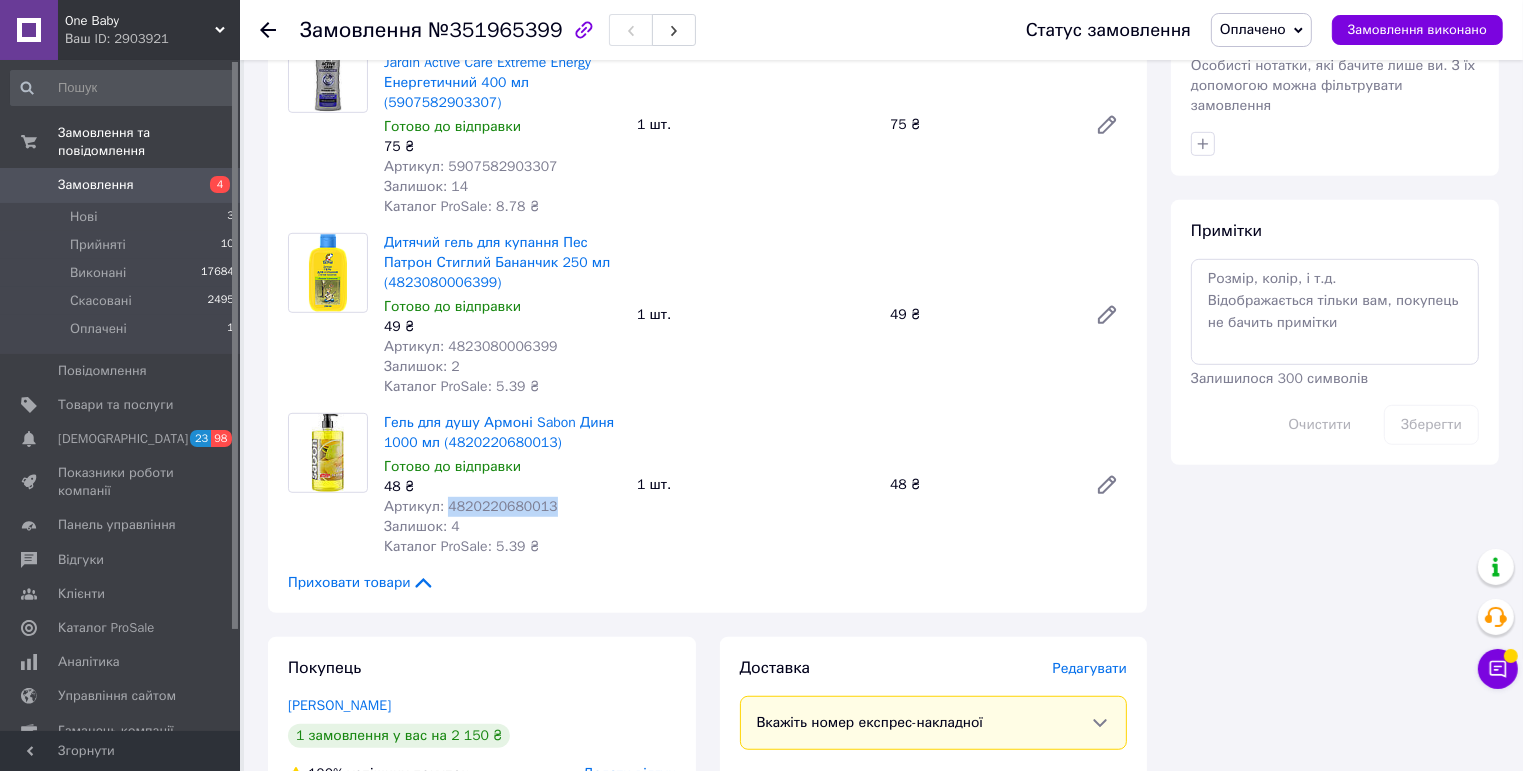 copy on "4820220680013" 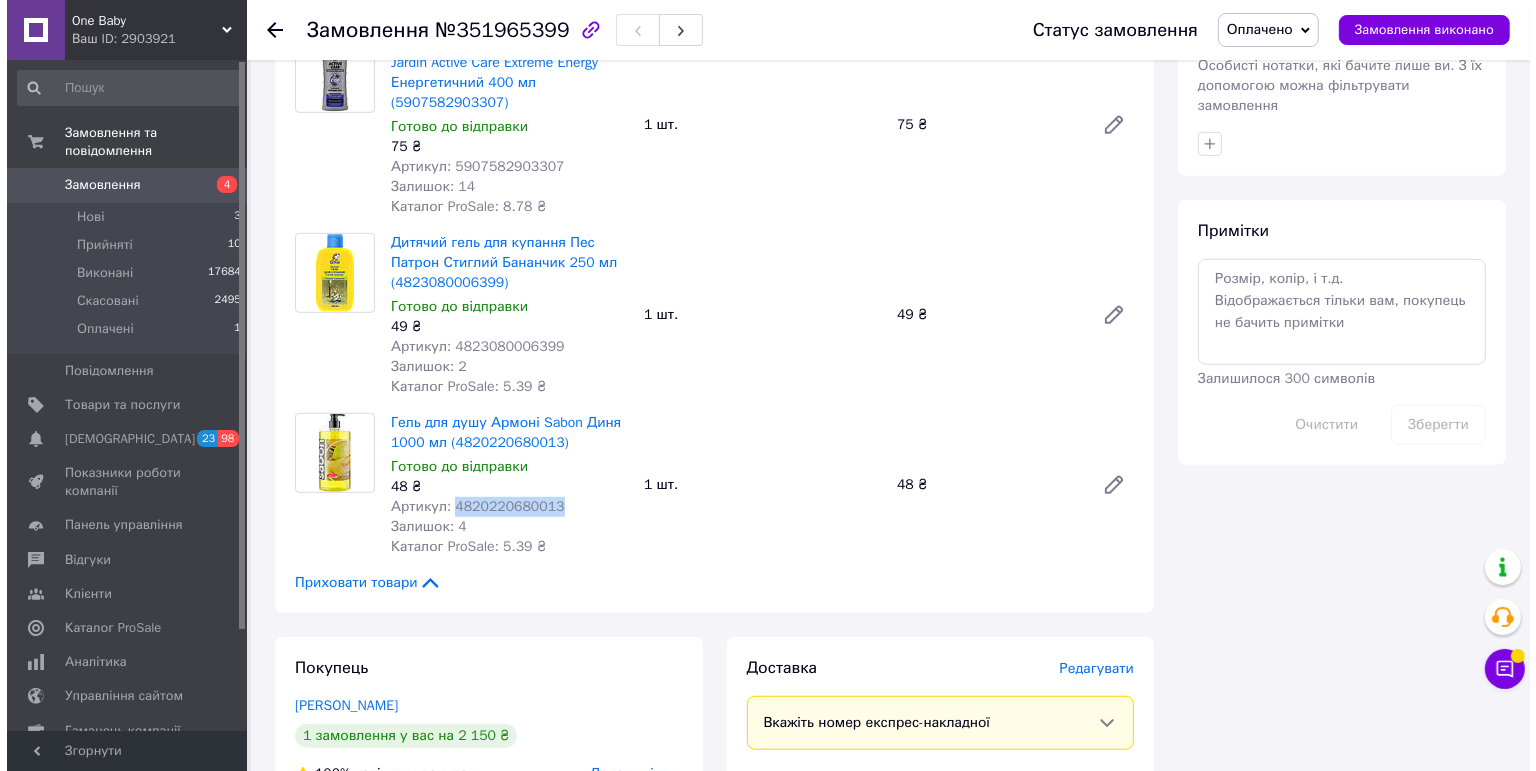 scroll, scrollTop: 1200, scrollLeft: 0, axis: vertical 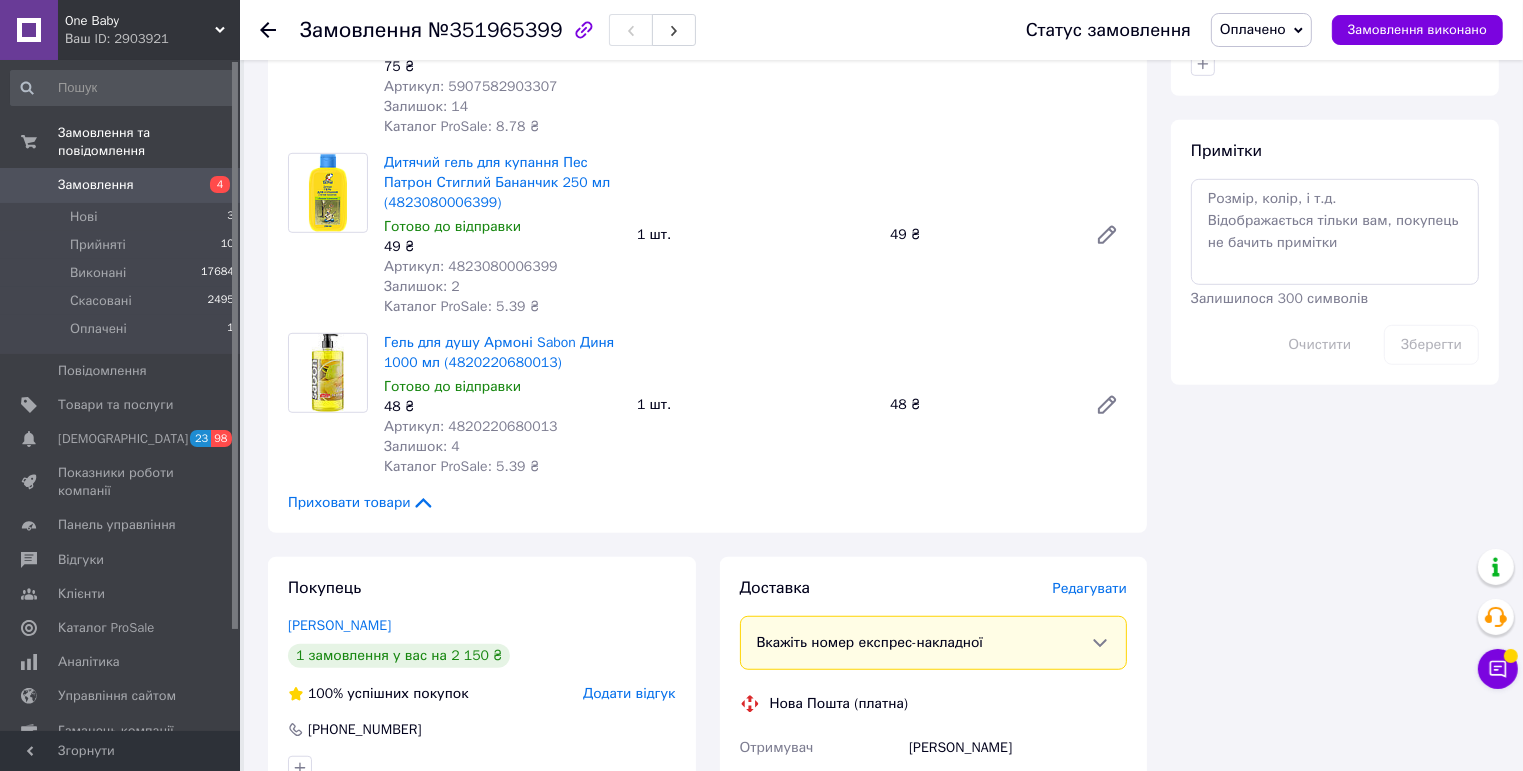 click on "Редагувати" at bounding box center (1090, 588) 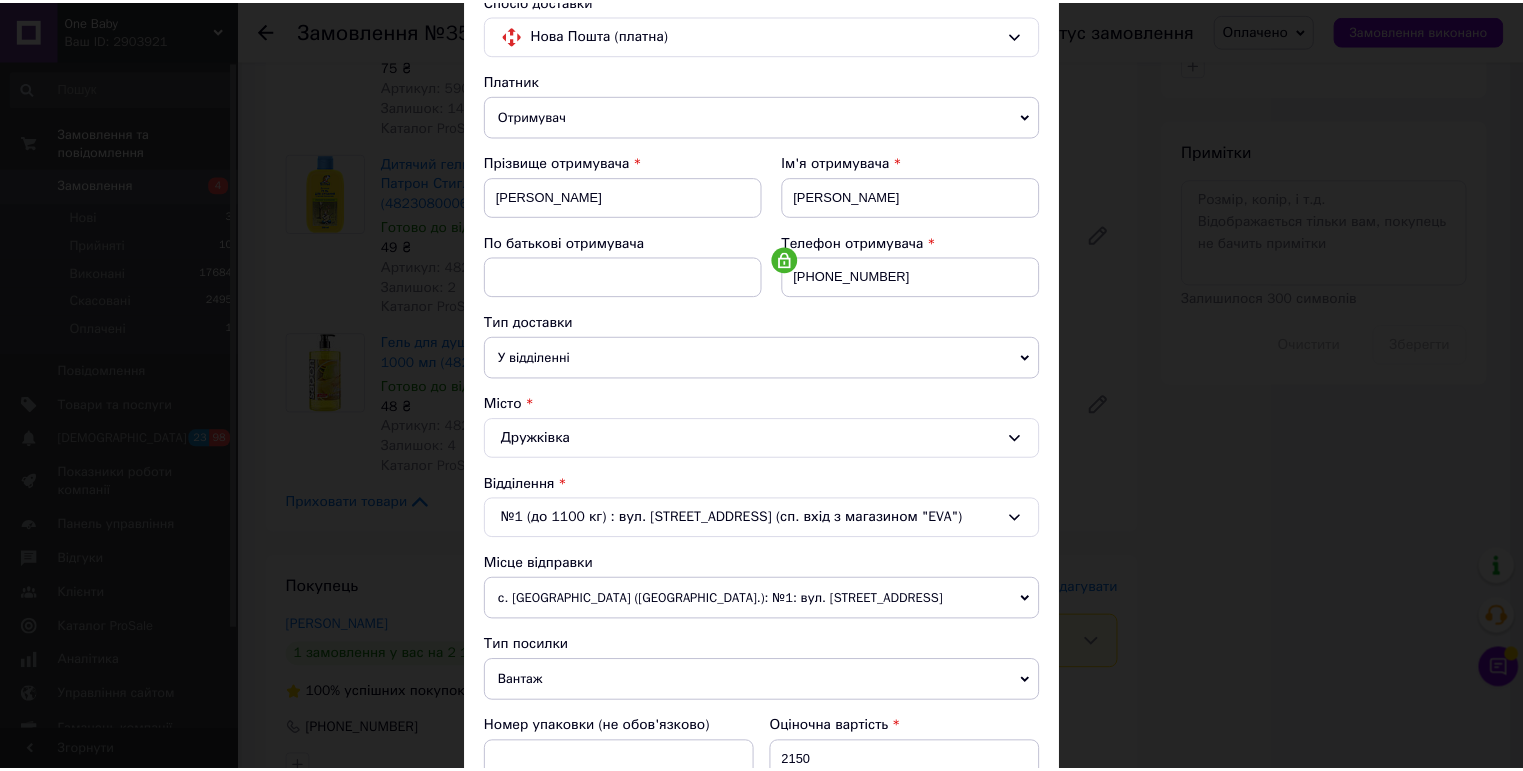 scroll, scrollTop: 551, scrollLeft: 0, axis: vertical 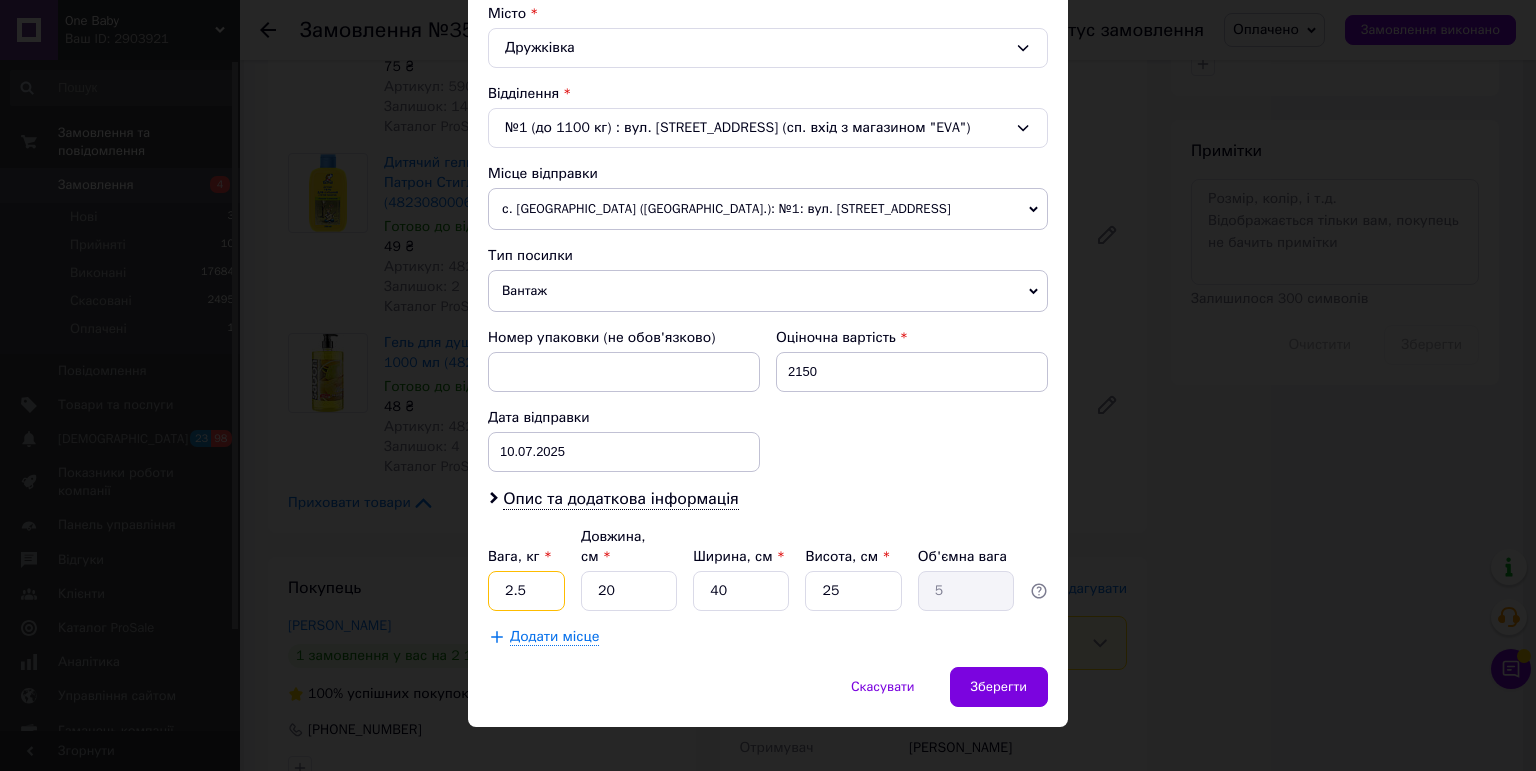 drag, startPoint x: 533, startPoint y: 561, endPoint x: 488, endPoint y: 558, distance: 45.099888 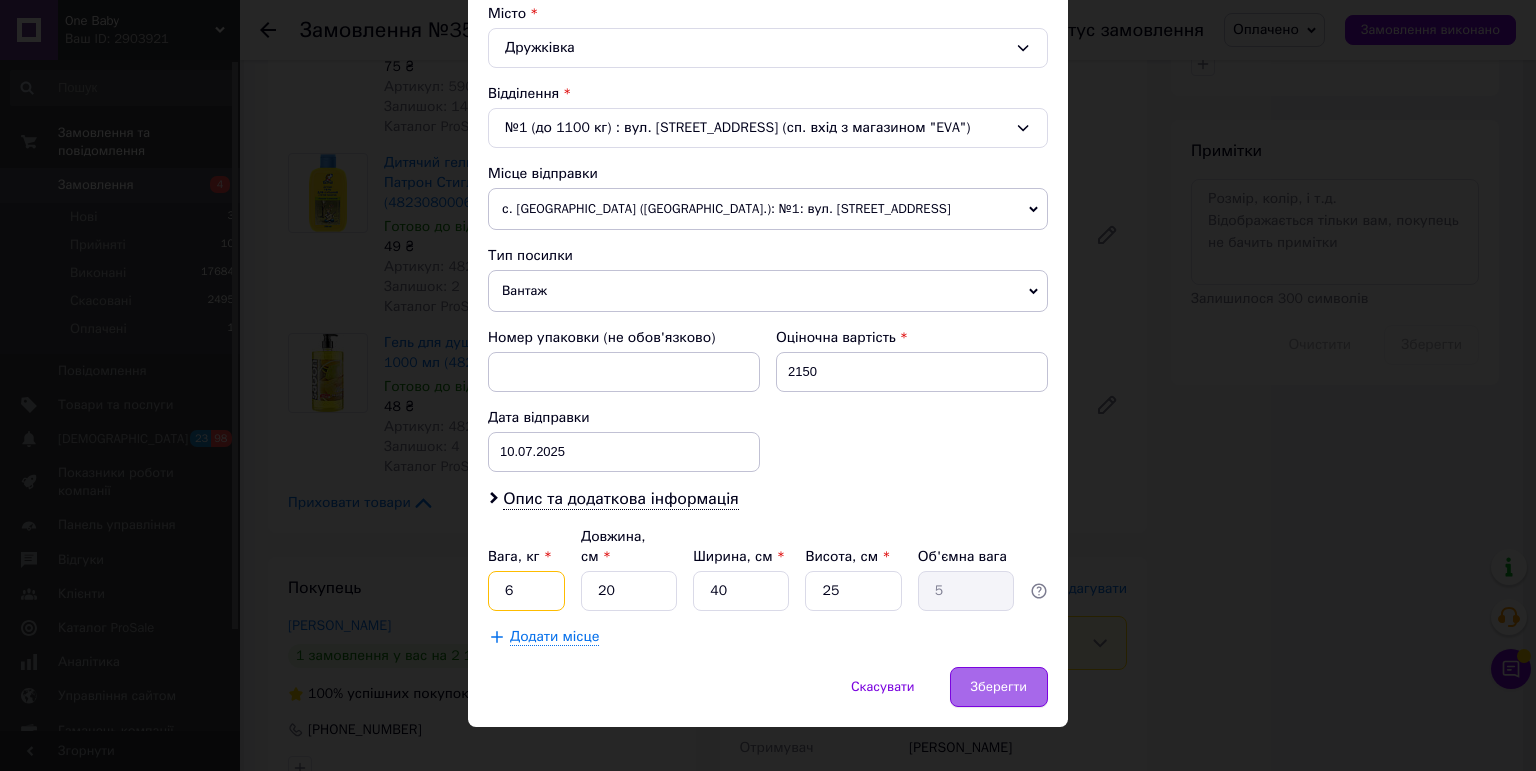 type on "6" 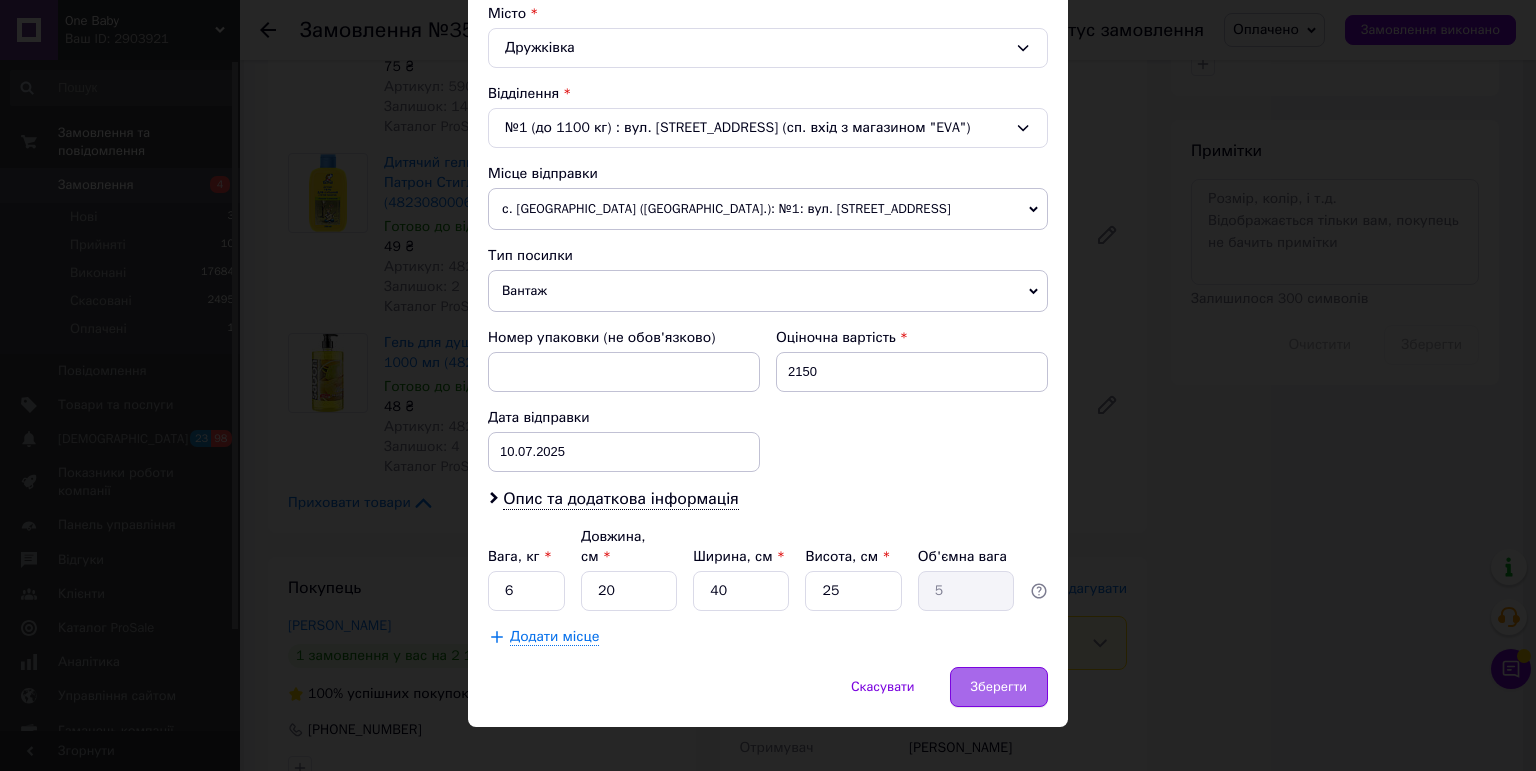 click on "Зберегти" at bounding box center [999, 687] 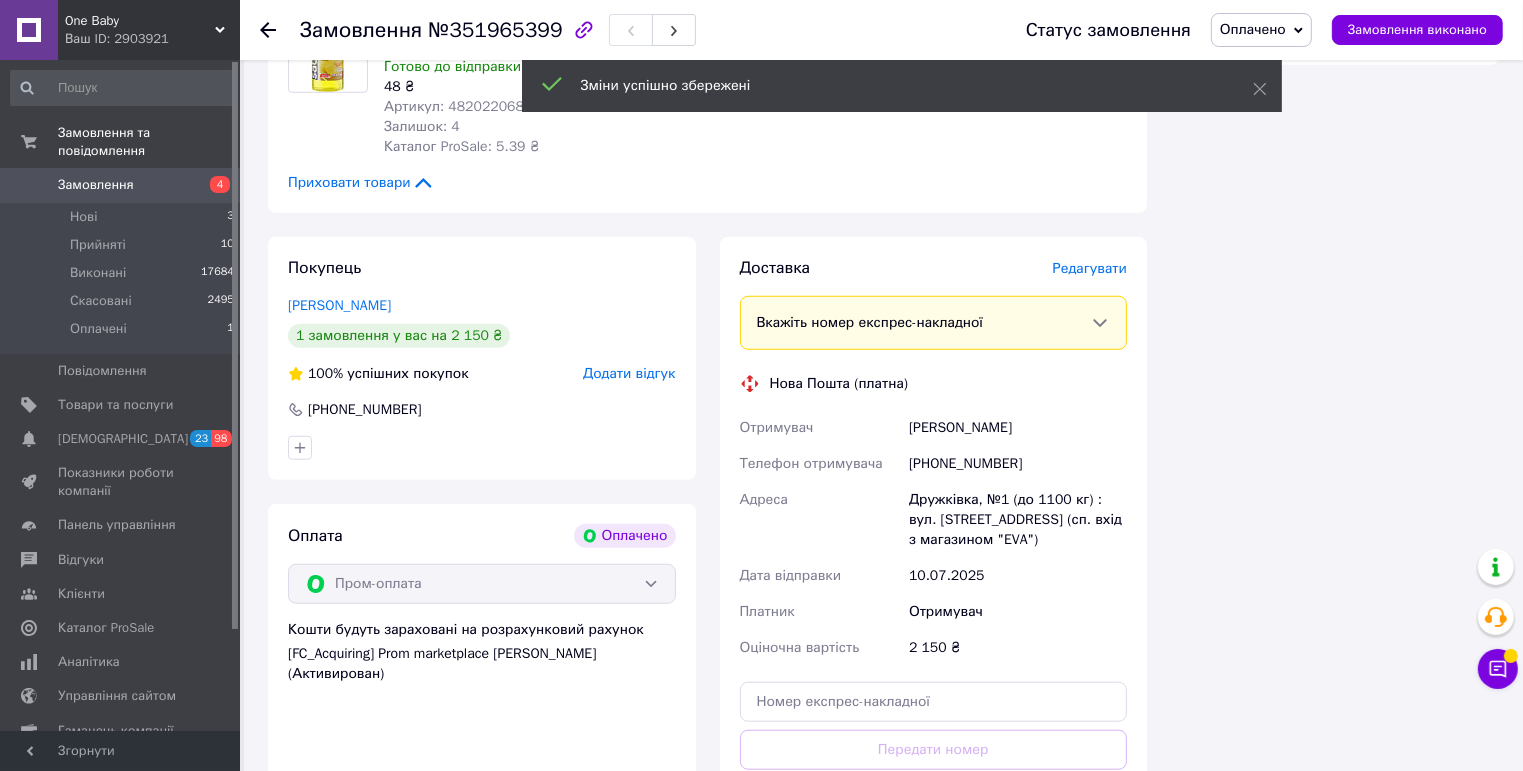 scroll, scrollTop: 1600, scrollLeft: 0, axis: vertical 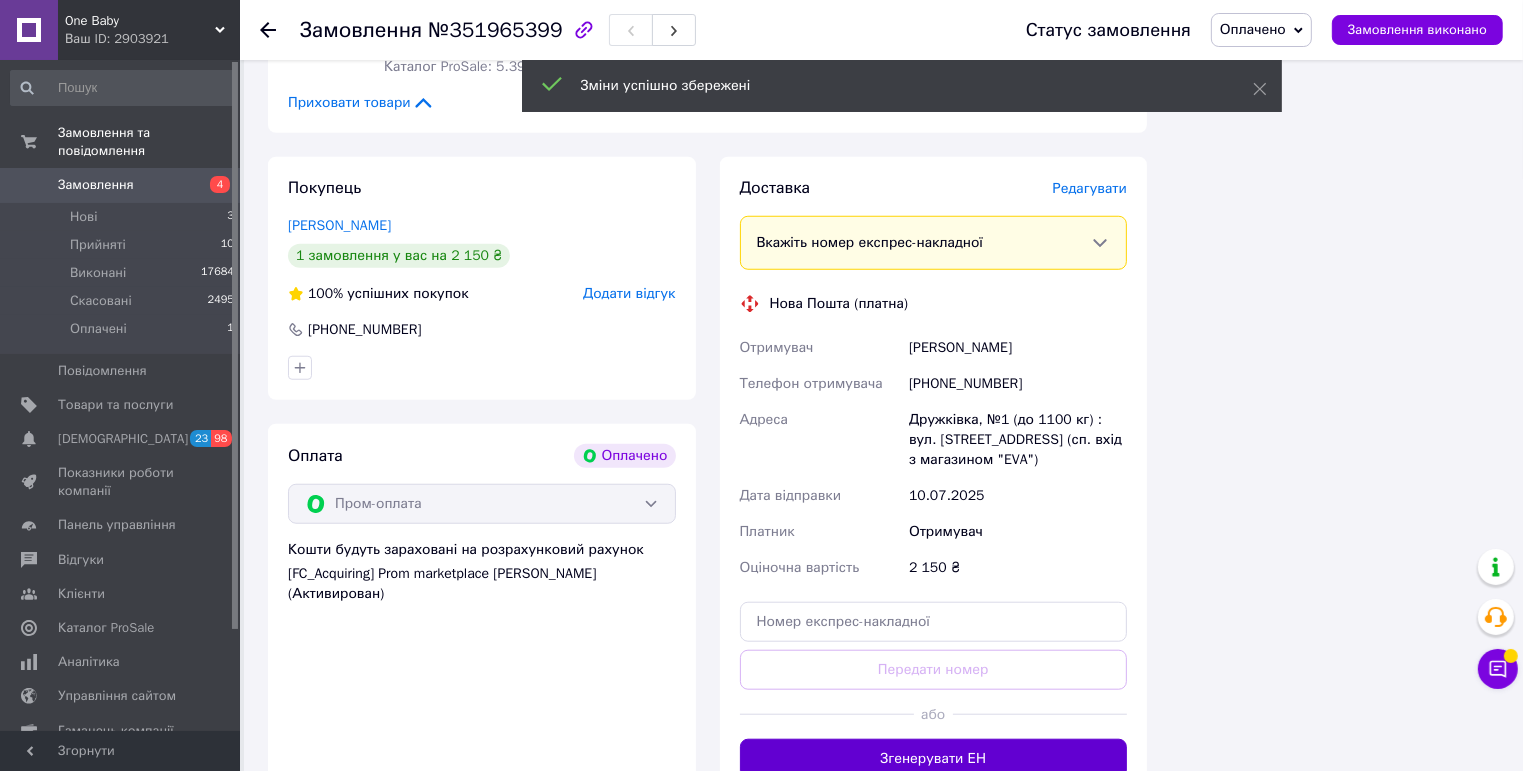 click on "Згенерувати ЕН" at bounding box center (934, 759) 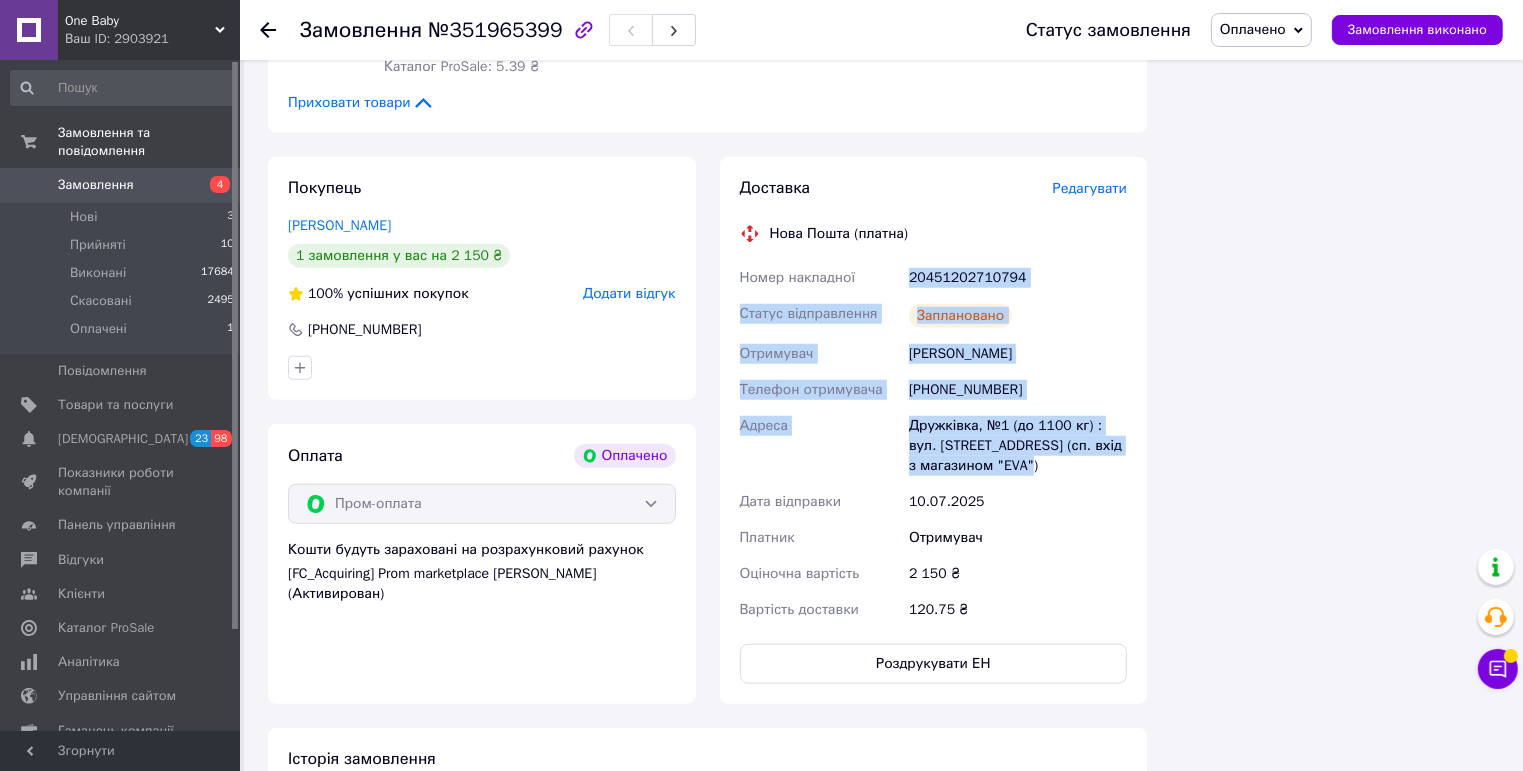 drag, startPoint x: 904, startPoint y: 268, endPoint x: 1032, endPoint y: 452, distance: 224.1428 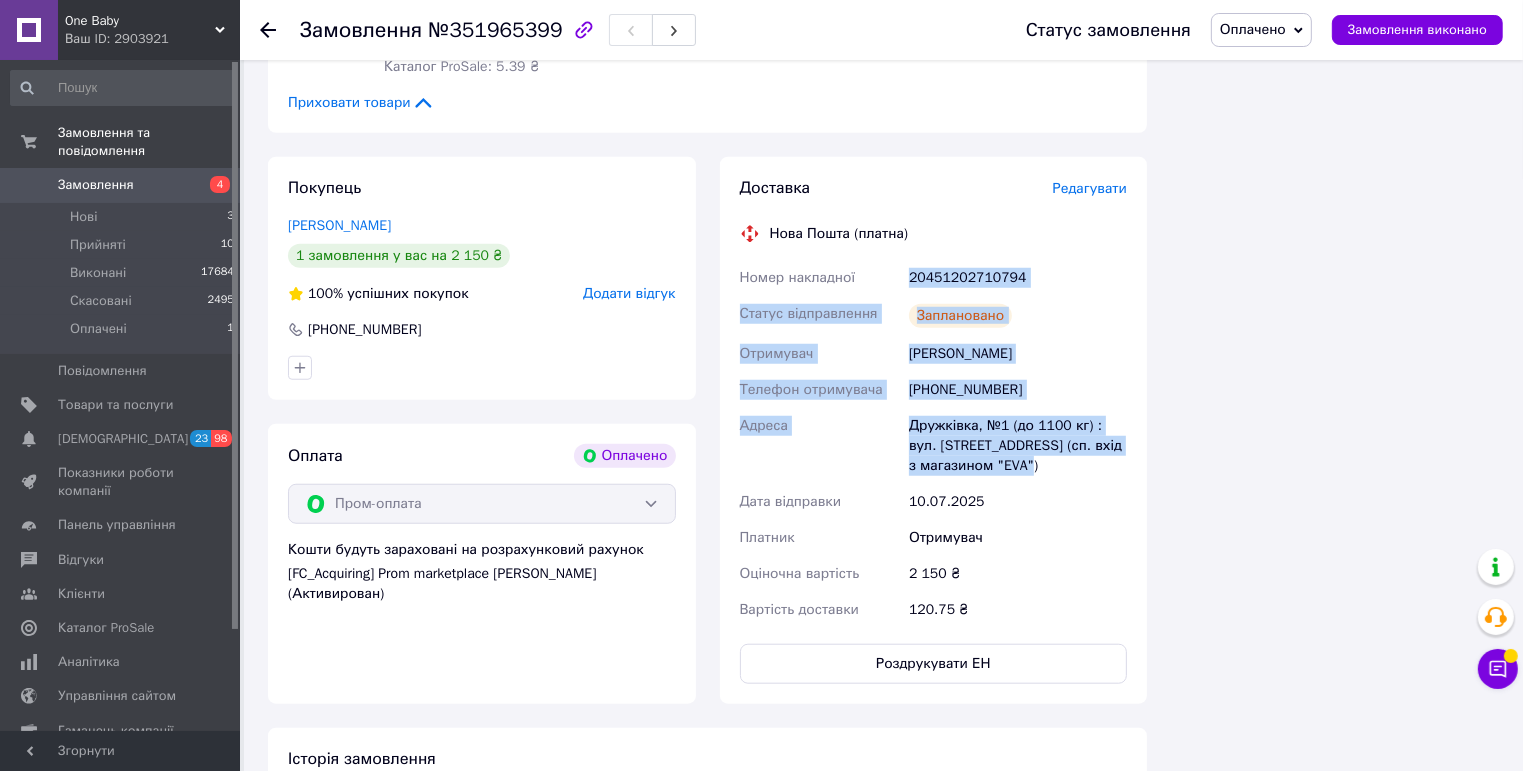 click on "Номер накладної 20451202710794 Статус відправлення Заплановано Отримувач [PERSON_NAME] Телефон отримувача [PHONE_NUMBER] [PERSON_NAME], №1 (до 1100 кг) : вул. [STREET_ADDRESS] (сп. вхід з магазином "EVA") Дата відправки [DATE] Платник Отримувач Оціночна вартість 2 150 ₴ Вартість доставки 120.75 ₴" at bounding box center [934, 444] 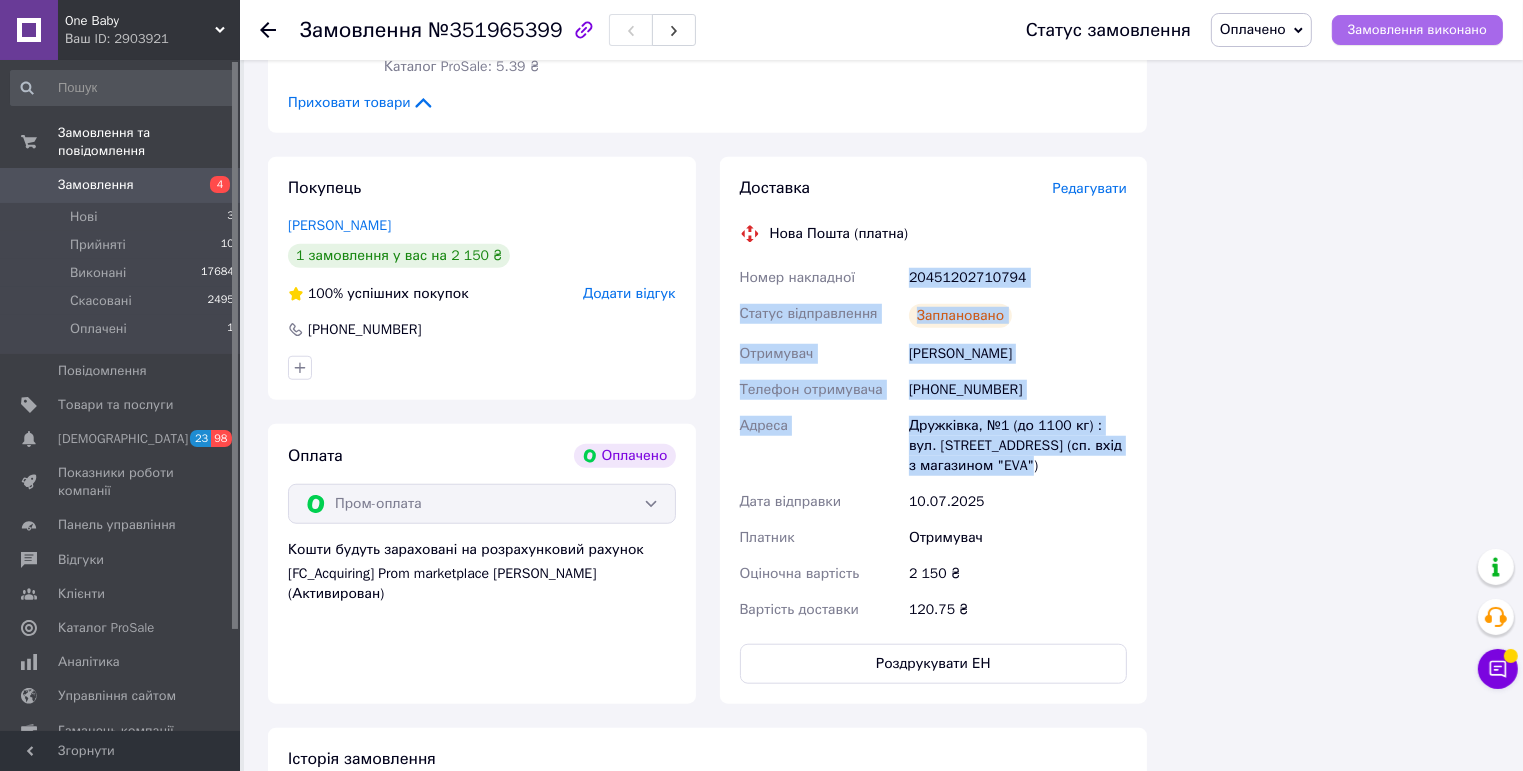 click on "Замовлення виконано" at bounding box center (1417, 30) 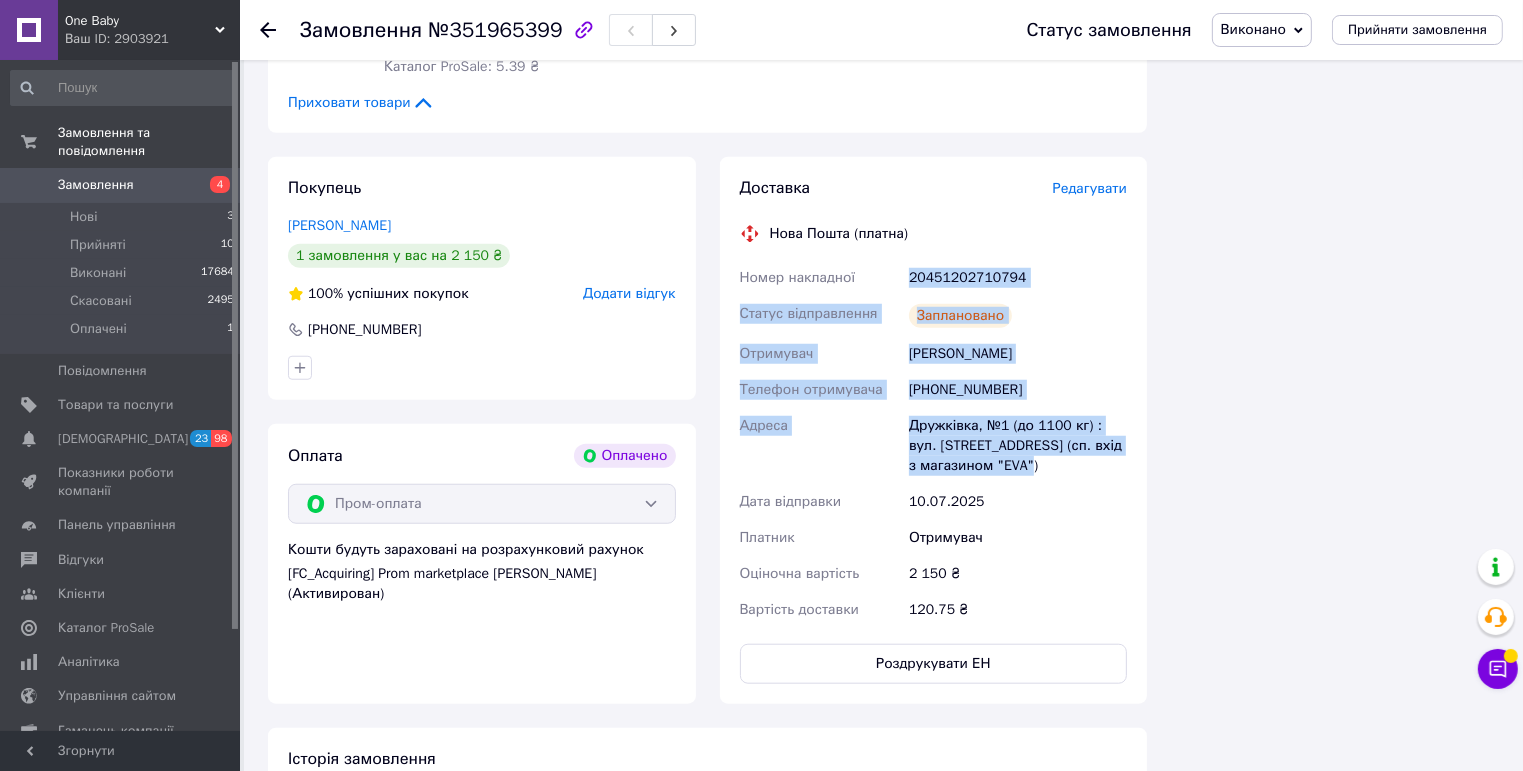 scroll, scrollTop: 1520, scrollLeft: 0, axis: vertical 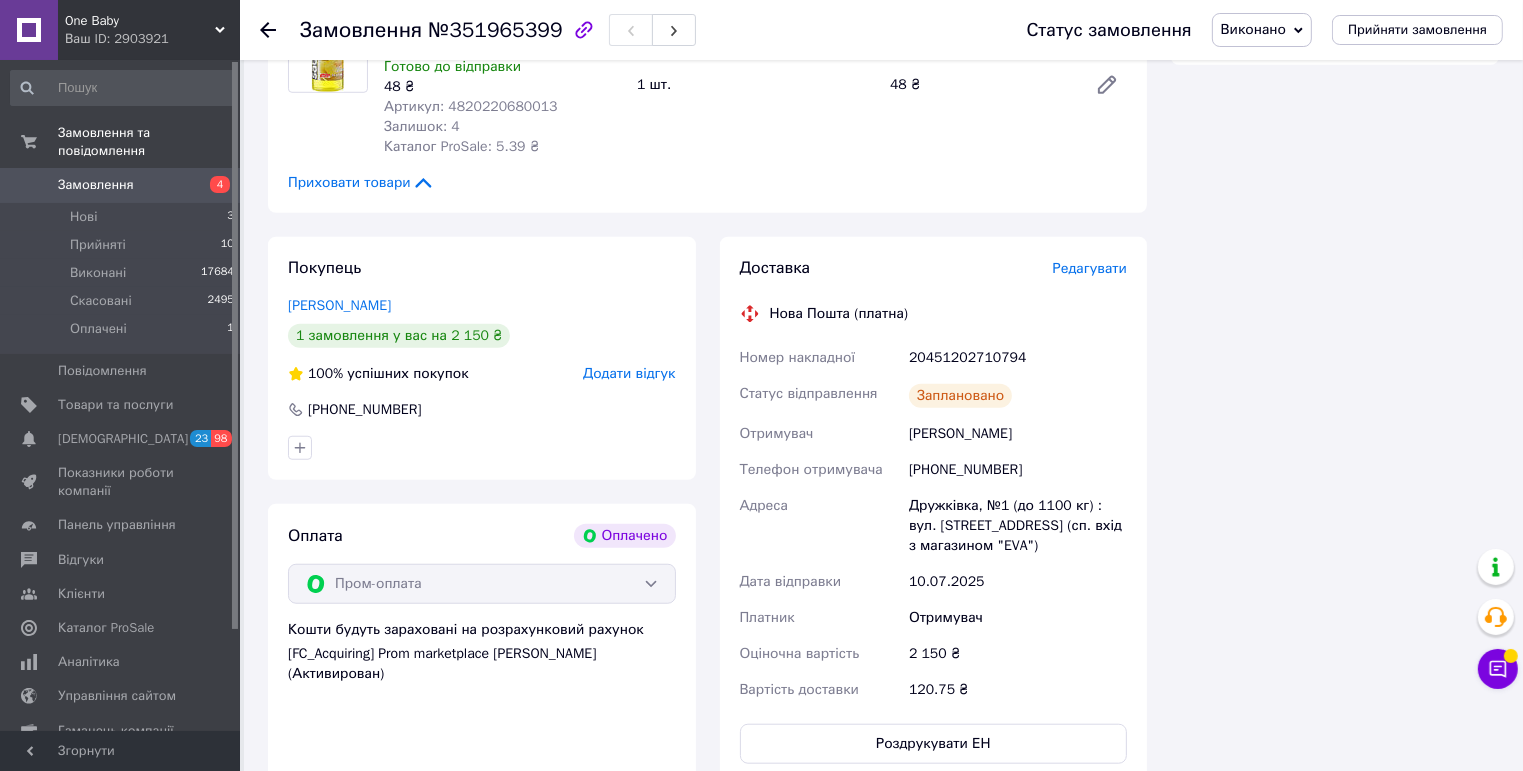 click 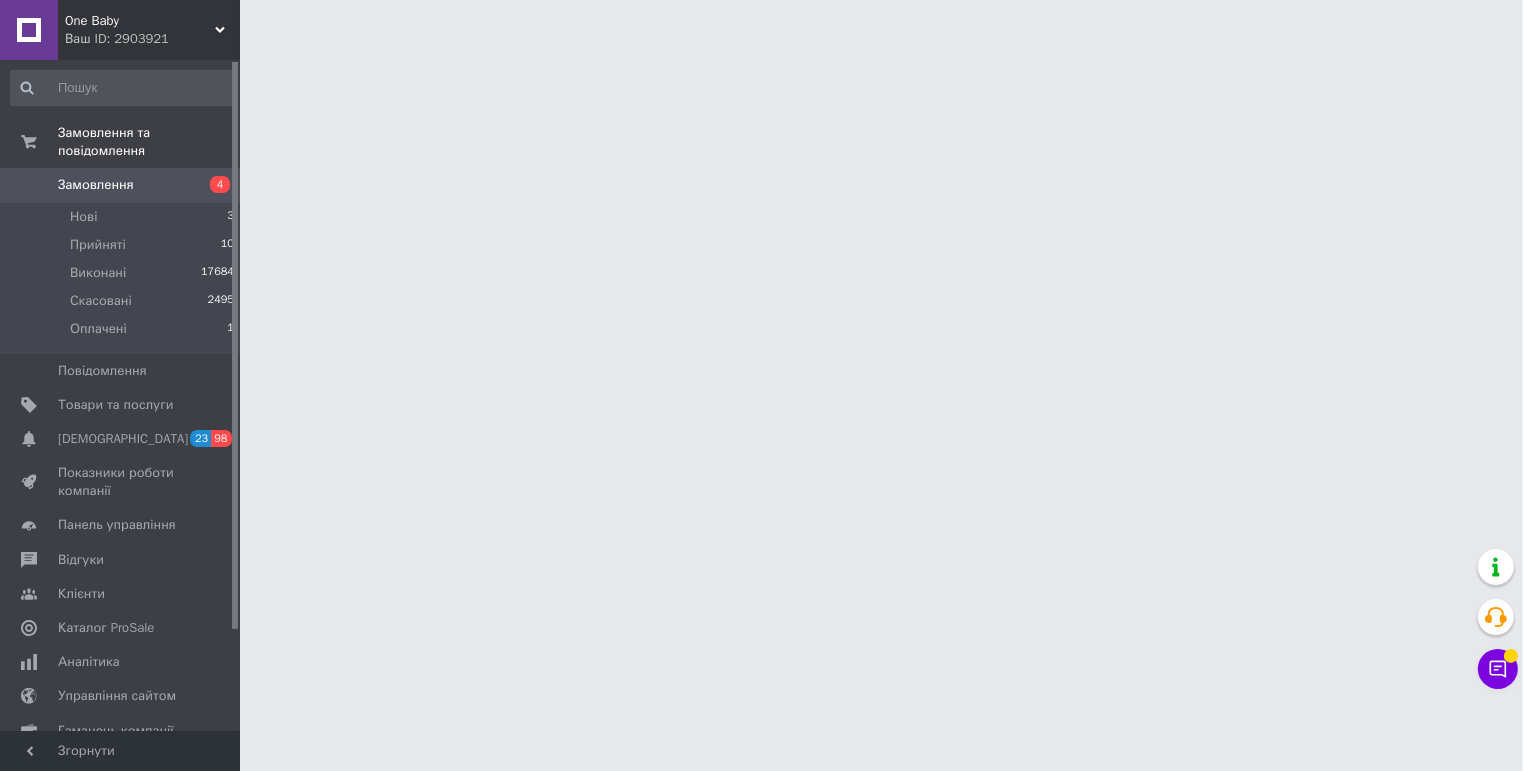 scroll, scrollTop: 0, scrollLeft: 0, axis: both 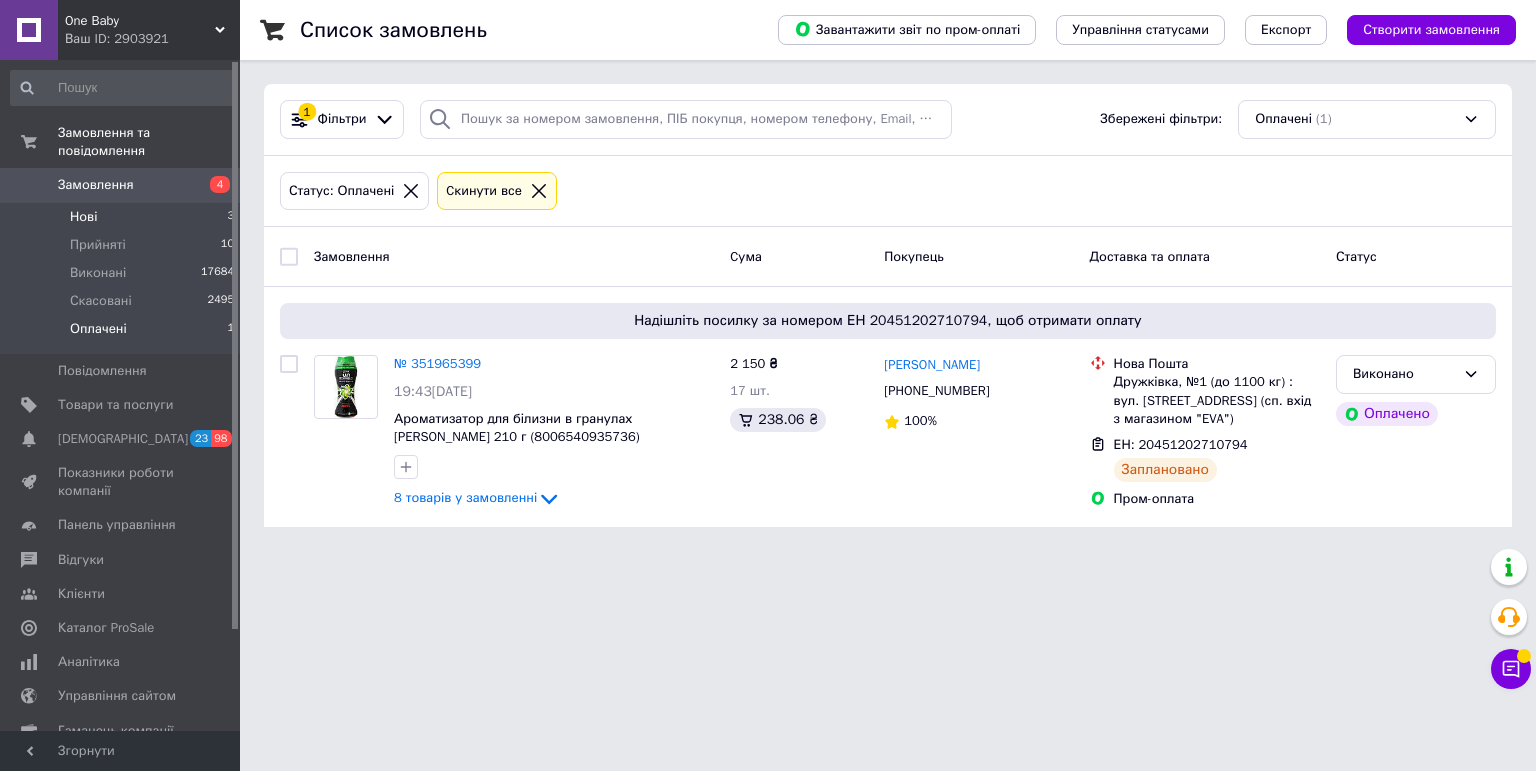 click on "Нові" at bounding box center (83, 217) 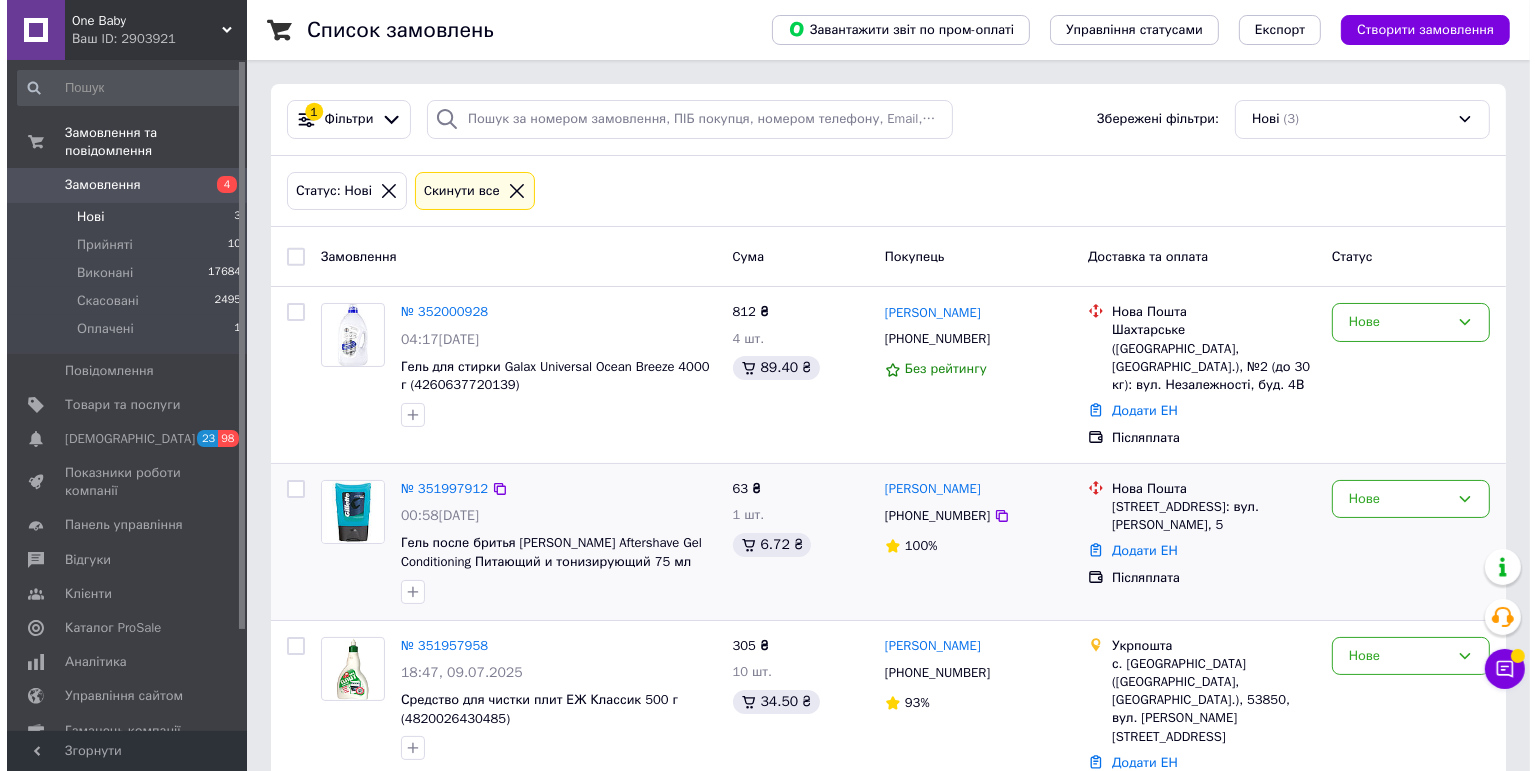 scroll, scrollTop: 30, scrollLeft: 0, axis: vertical 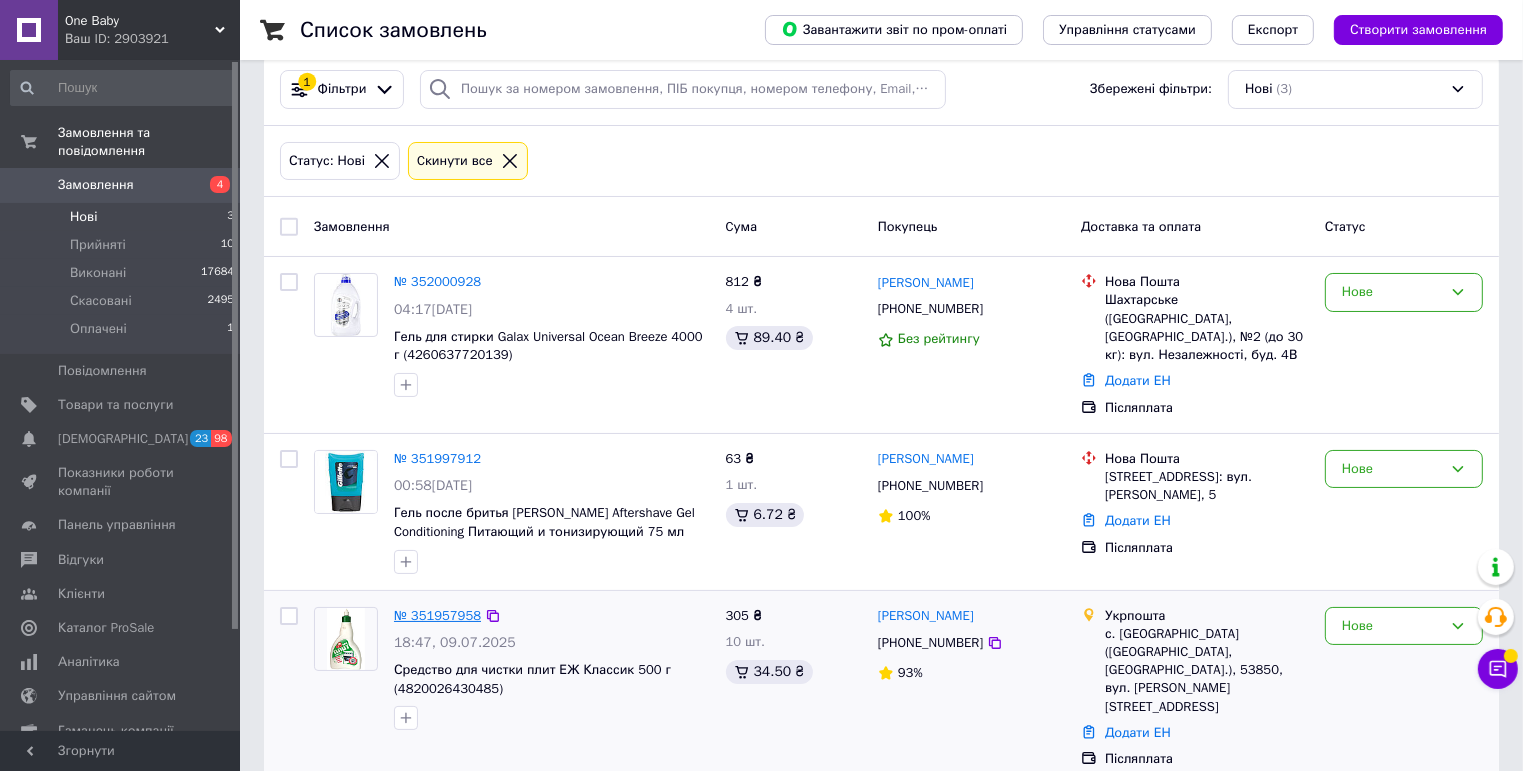 click on "№ 351957958" at bounding box center (437, 615) 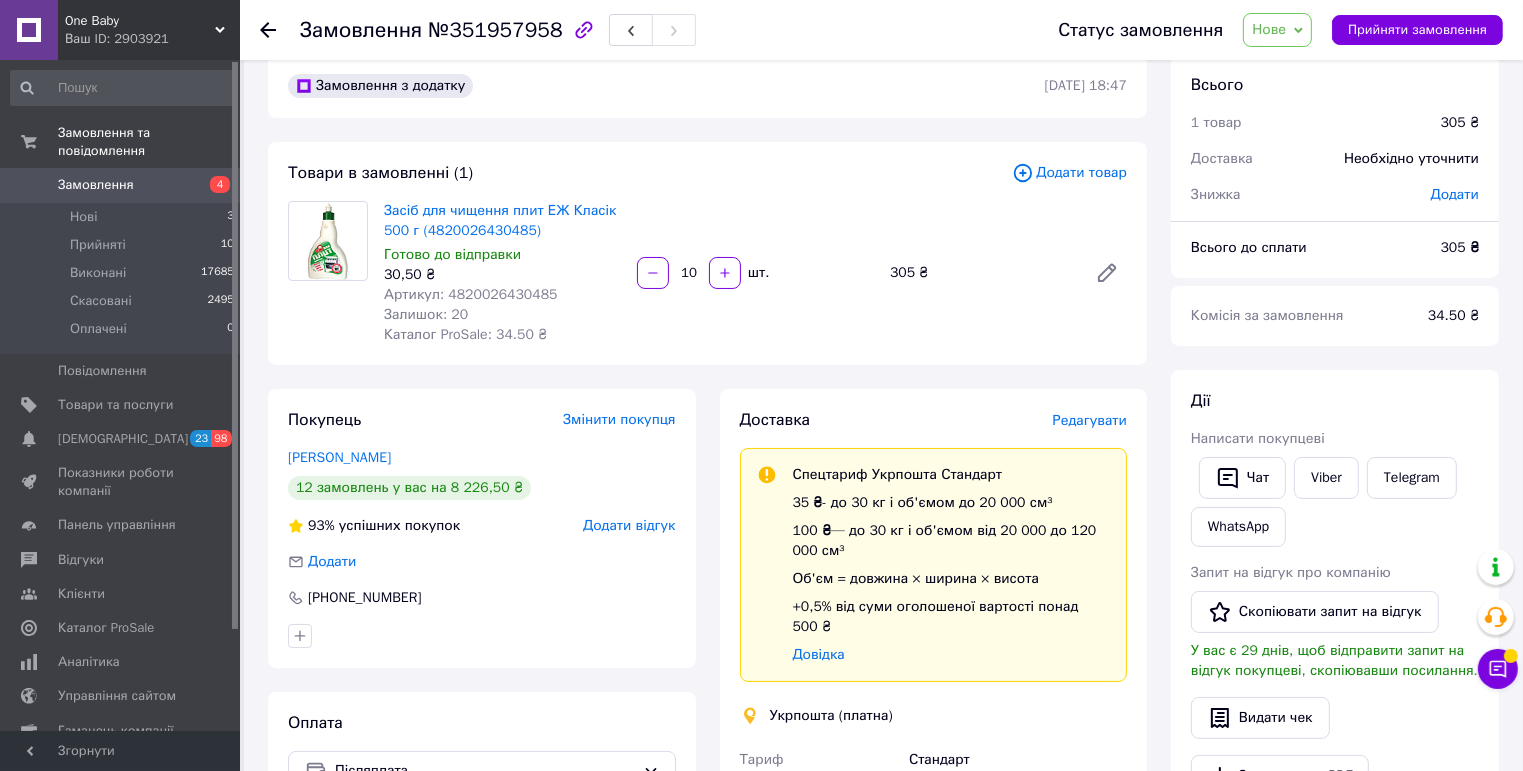 click on "Артикул: 4820026430485" at bounding box center (471, 294) 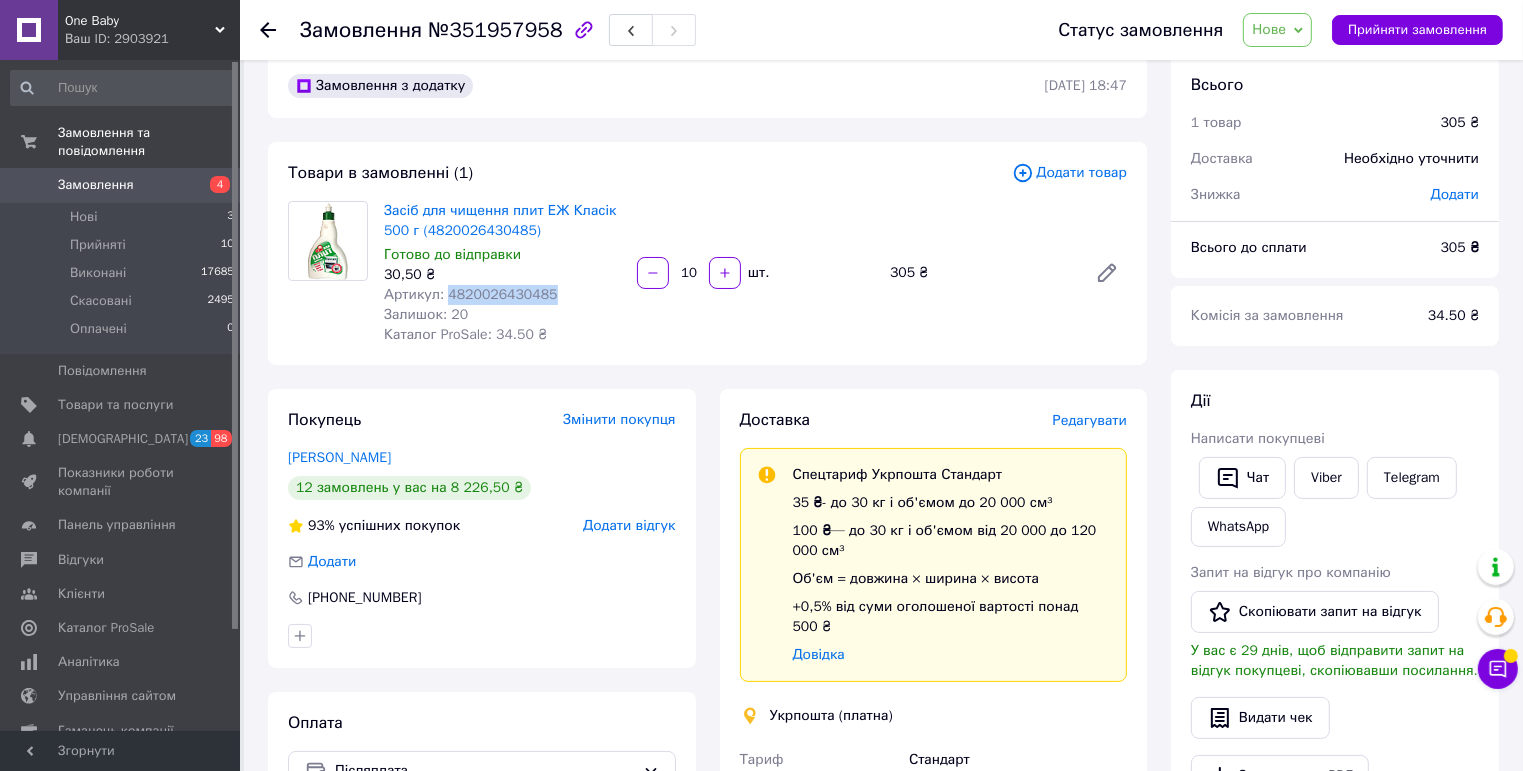 click on "Артикул: 4820026430485" at bounding box center (471, 294) 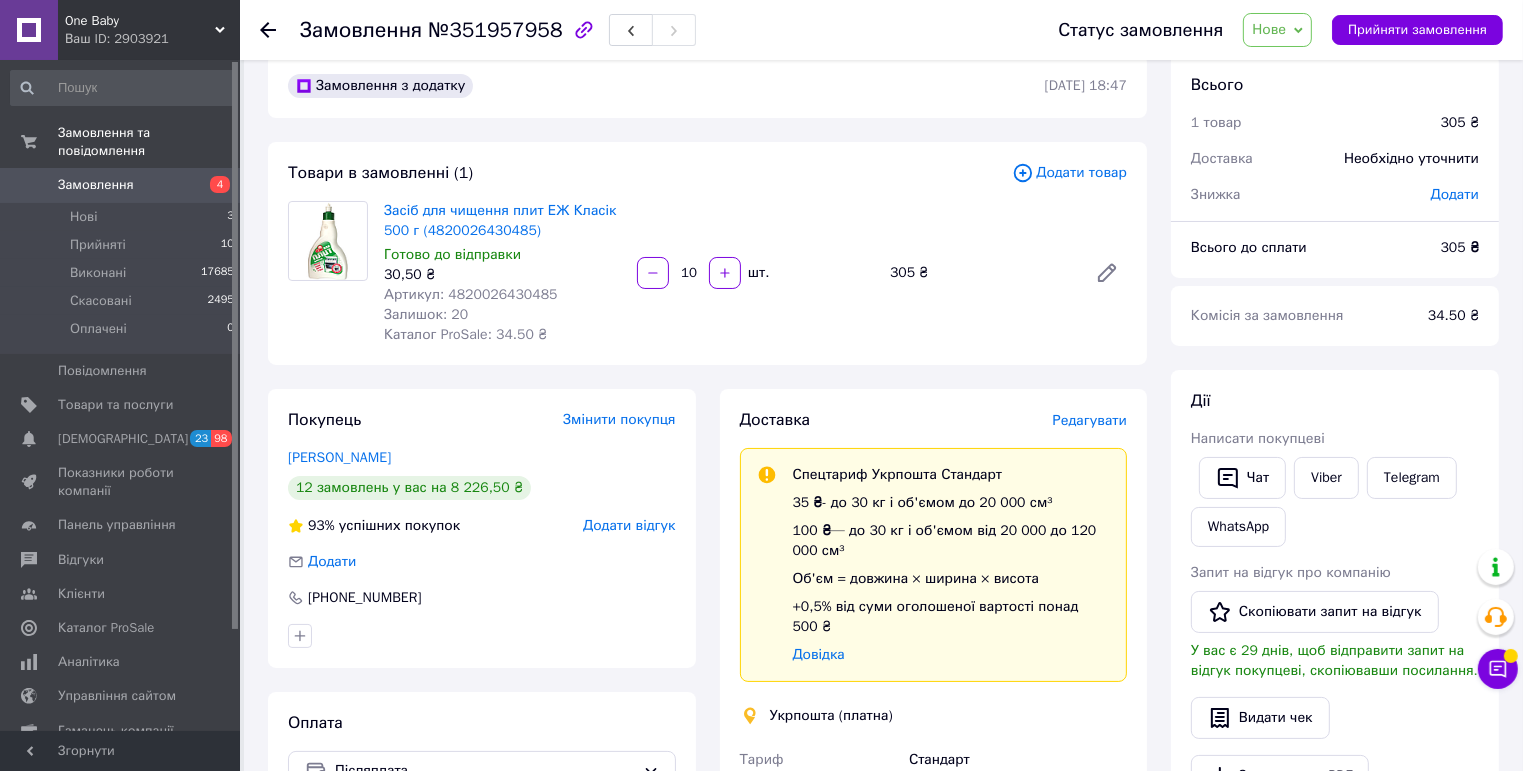 click on "Редагувати" at bounding box center (1090, 420) 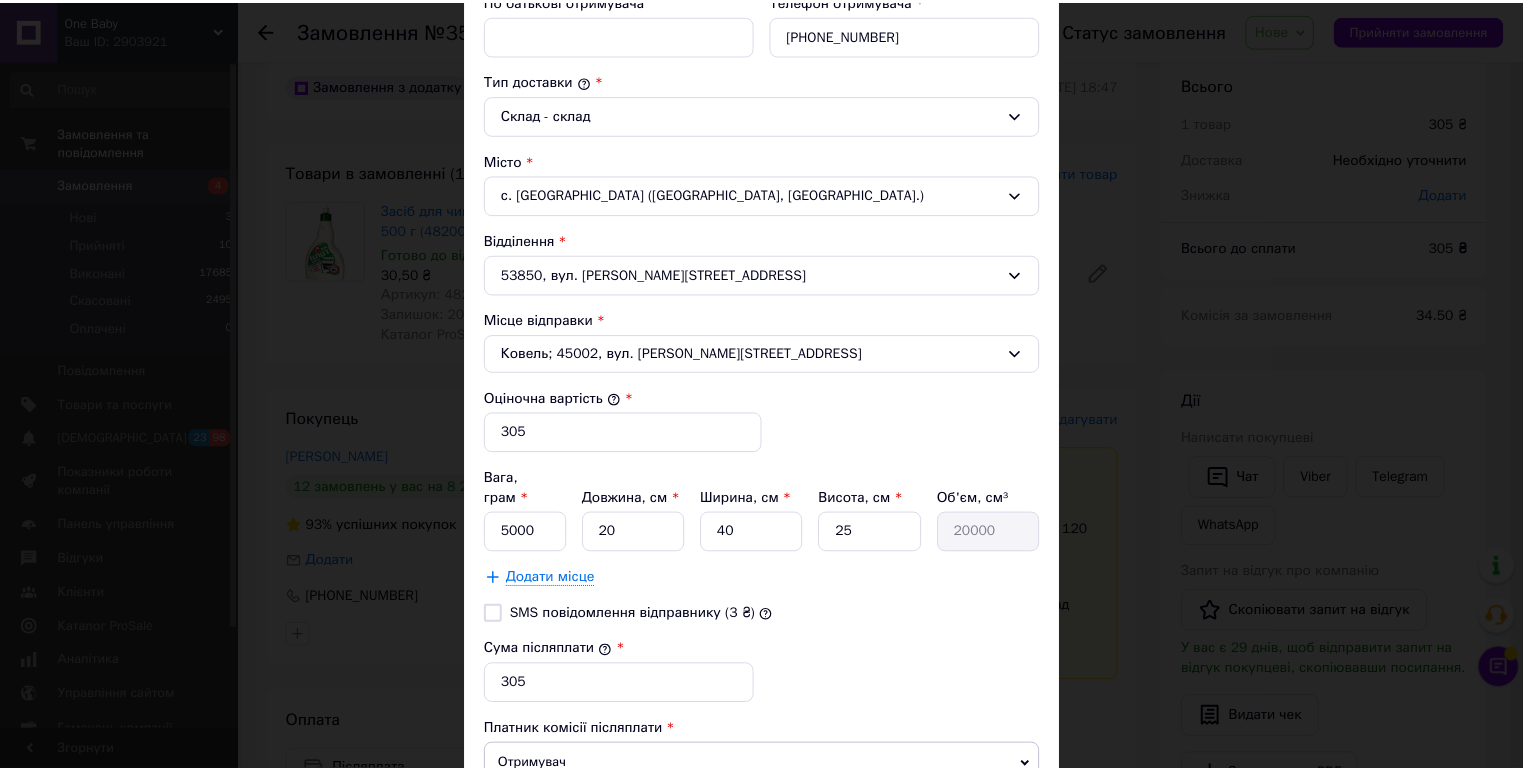 scroll, scrollTop: 636, scrollLeft: 0, axis: vertical 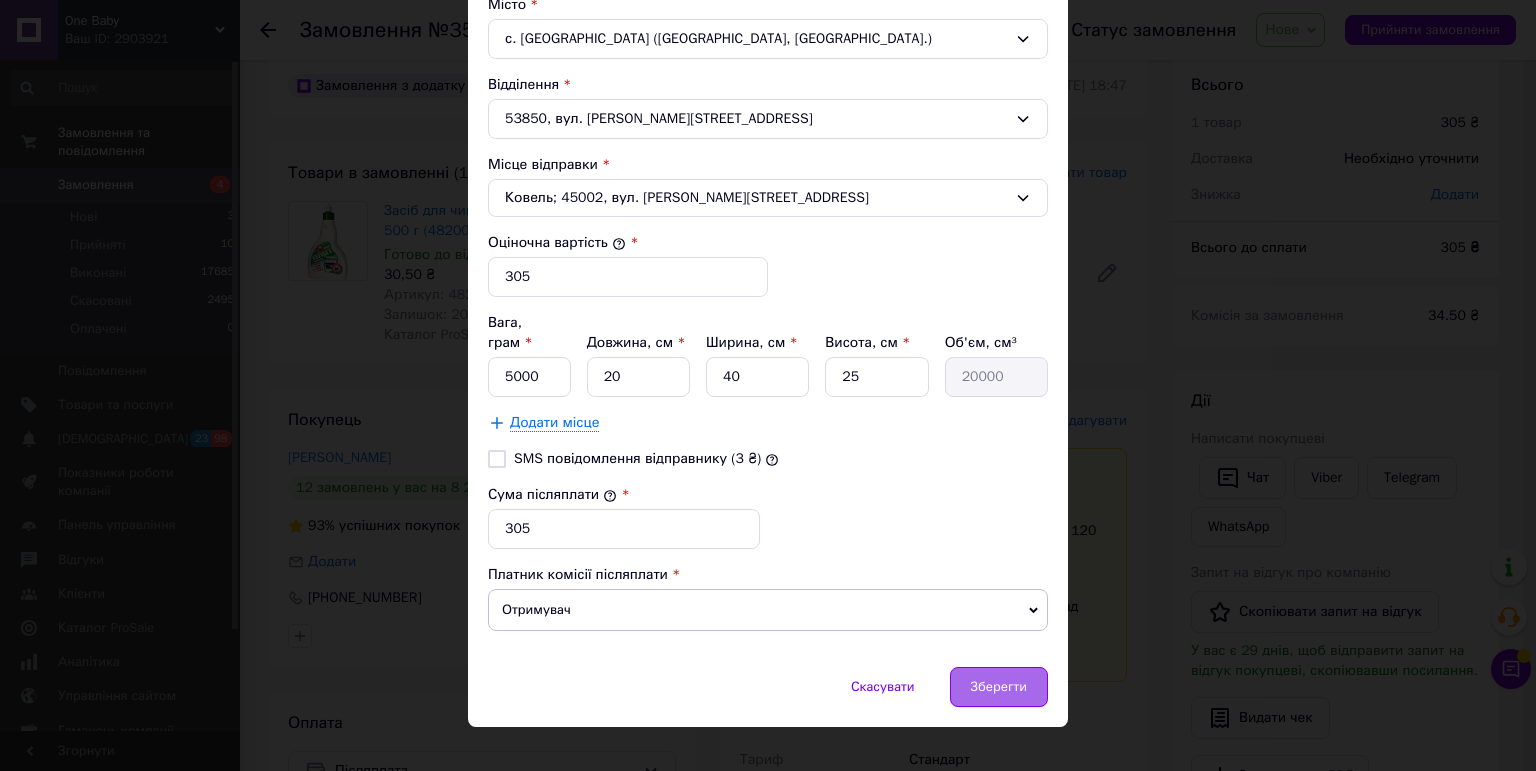 click on "Зберегти" at bounding box center [999, 687] 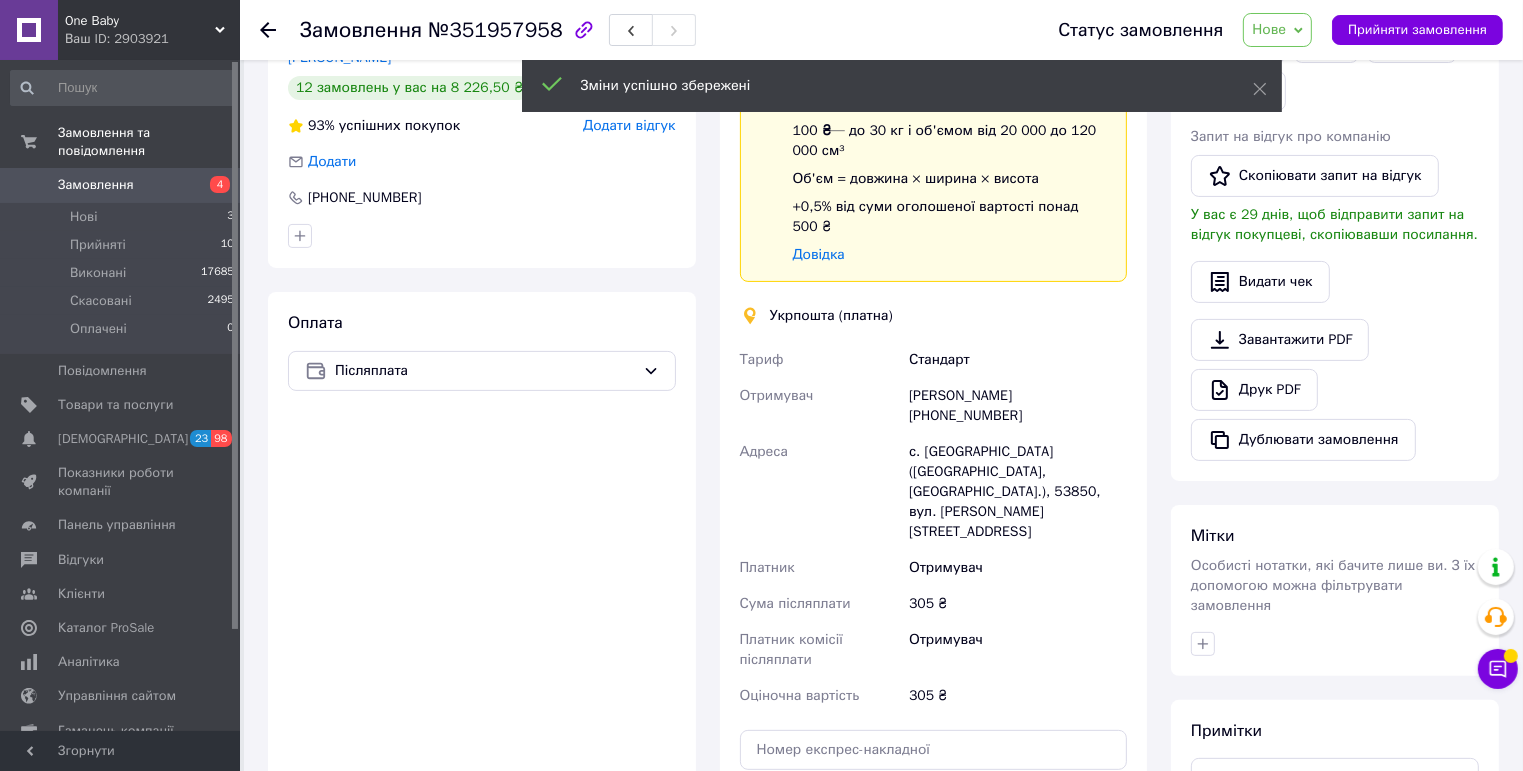 scroll, scrollTop: 510, scrollLeft: 0, axis: vertical 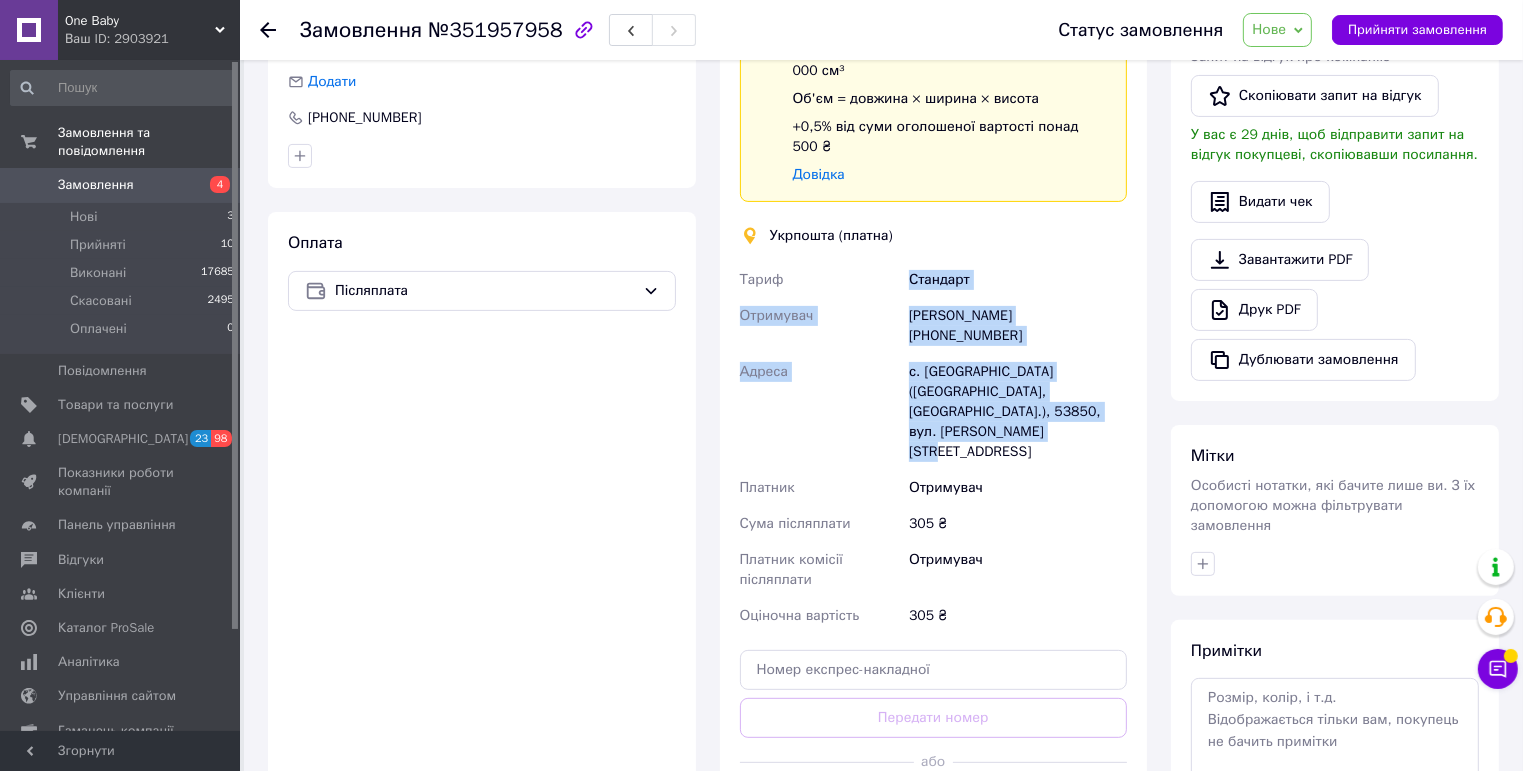 drag, startPoint x: 908, startPoint y: 280, endPoint x: 1122, endPoint y: 392, distance: 241.53674 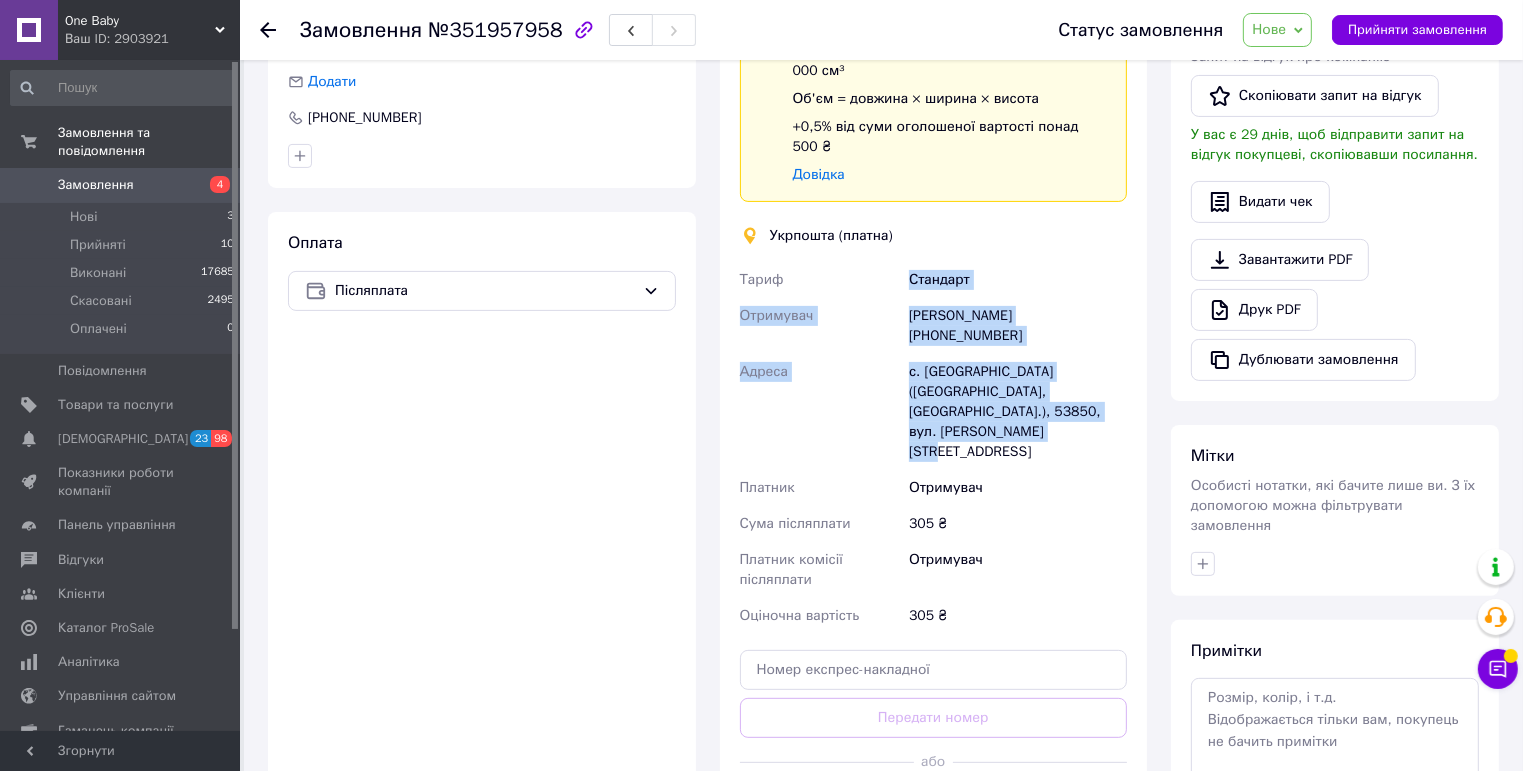 click on "[PERSON_NAME] Отримувач [PERSON_NAME] [PHONE_NUMBER] Адреса с. [GEOGRAPHIC_DATA] ([GEOGRAPHIC_DATA], [GEOGRAPHIC_DATA].), 53850, вул. [PERSON_NAME], 33 Платник Отримувач Сума післяплати 305 ₴ Платник комісії післяплати Отримувач Оціночна вартість 305 ₴" at bounding box center (934, 448) 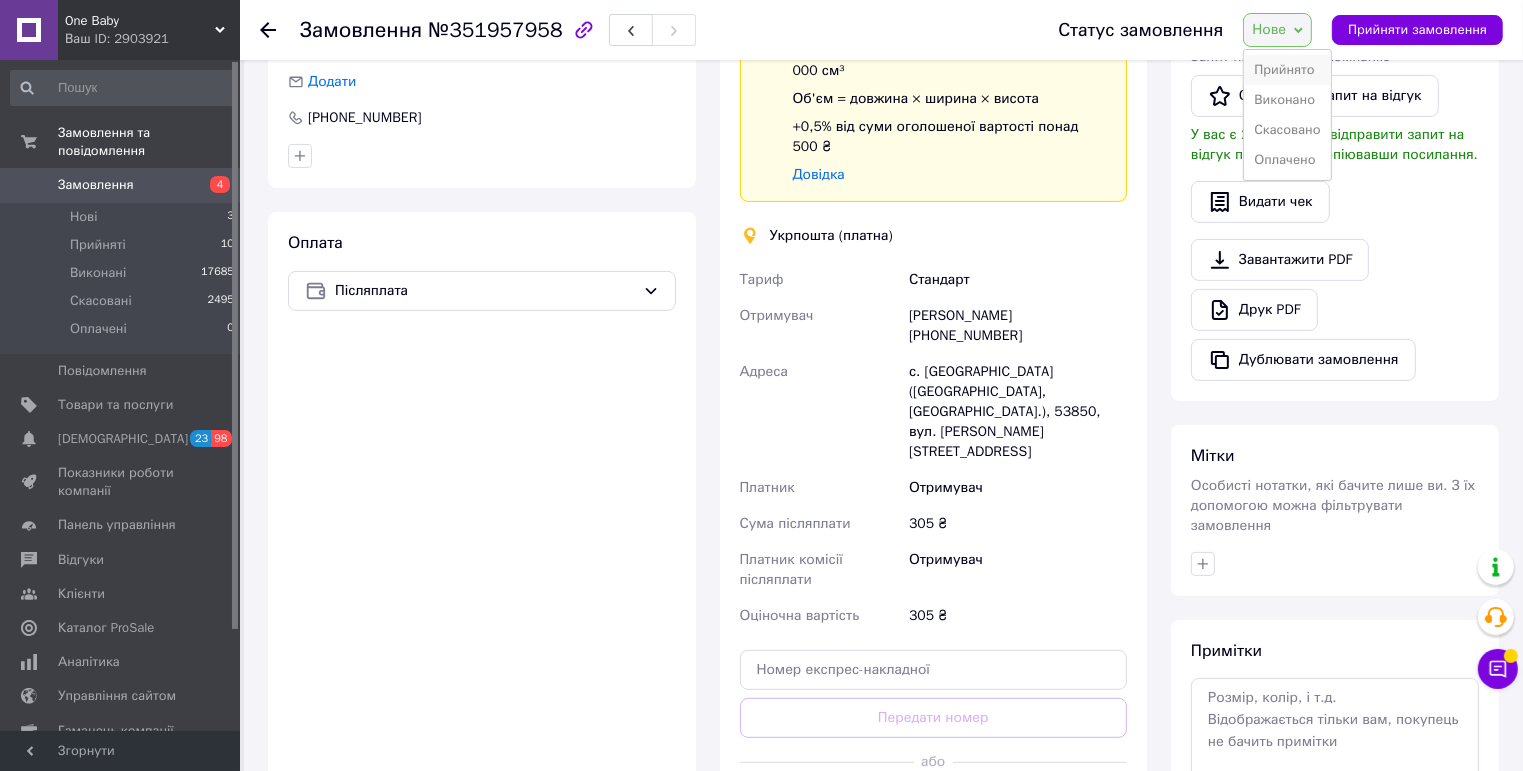 click on "Прийнято" at bounding box center [1287, 70] 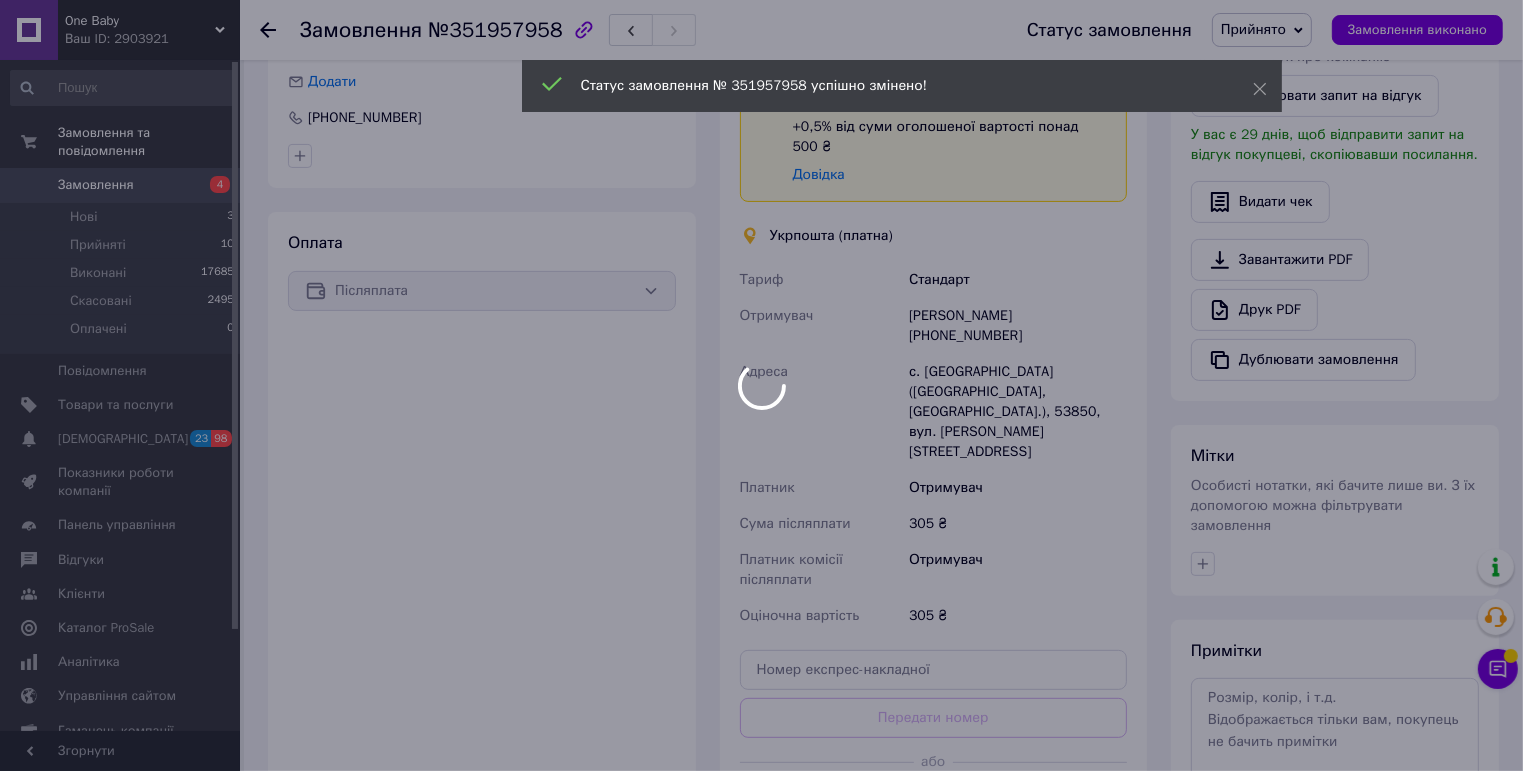 click at bounding box center [761, 385] 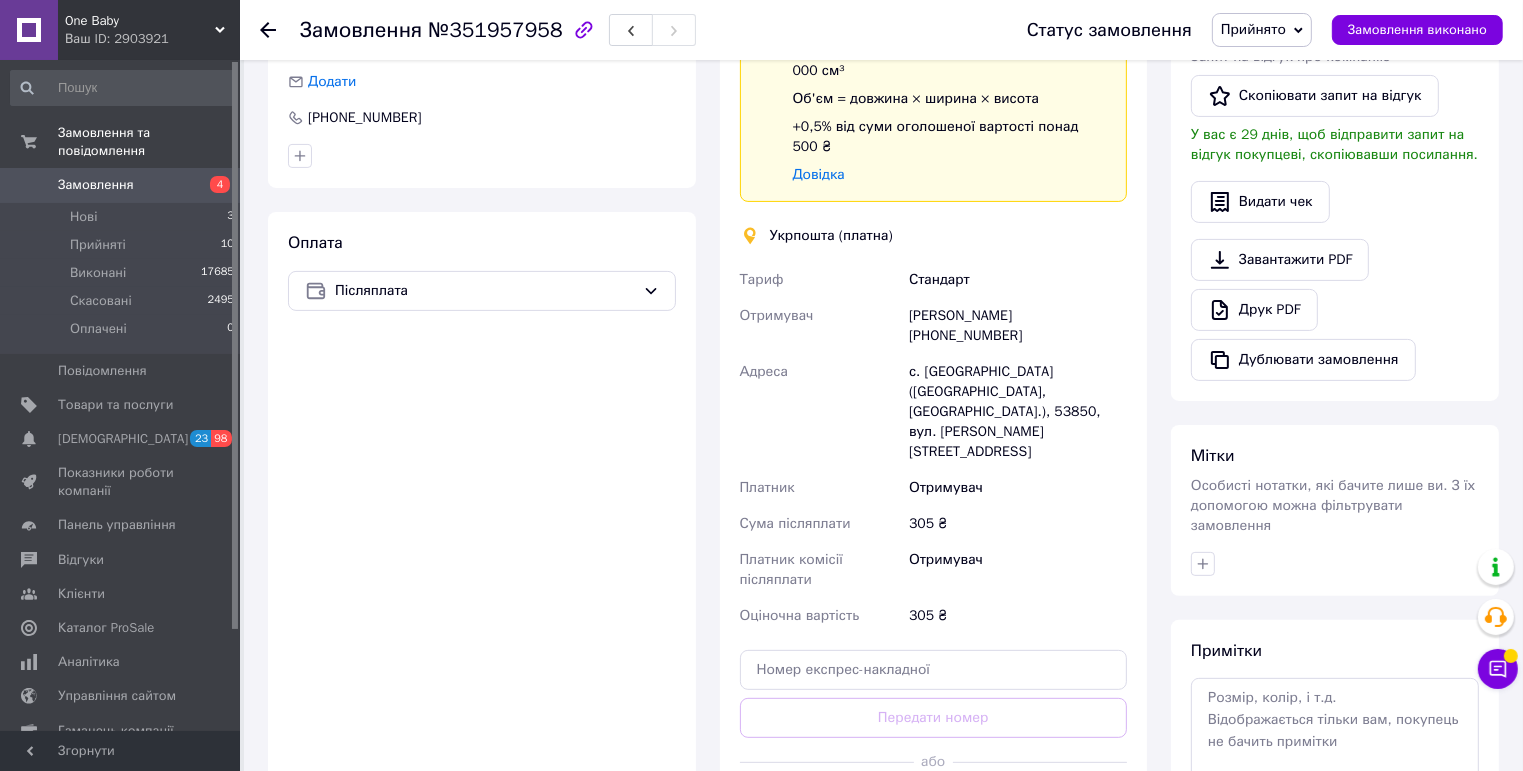click 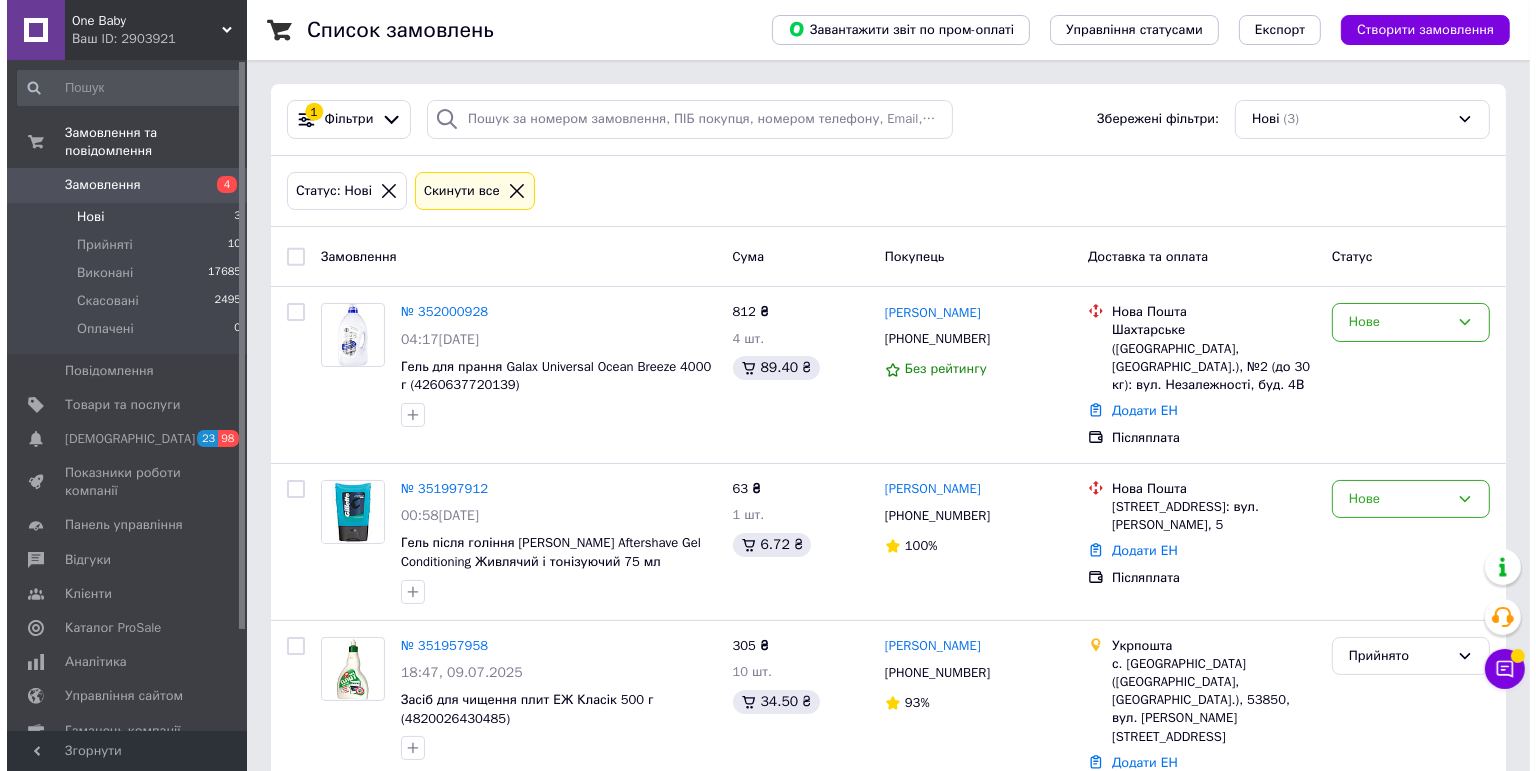 scroll, scrollTop: 30, scrollLeft: 0, axis: vertical 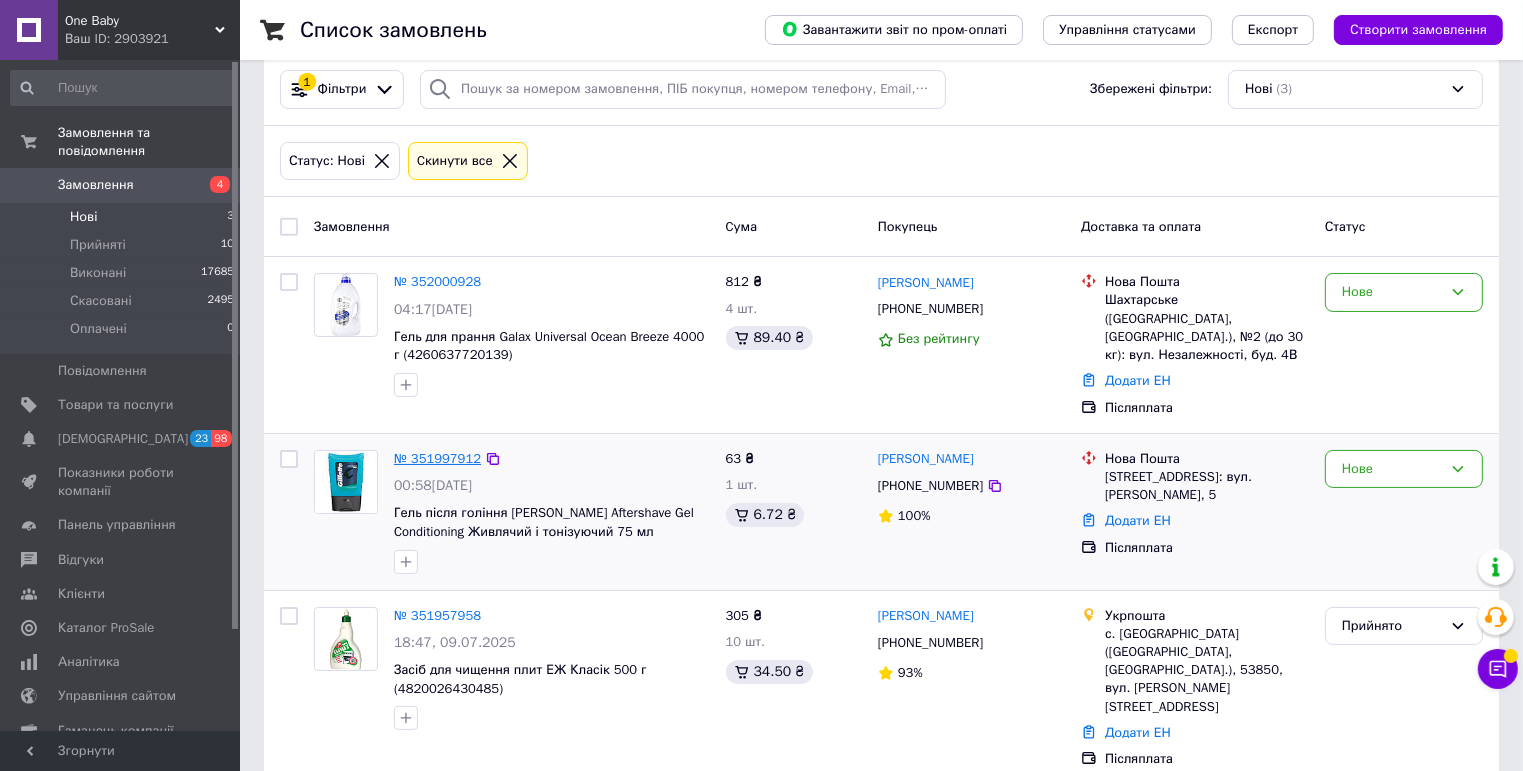 click on "№ 351997912" at bounding box center [437, 458] 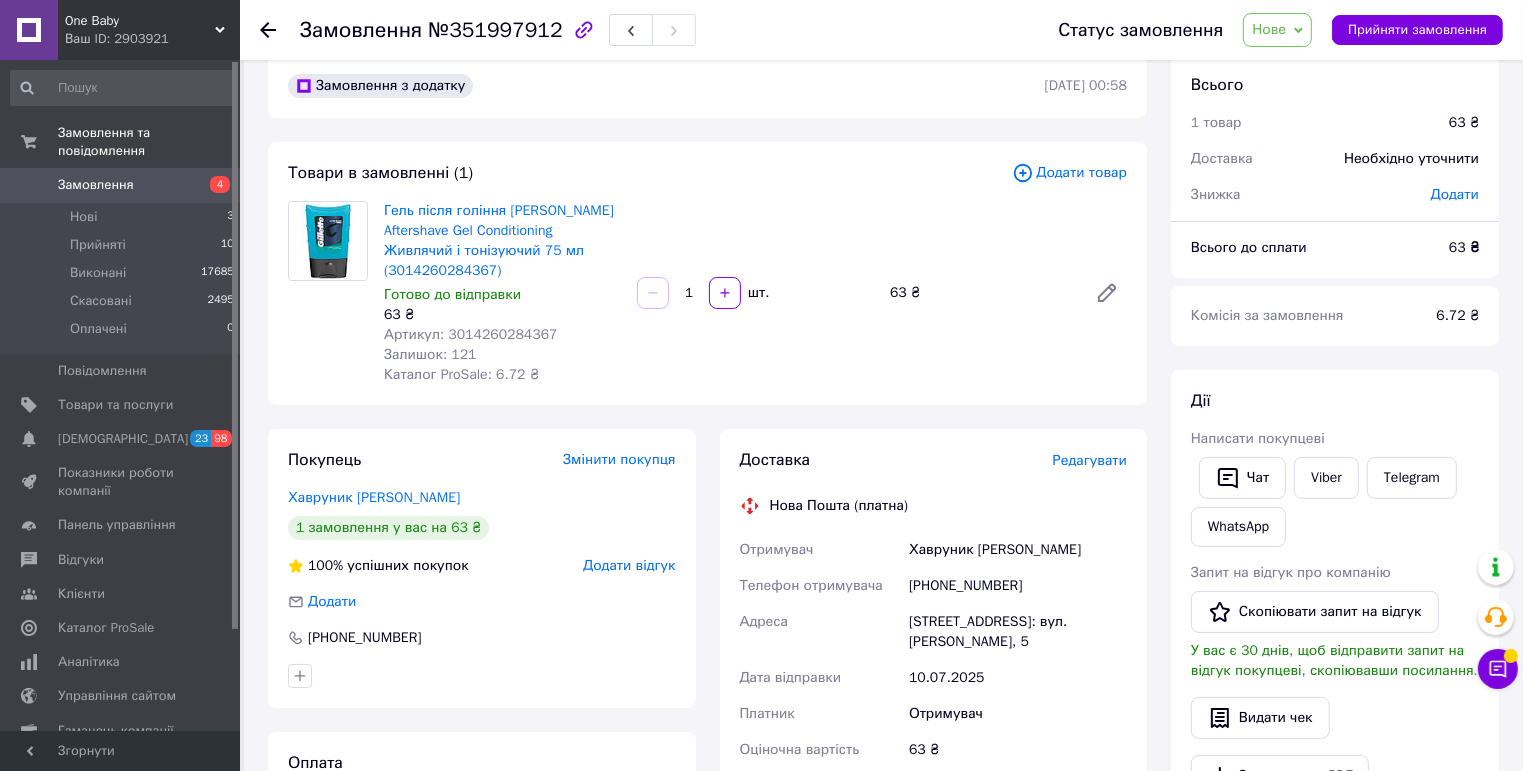 click on "Артикул: 3014260284367" at bounding box center (502, 335) 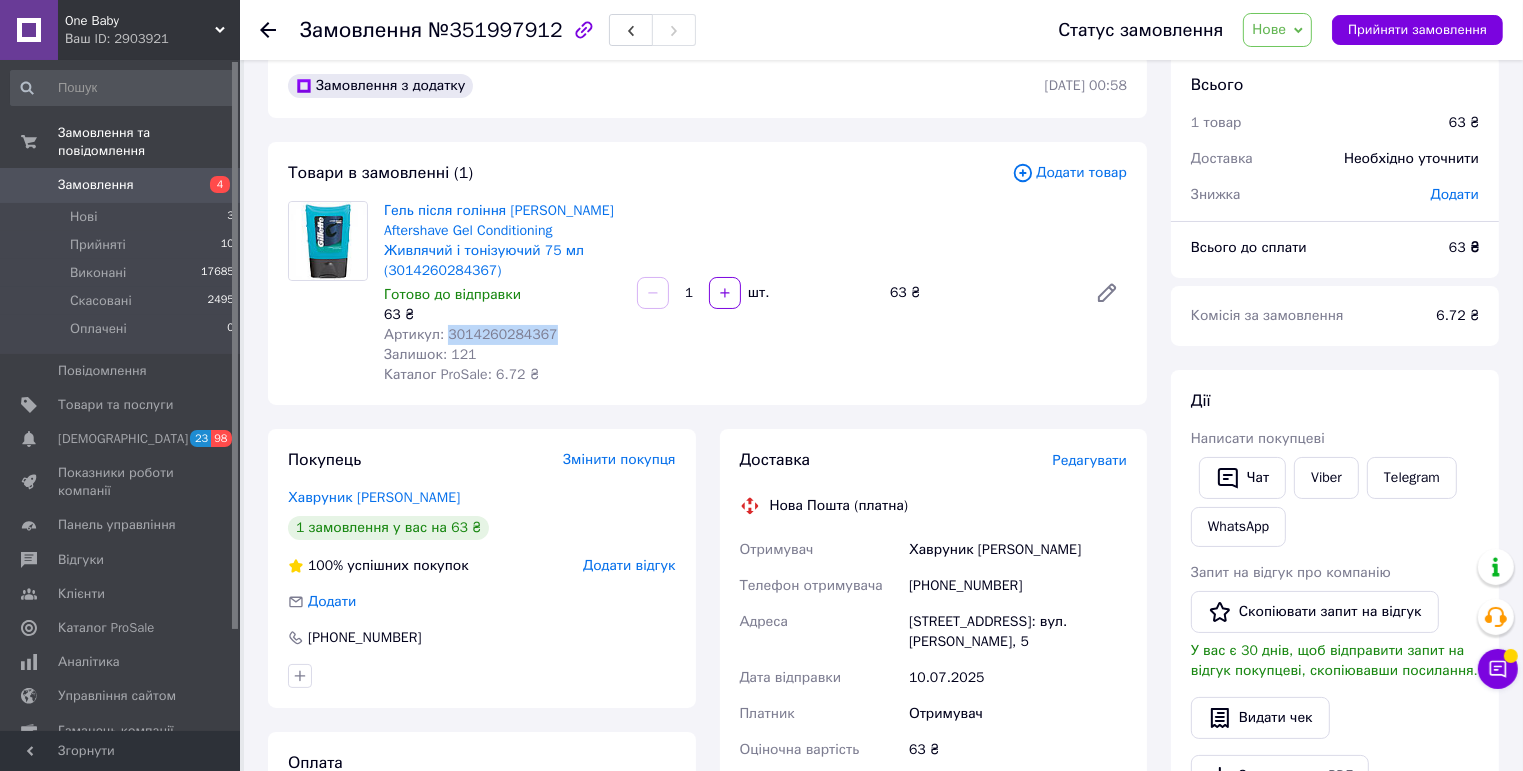 click on "Артикул: 3014260284367" at bounding box center [471, 334] 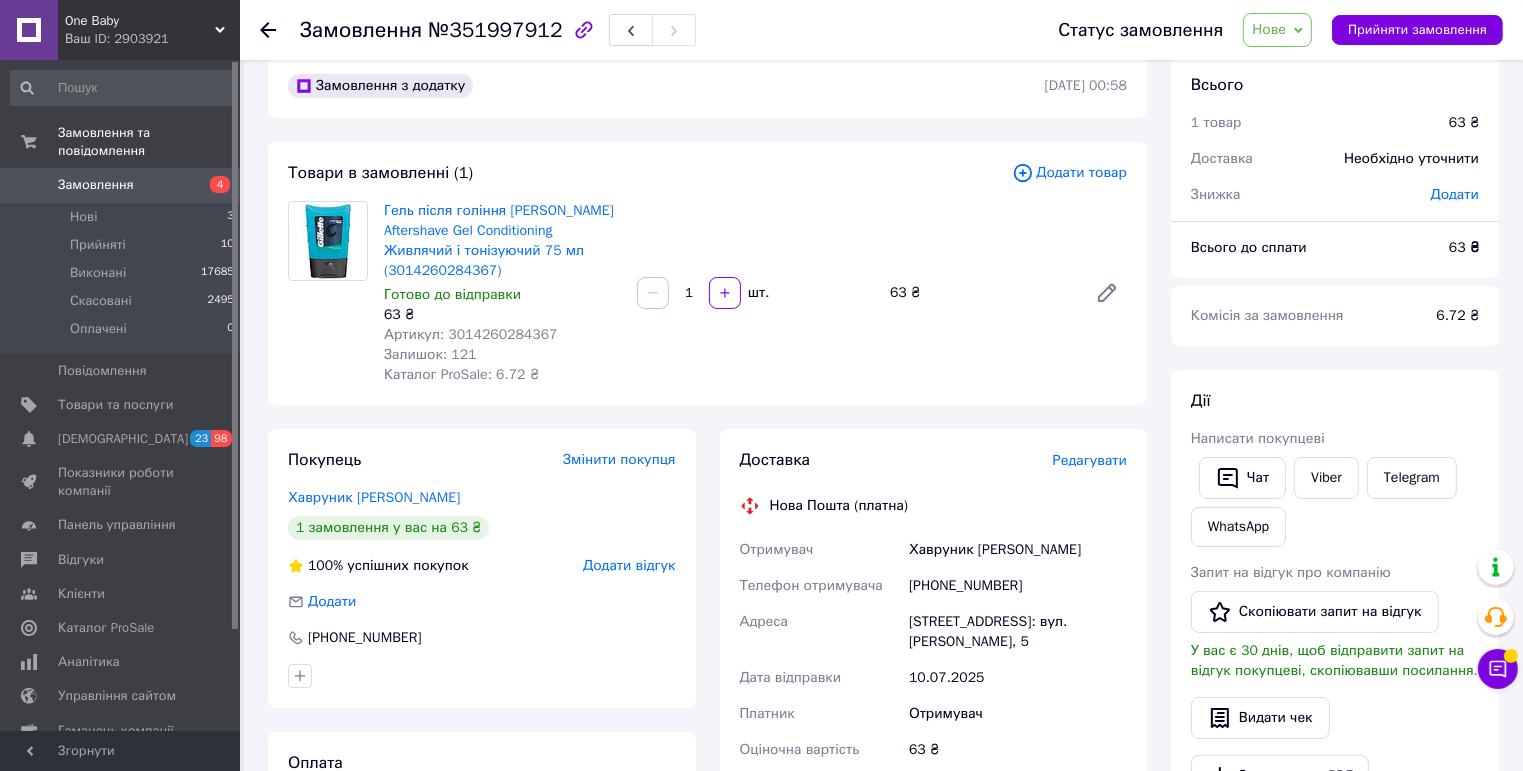 click on "Редагувати" at bounding box center (1090, 460) 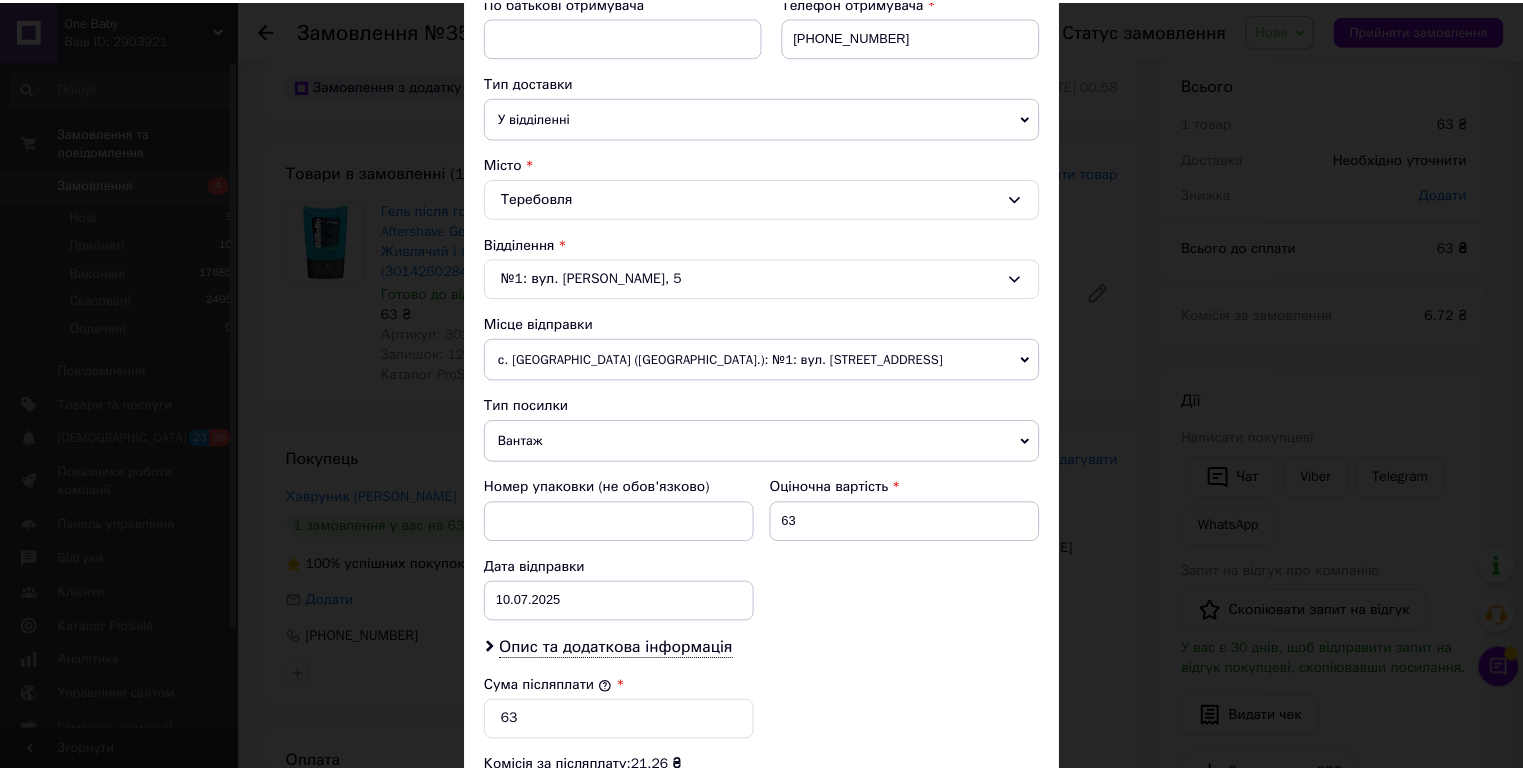 scroll, scrollTop: 748, scrollLeft: 0, axis: vertical 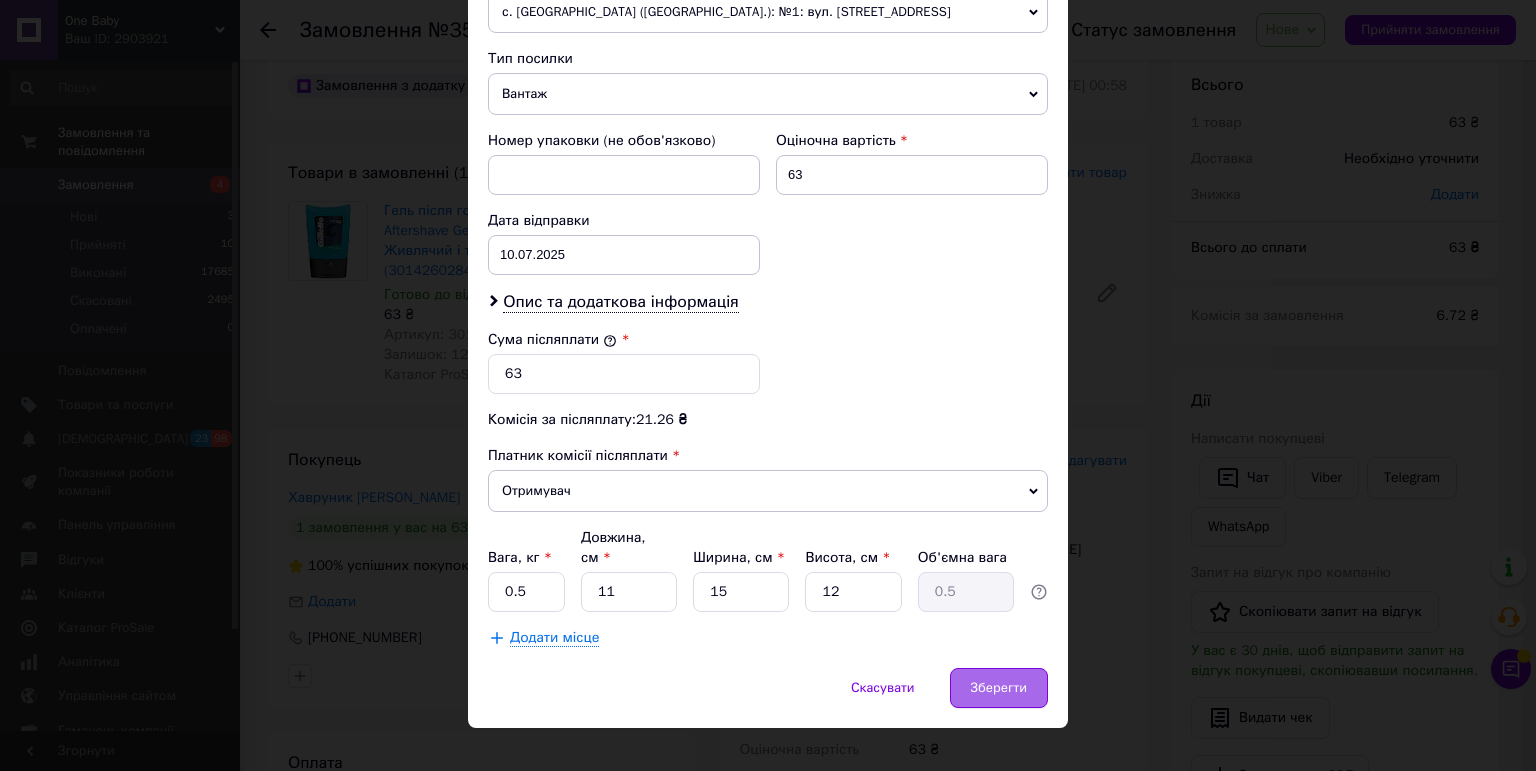 click on "Зберегти" at bounding box center (999, 688) 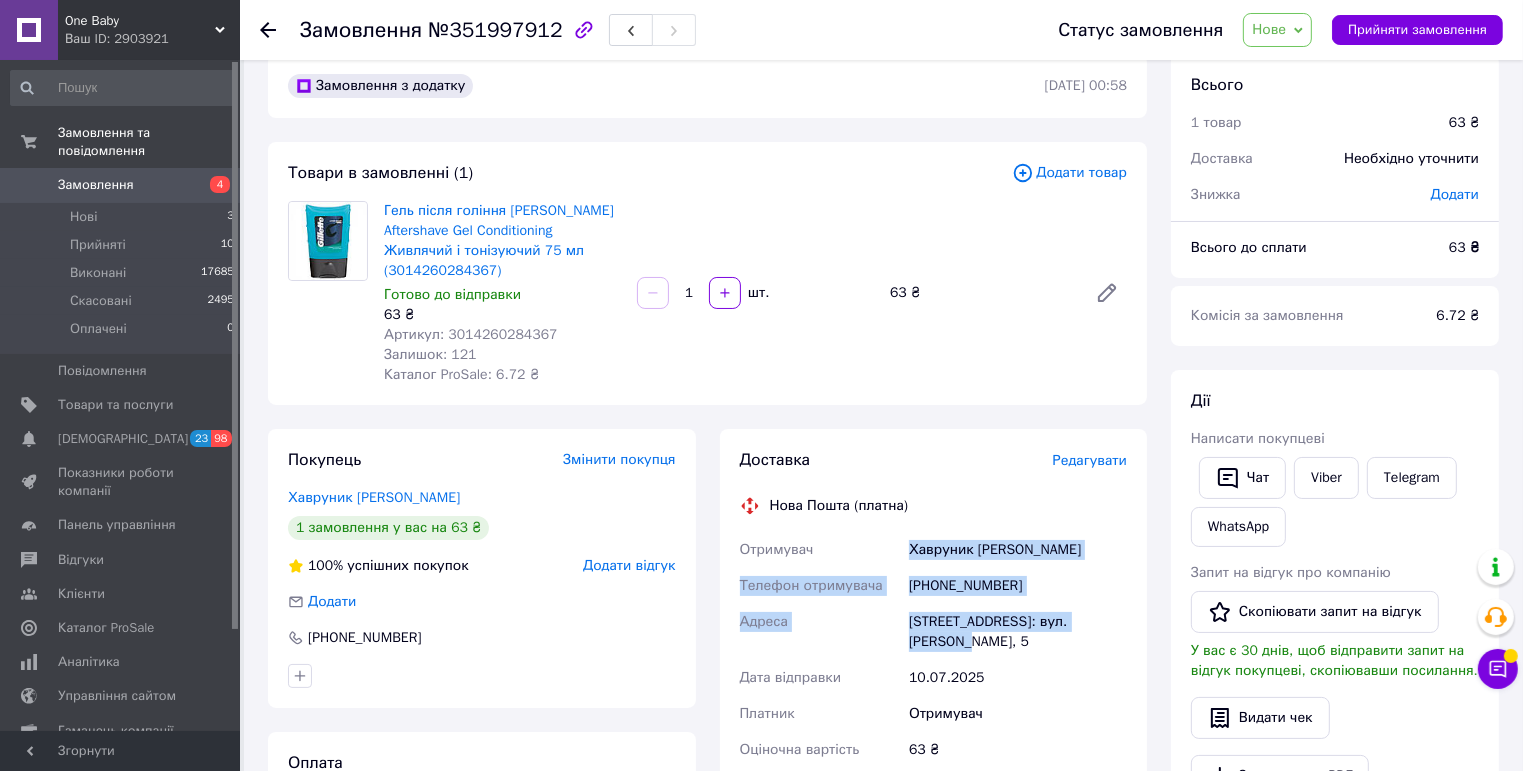 drag, startPoint x: 918, startPoint y: 547, endPoint x: 1014, endPoint y: 609, distance: 114.28036 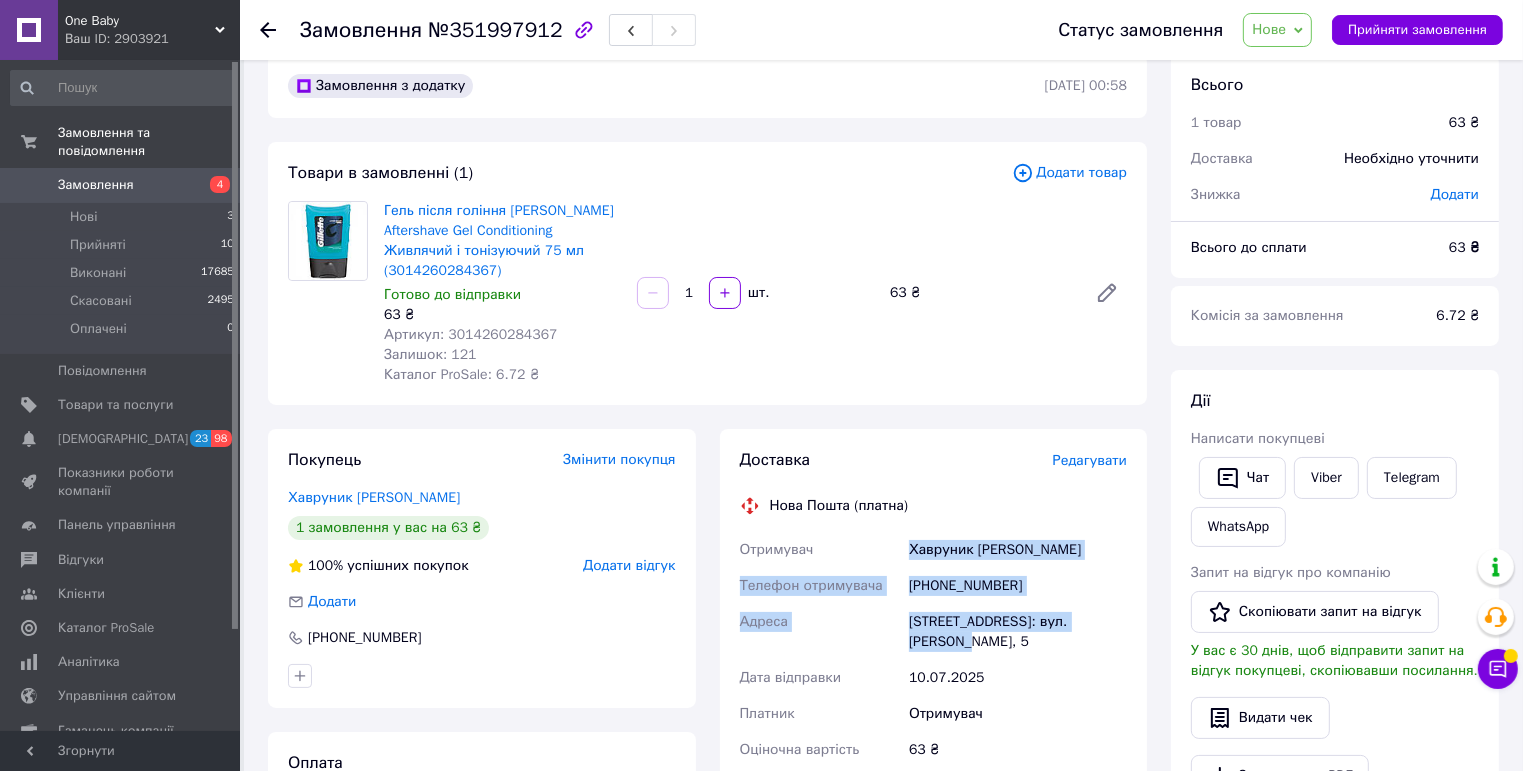 click on "Отримувач [PERSON_NAME] [PERSON_NAME] отримувача [PHONE_NUMBER] [GEOGRAPHIC_DATA], №1: вул. [PERSON_NAME], 5 Дата відправки [DATE] Платник Отримувач Оціночна вартість 63 ₴ Сума післяплати 63 ₴ Комісія за післяплату 21.26 ₴ Платник комісії післяплати Отримувач" at bounding box center (934, 714) 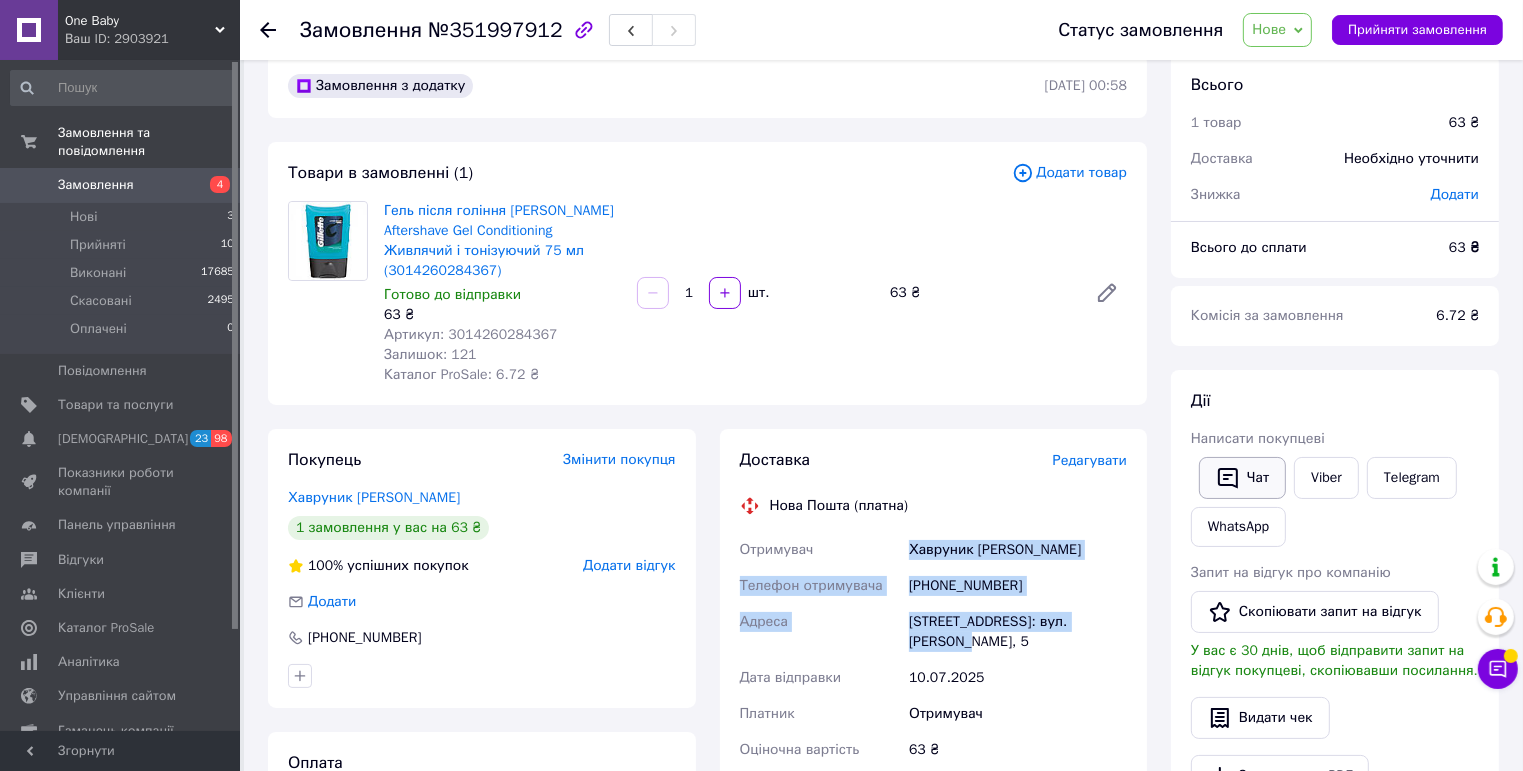 click on "Чат" at bounding box center [1242, 478] 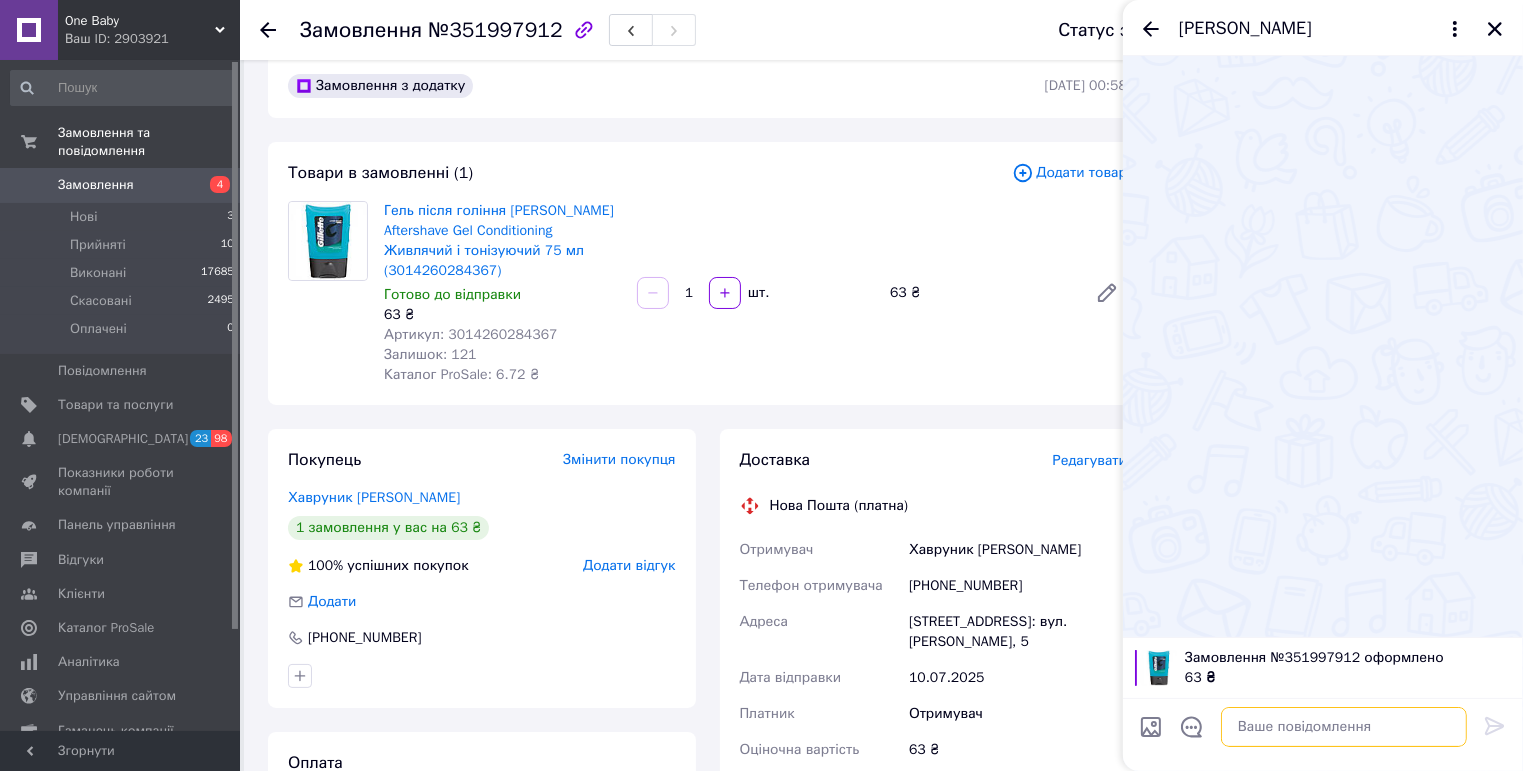 click at bounding box center (1344, 727) 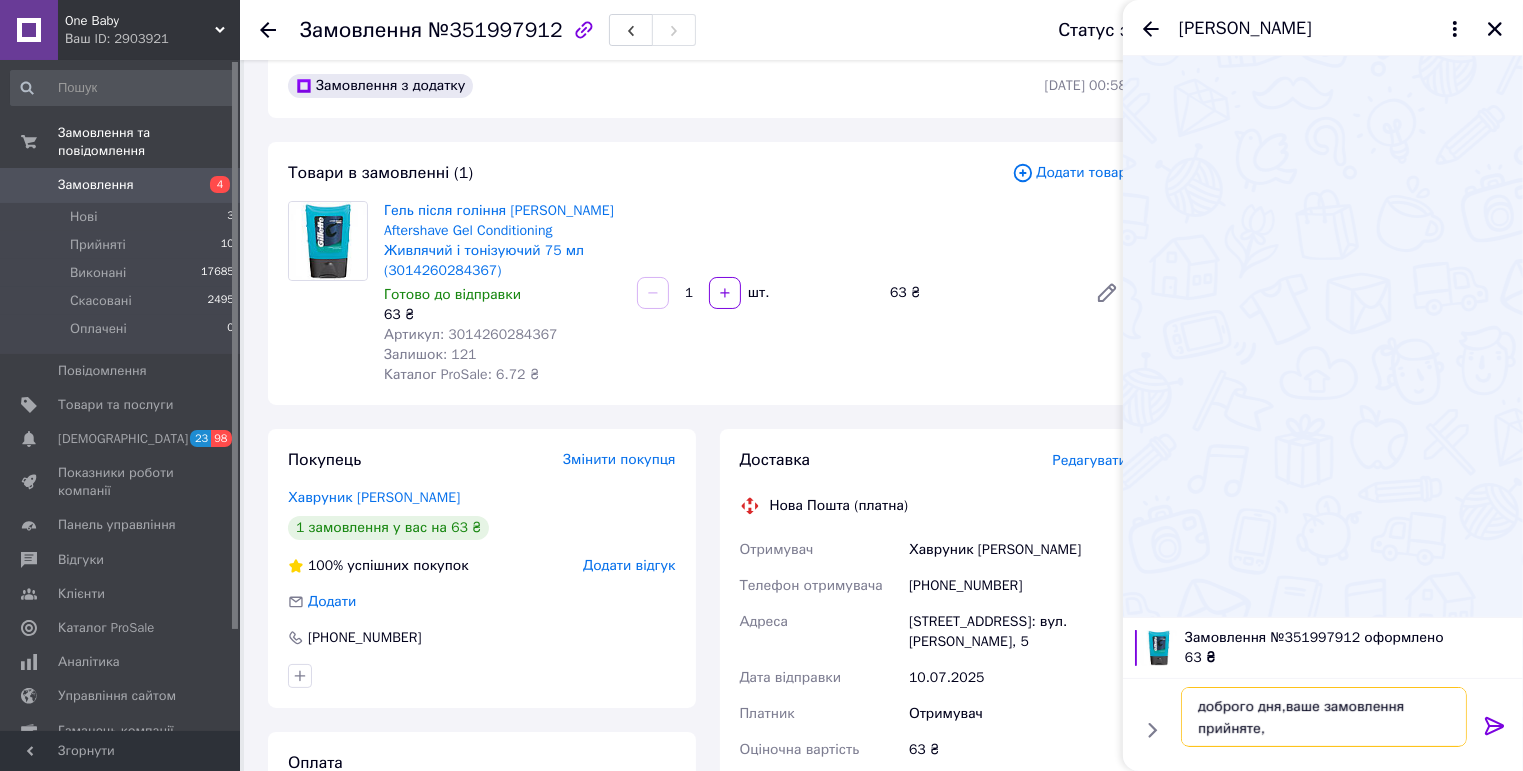 type on "доброго дня,ваше замовлення прийняте" 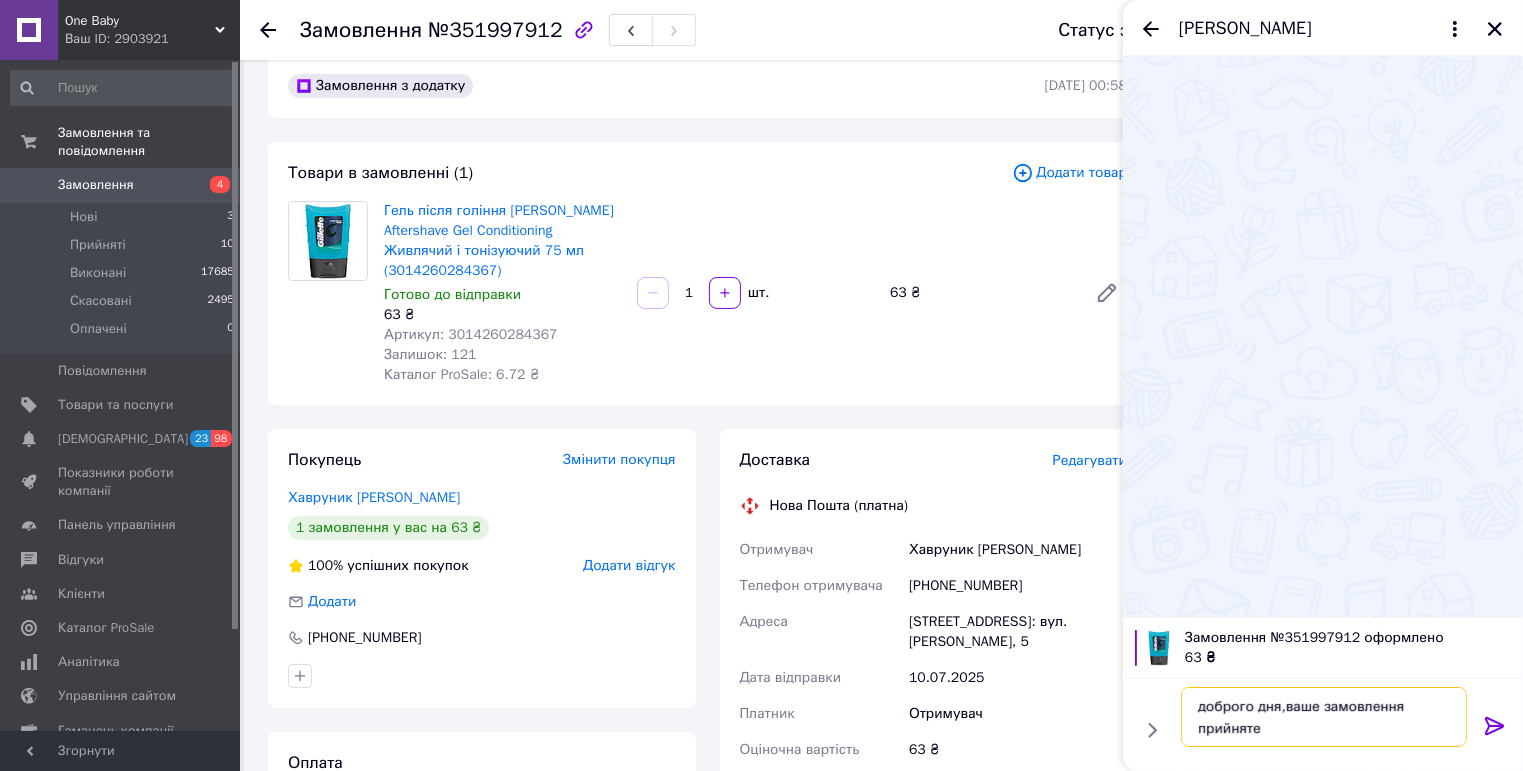type 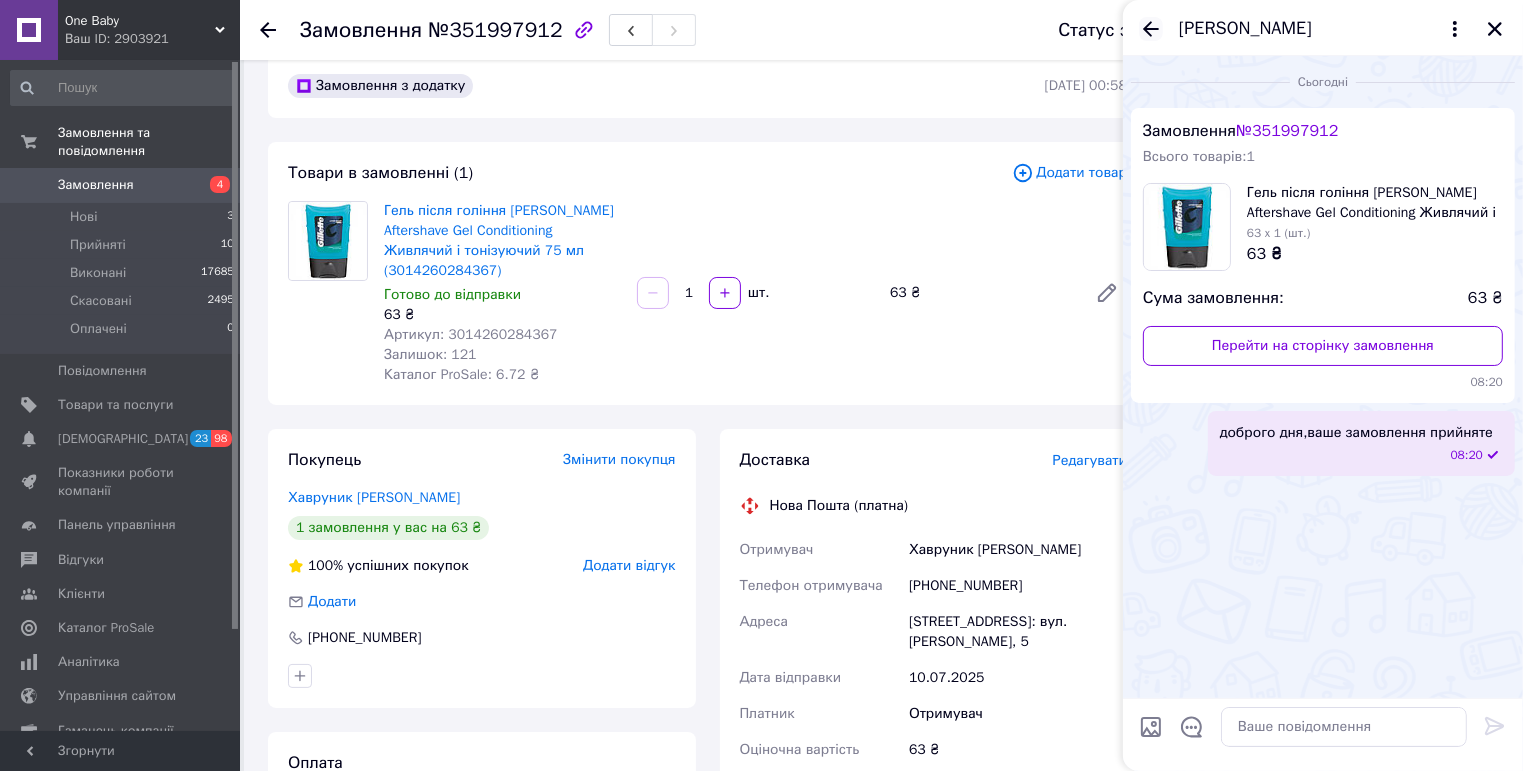 click 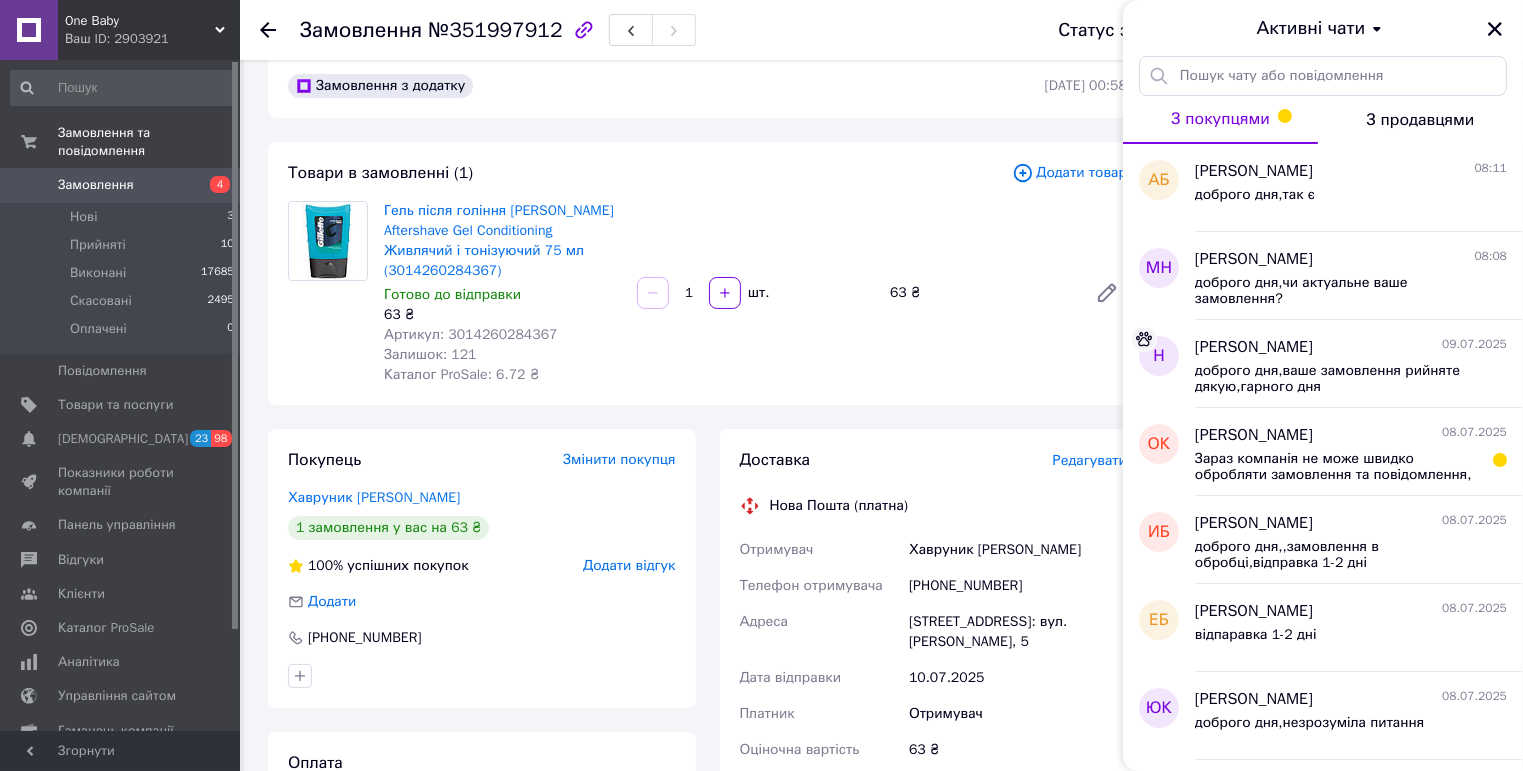 click 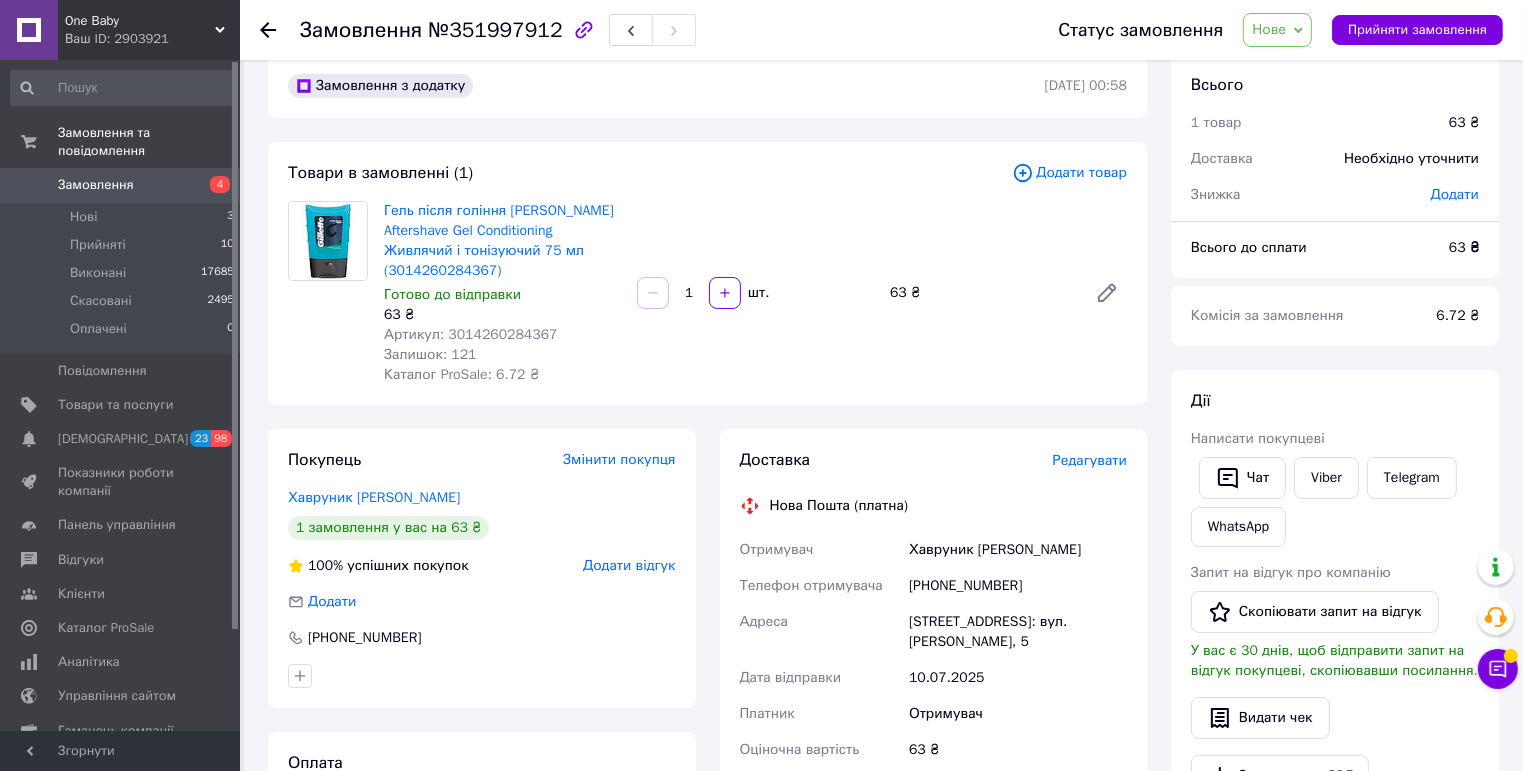 click on "Нове" at bounding box center (1269, 29) 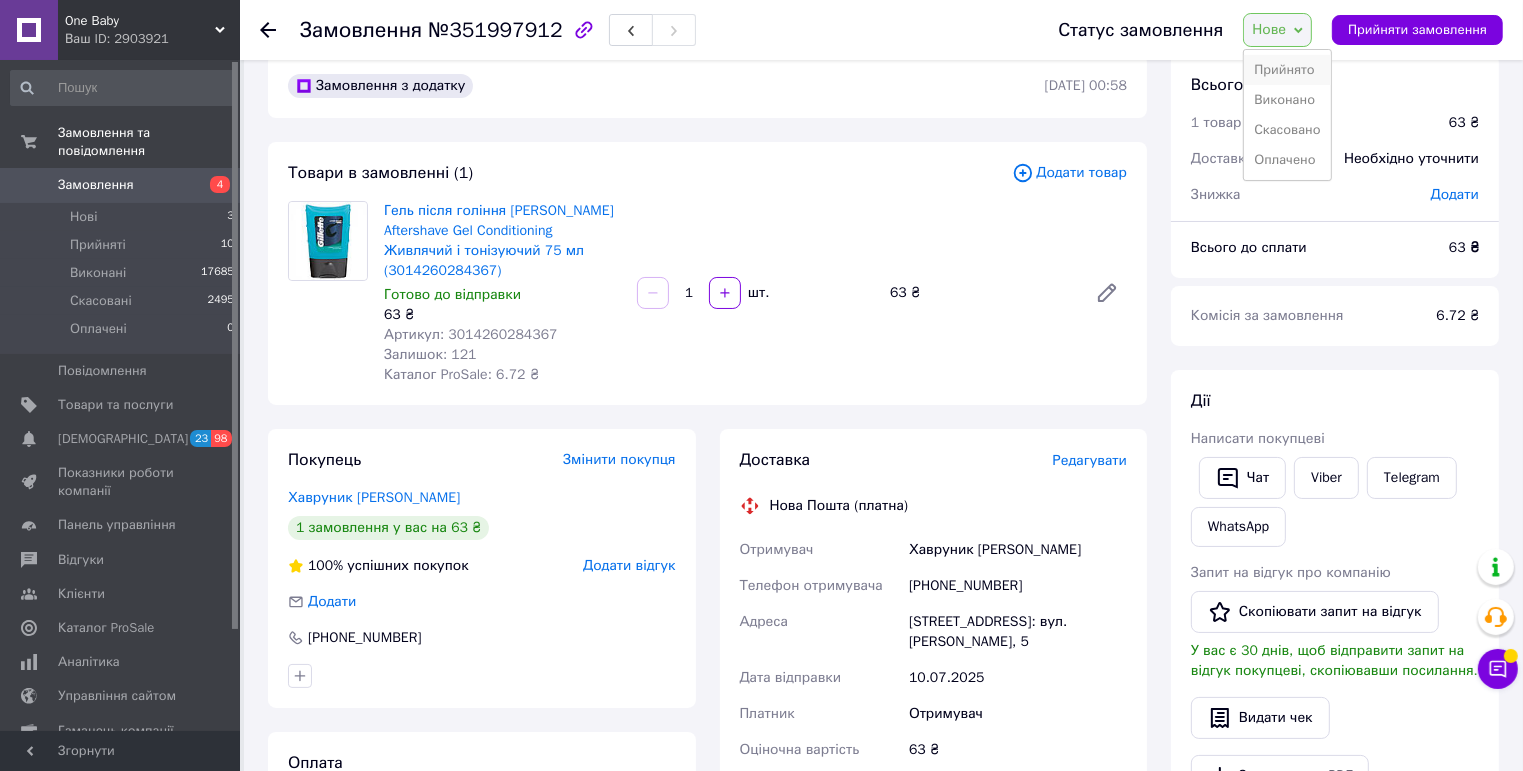 click on "Прийнято" at bounding box center [1287, 70] 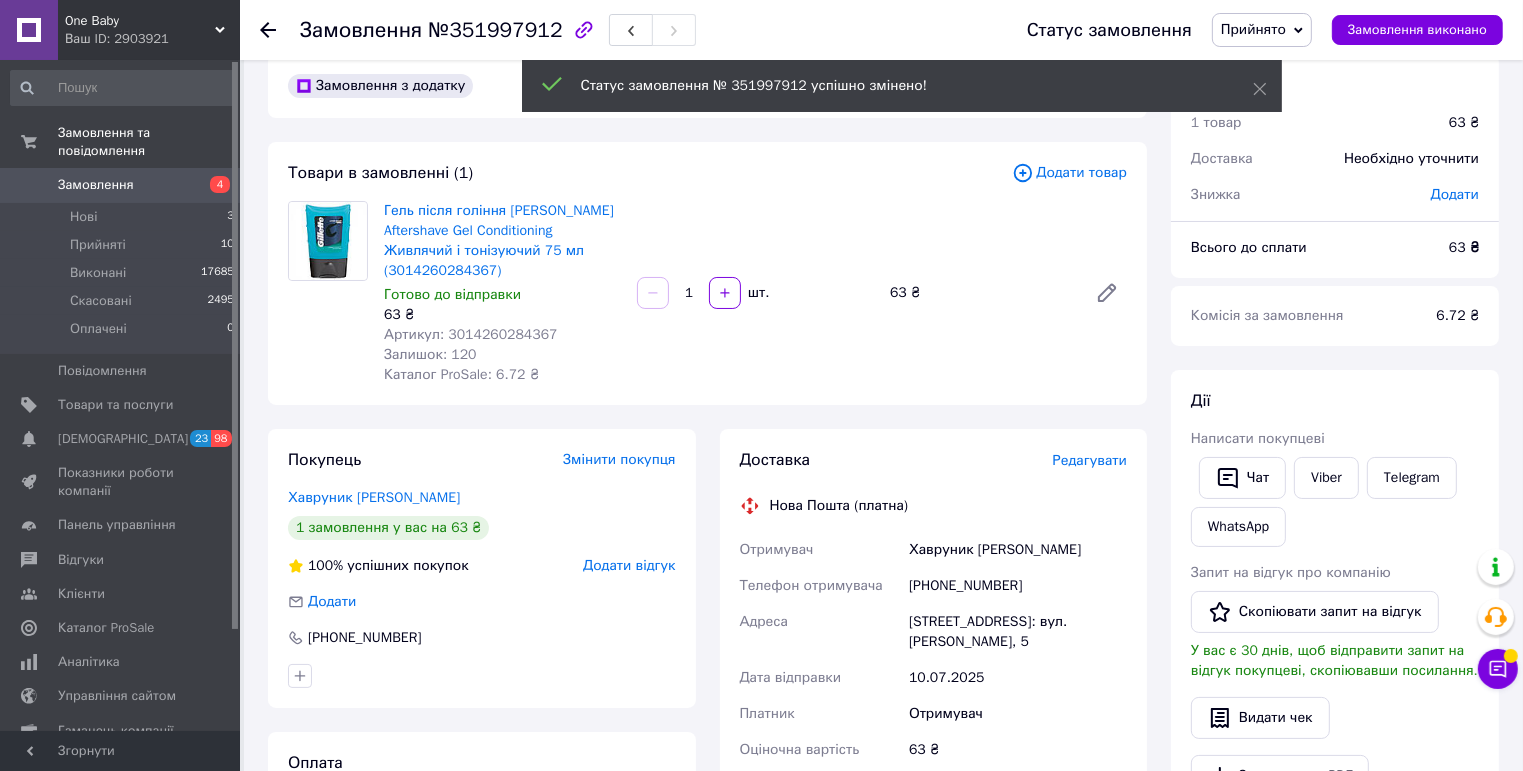 click 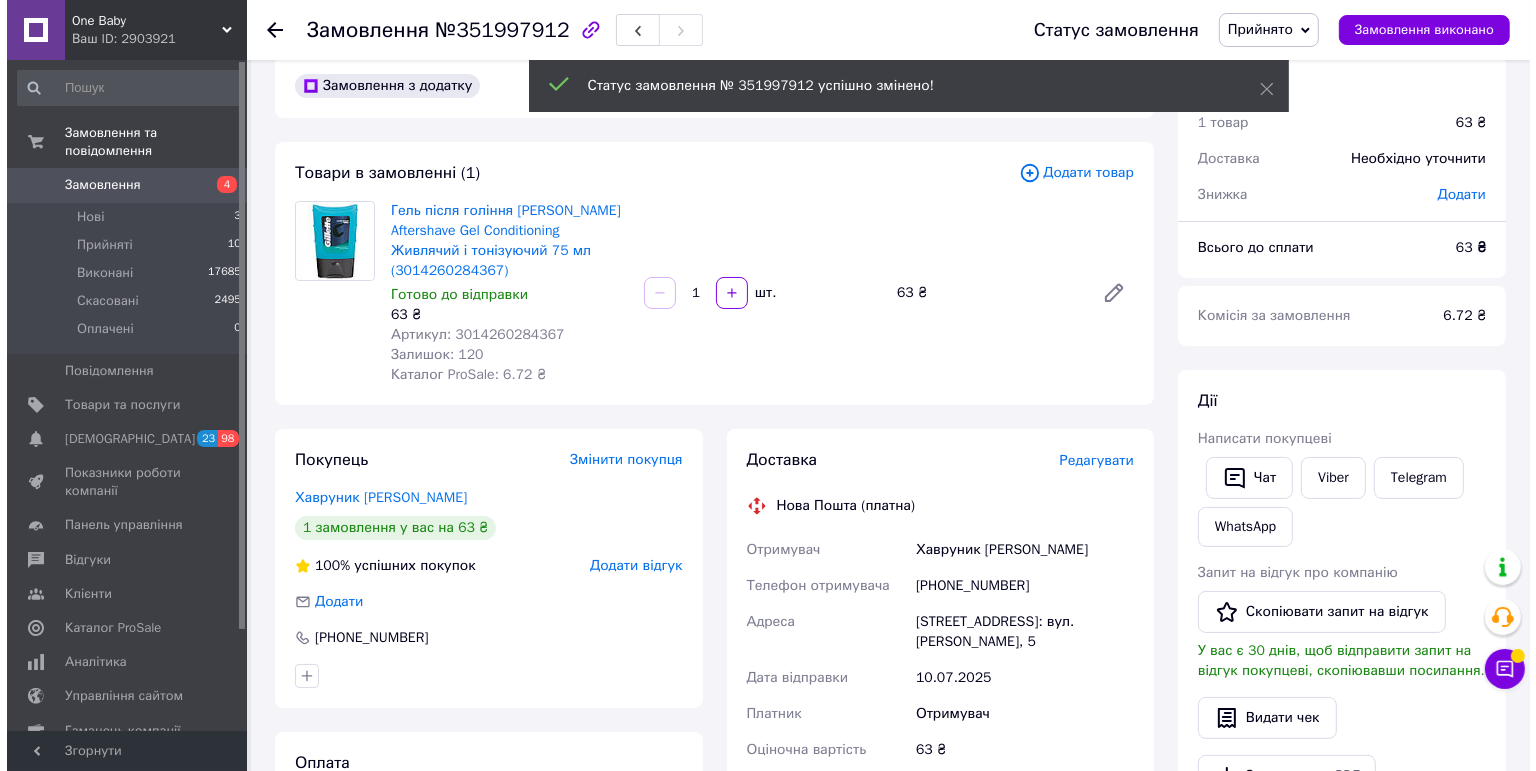 scroll, scrollTop: 0, scrollLeft: 0, axis: both 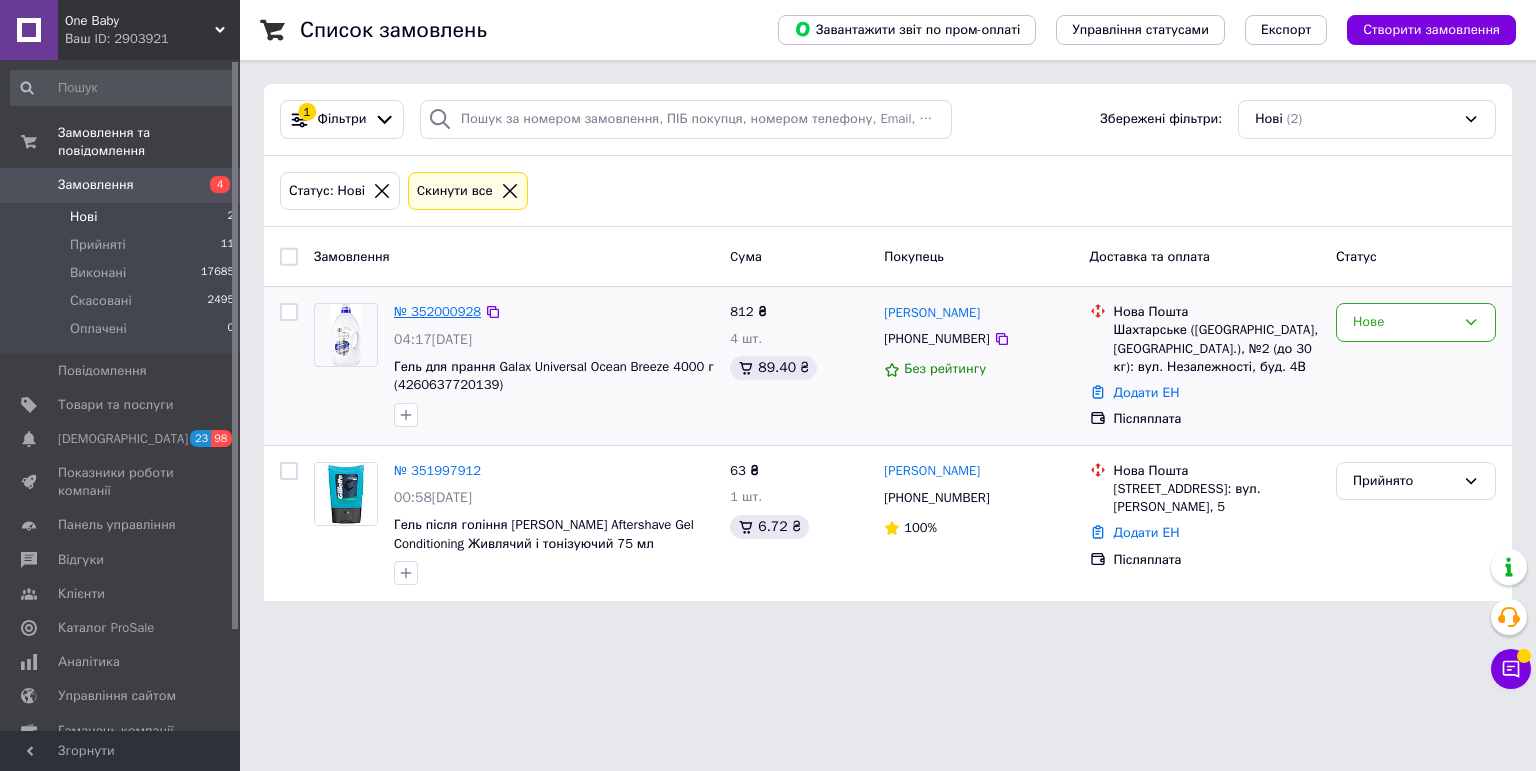 click on "№ 352000928" at bounding box center [437, 311] 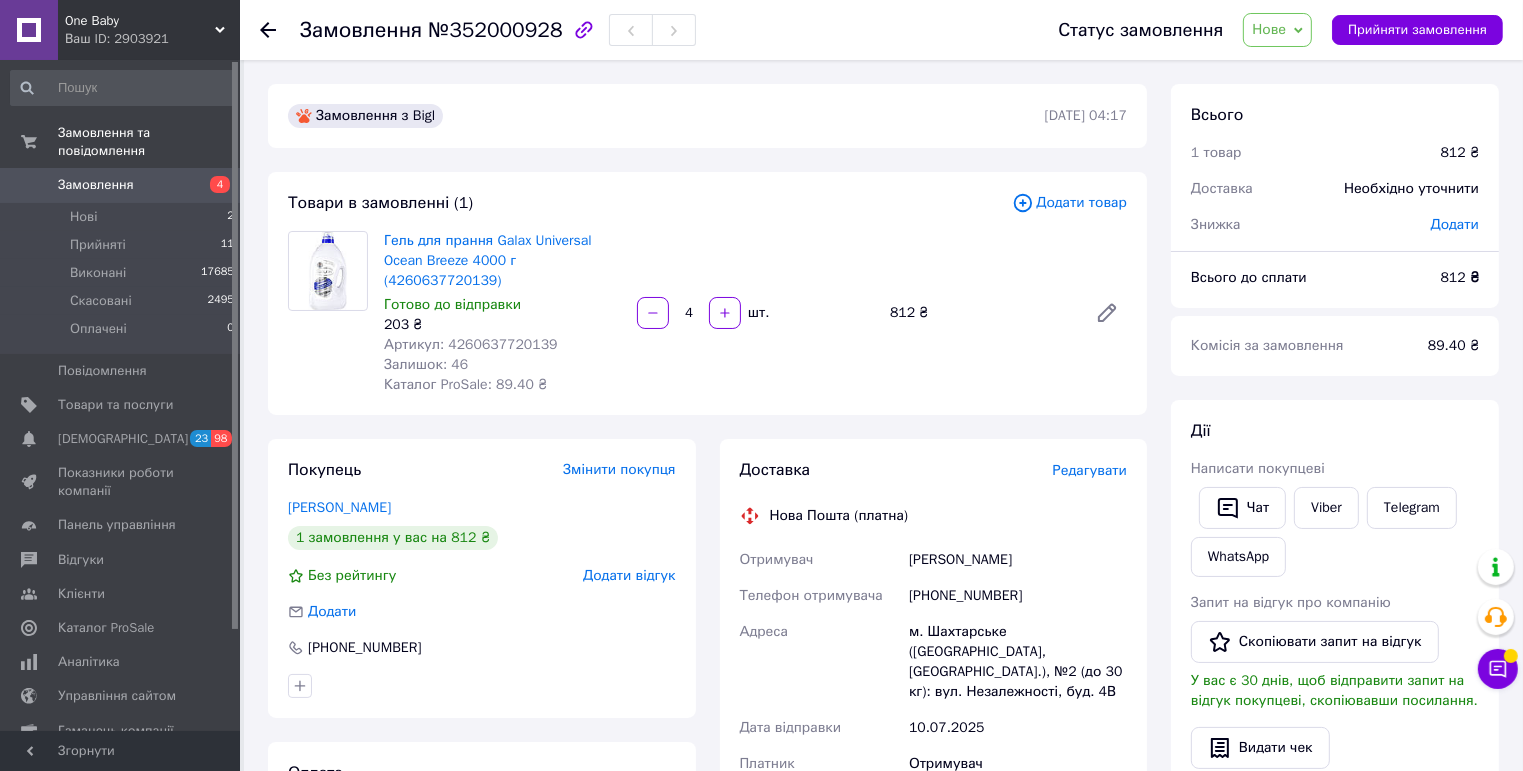 click on "Артикул: 4260637720139" at bounding box center (471, 344) 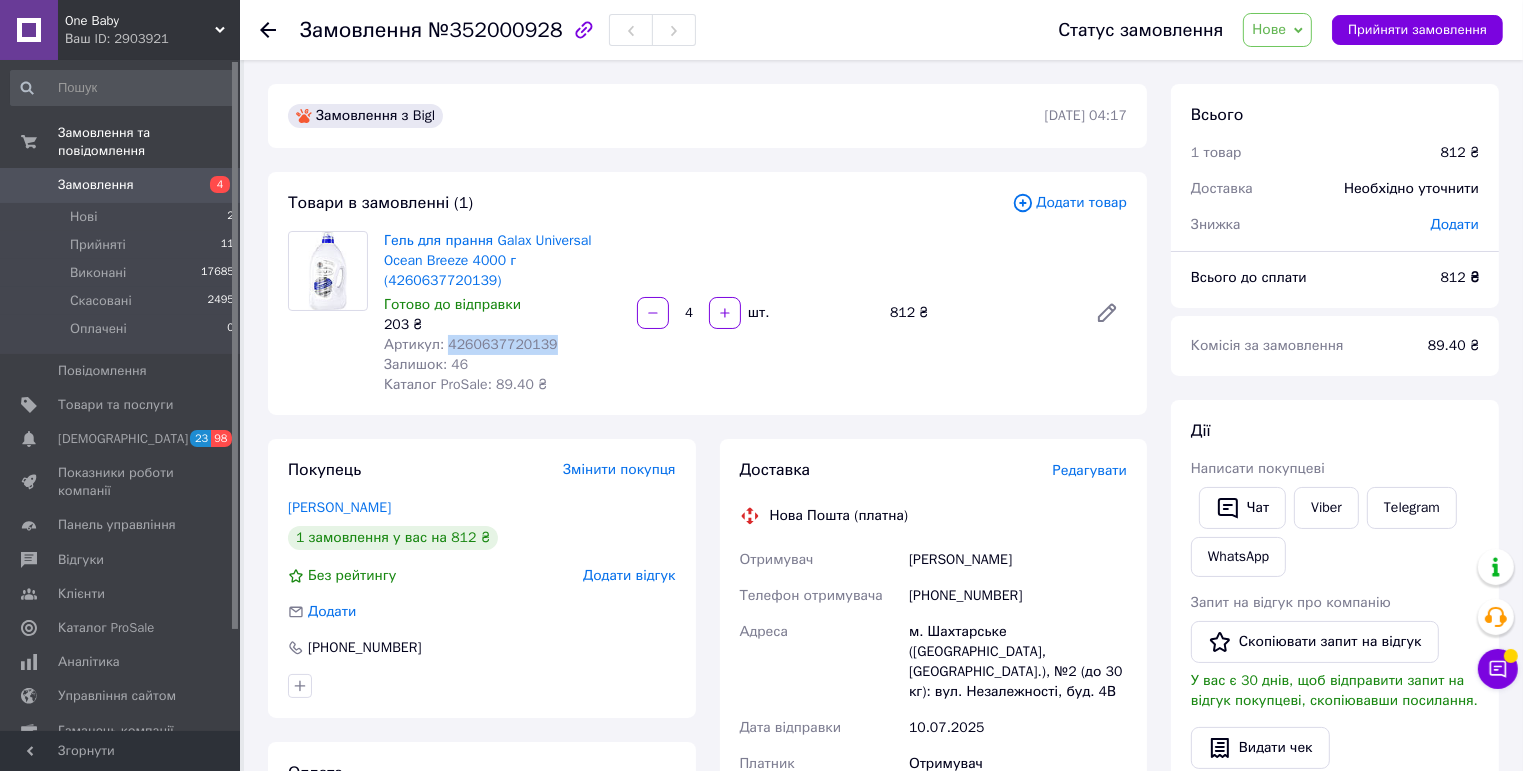 click on "Артикул: 4260637720139" at bounding box center (471, 344) 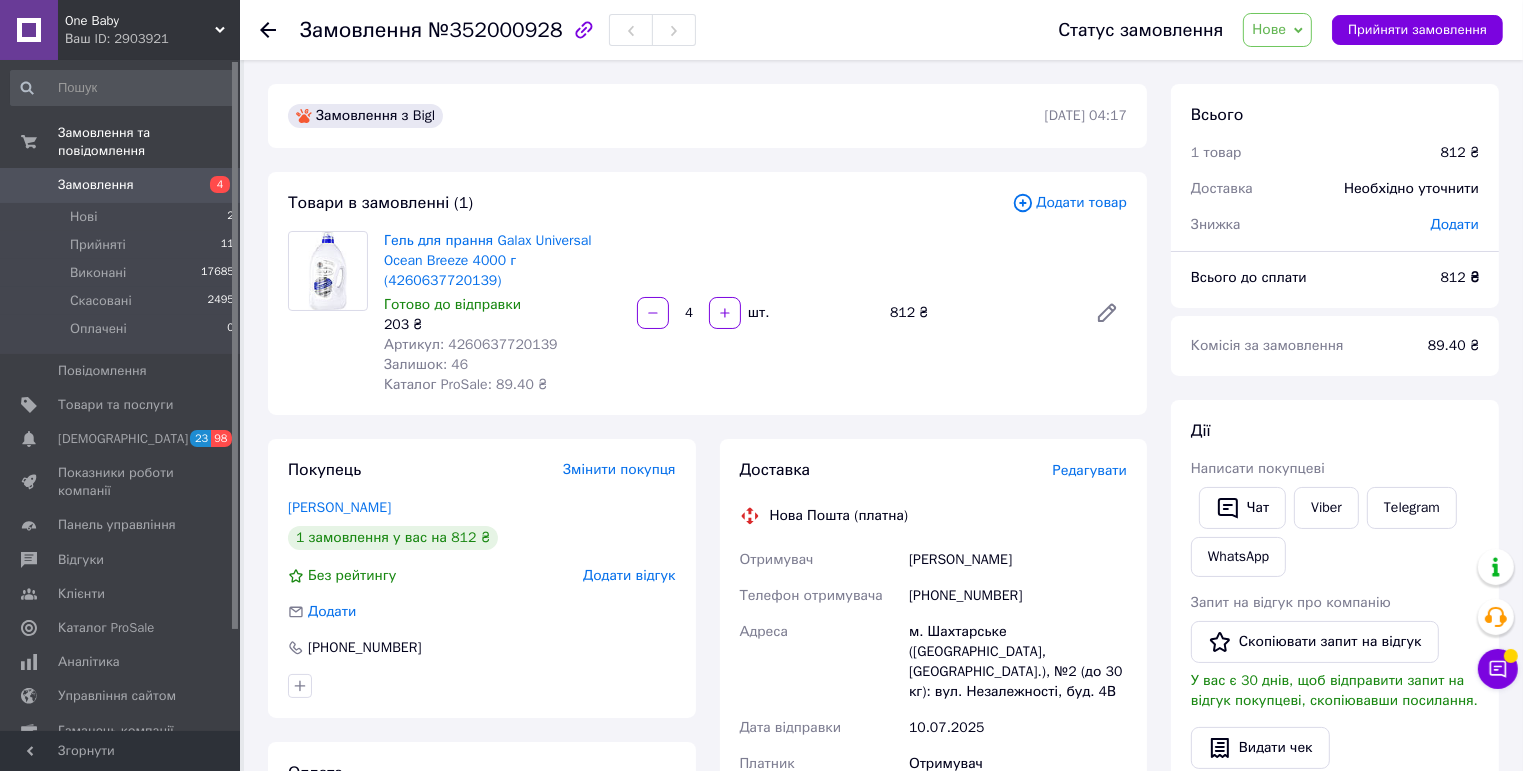 click on "Редагувати" at bounding box center [1090, 470] 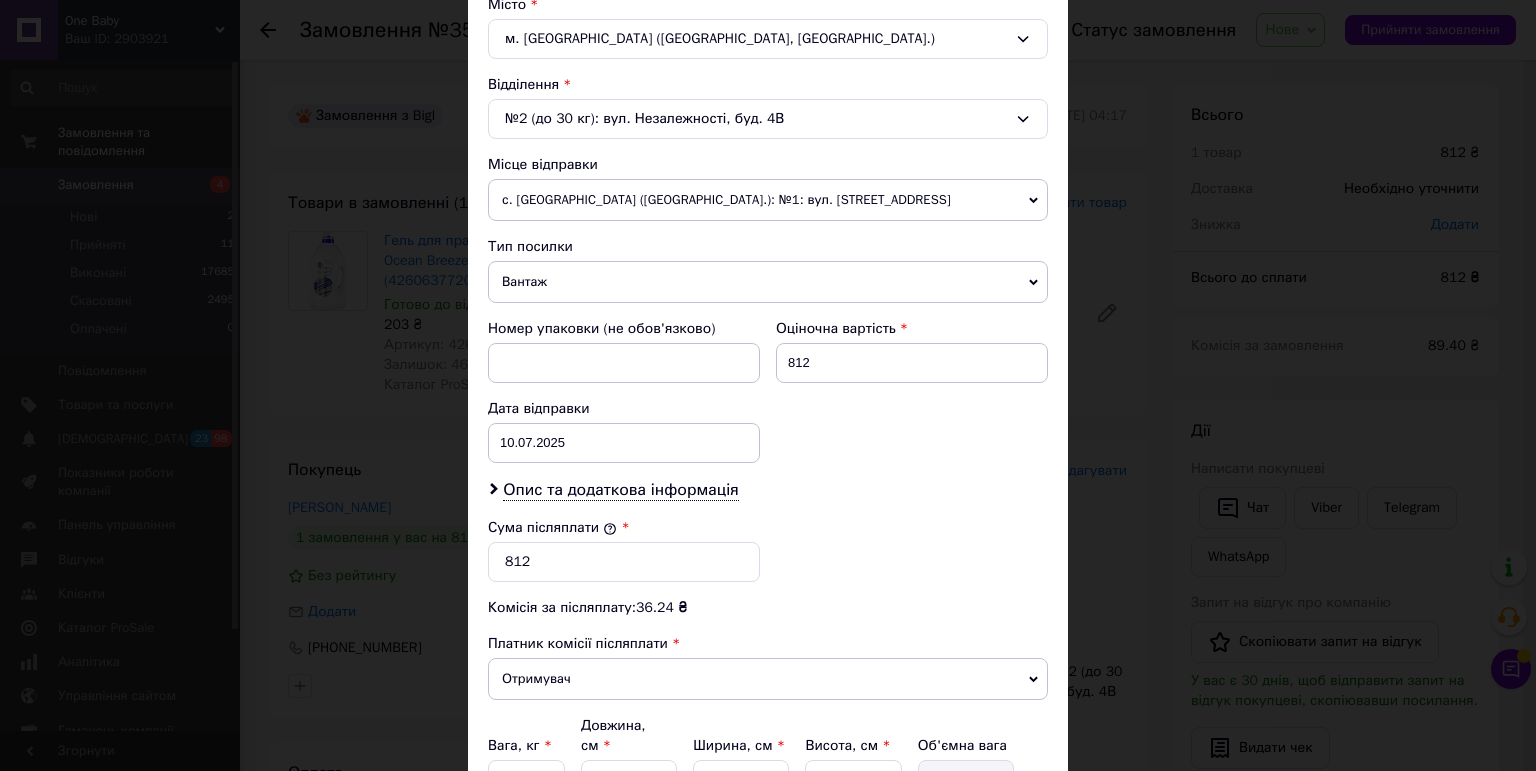 scroll, scrollTop: 748, scrollLeft: 0, axis: vertical 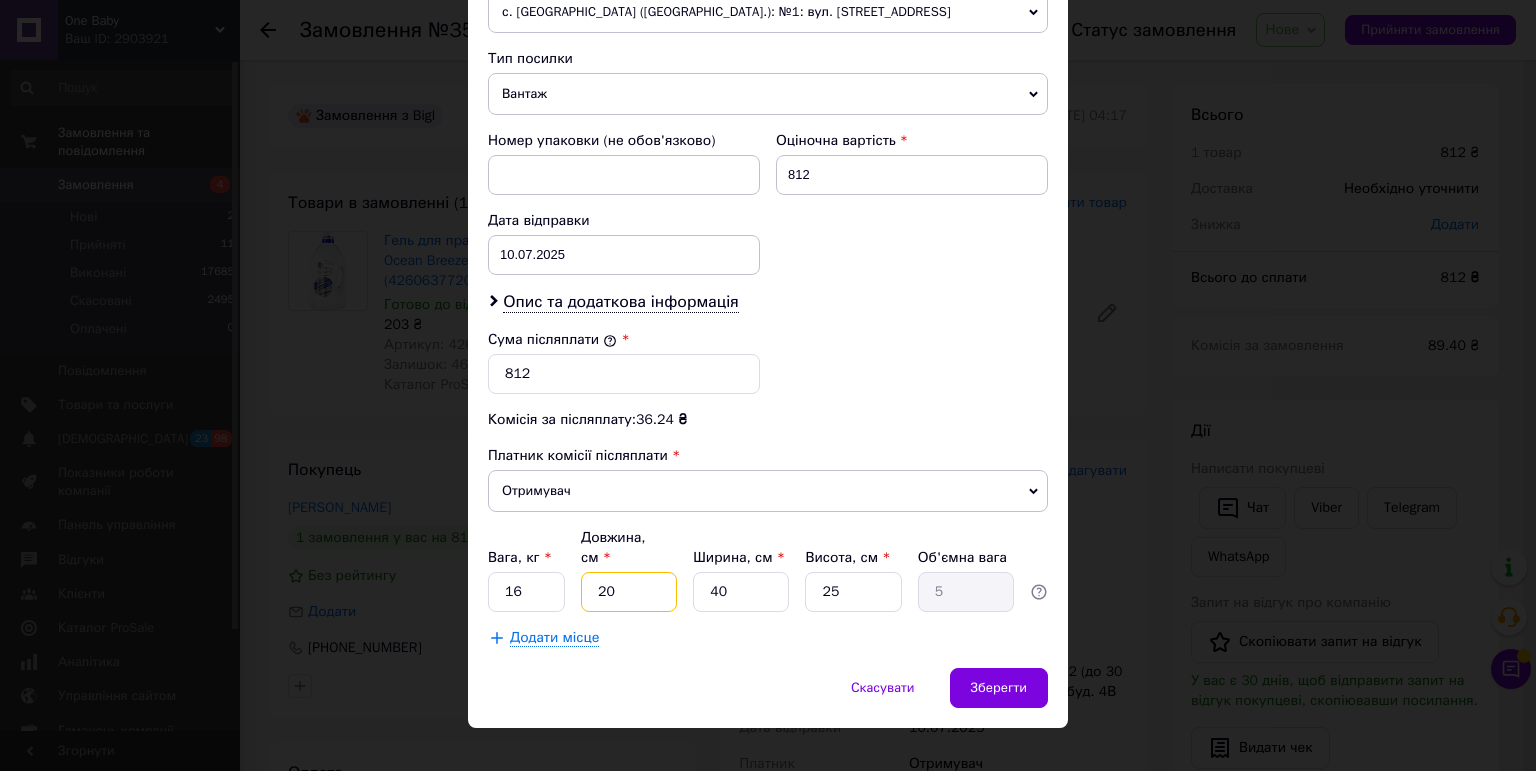 drag, startPoint x: 617, startPoint y: 560, endPoint x: 562, endPoint y: 558, distance: 55.03635 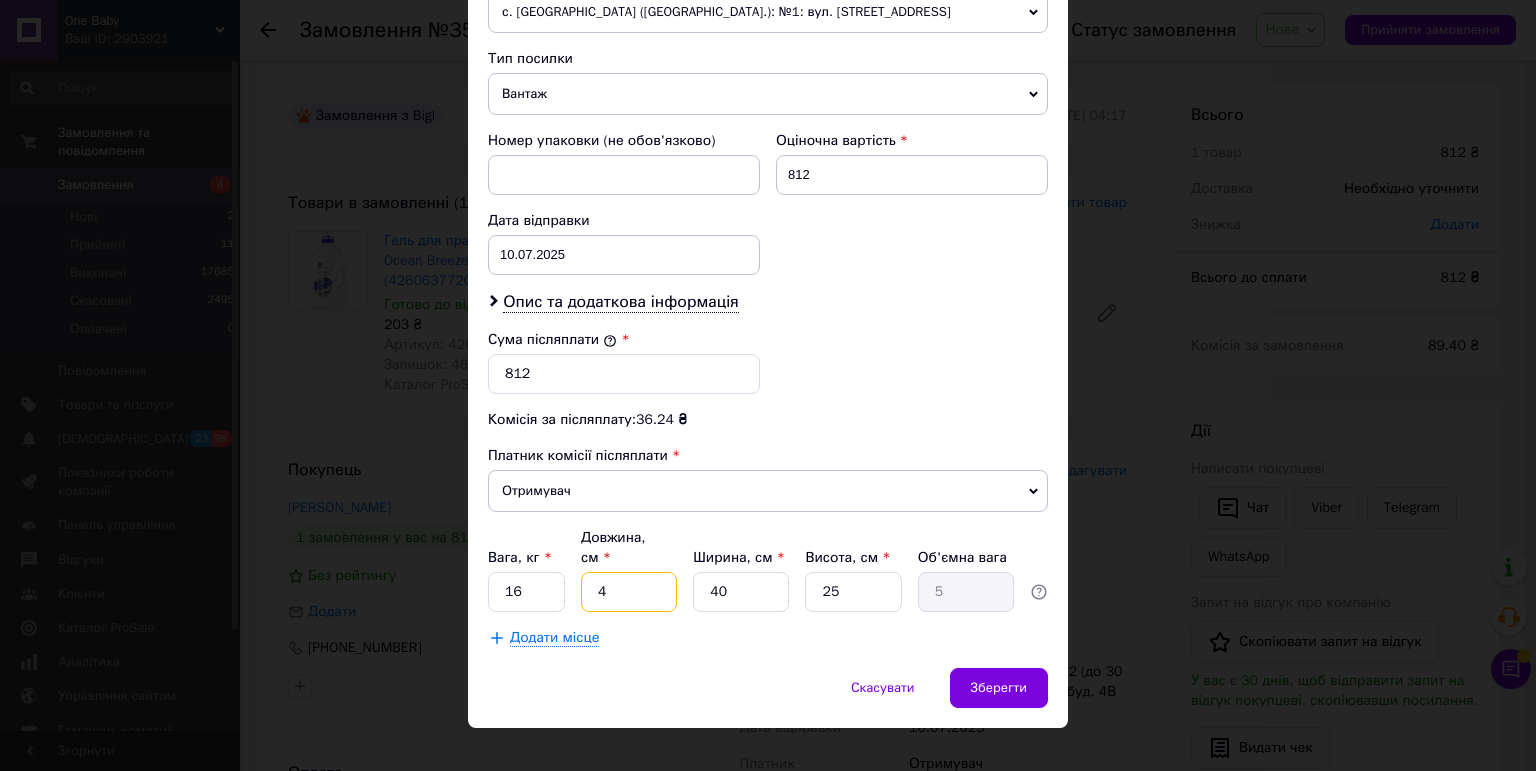 type on "41" 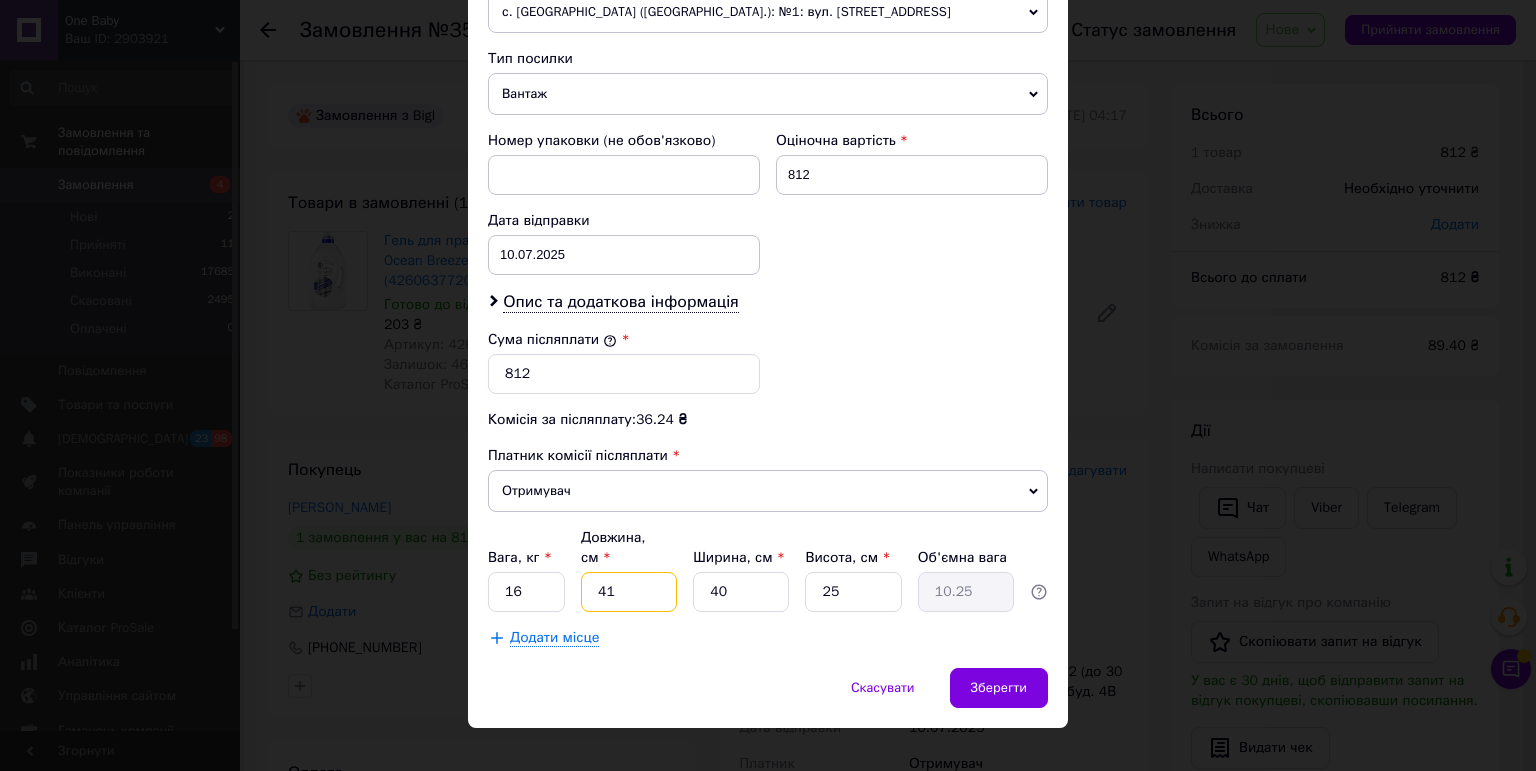 type on "410" 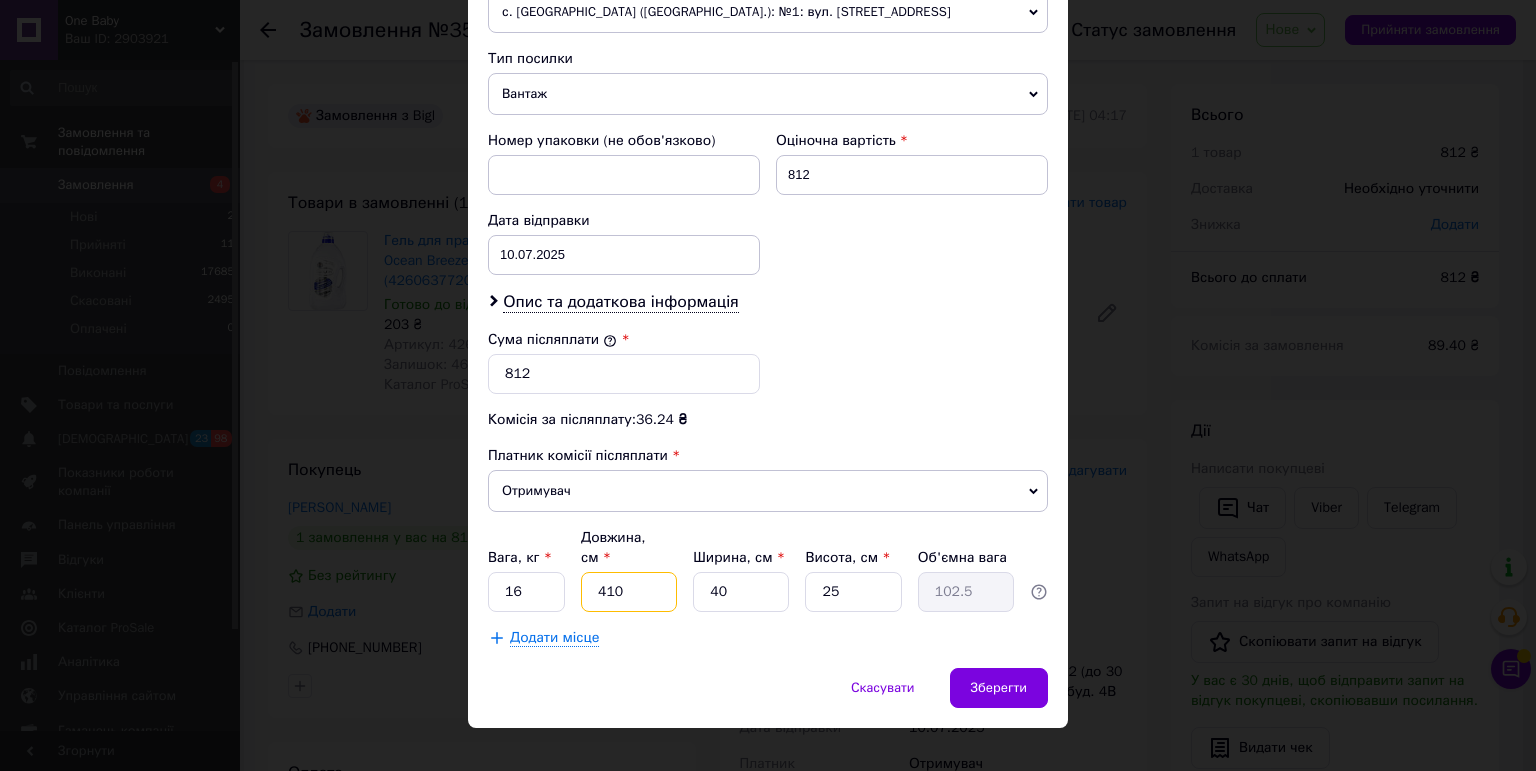 type on "41" 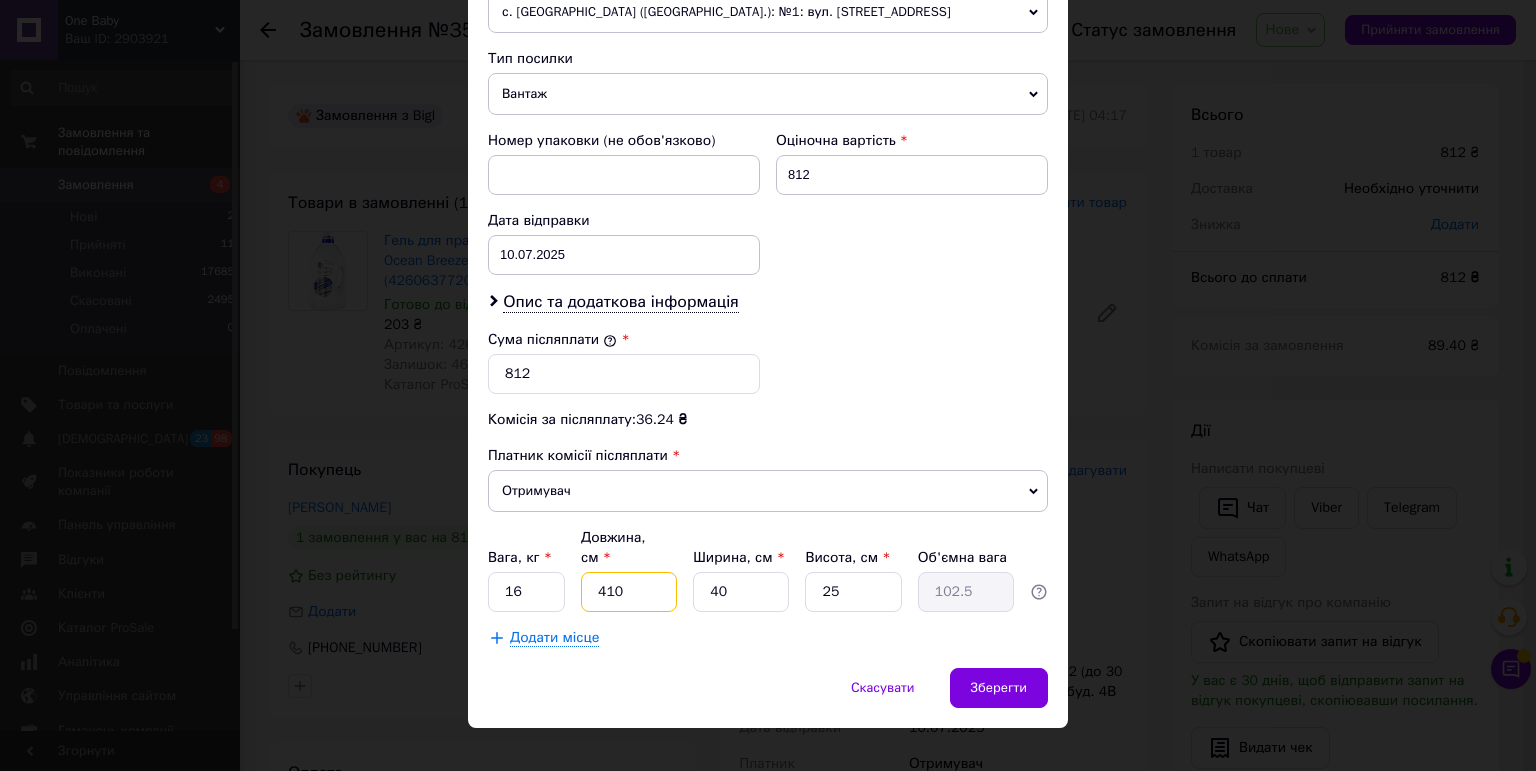 type on "10.25" 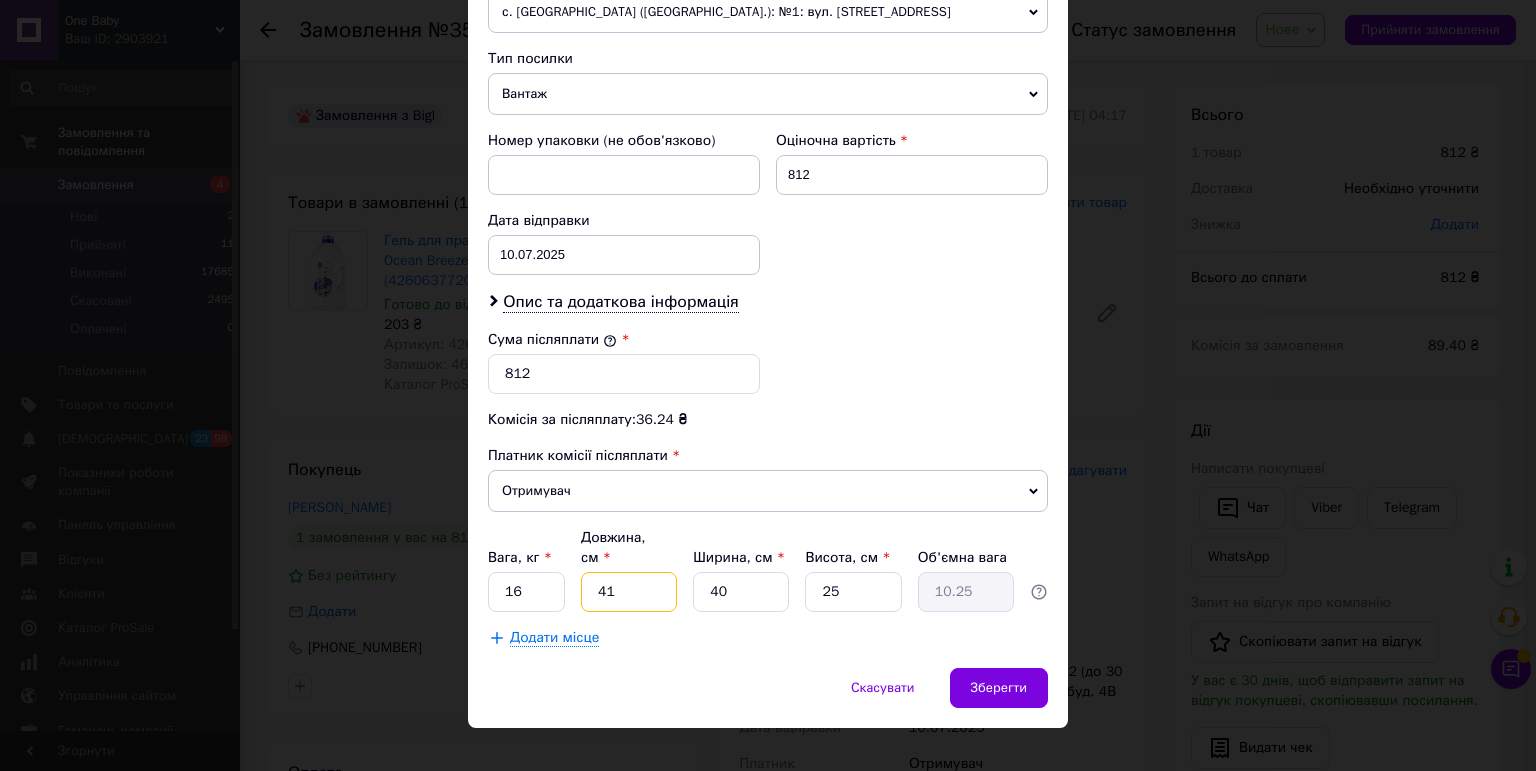 type on "4" 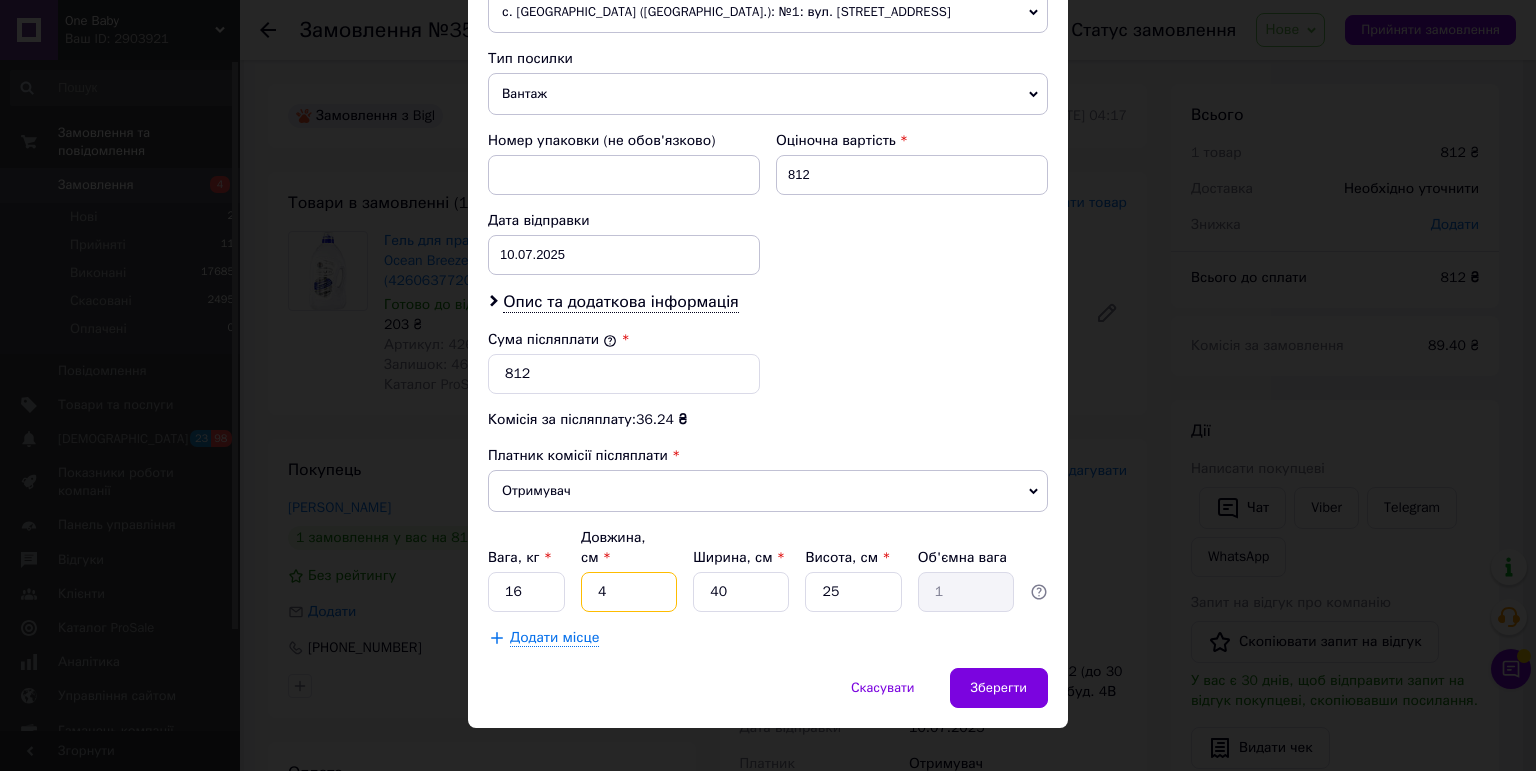 type on "40" 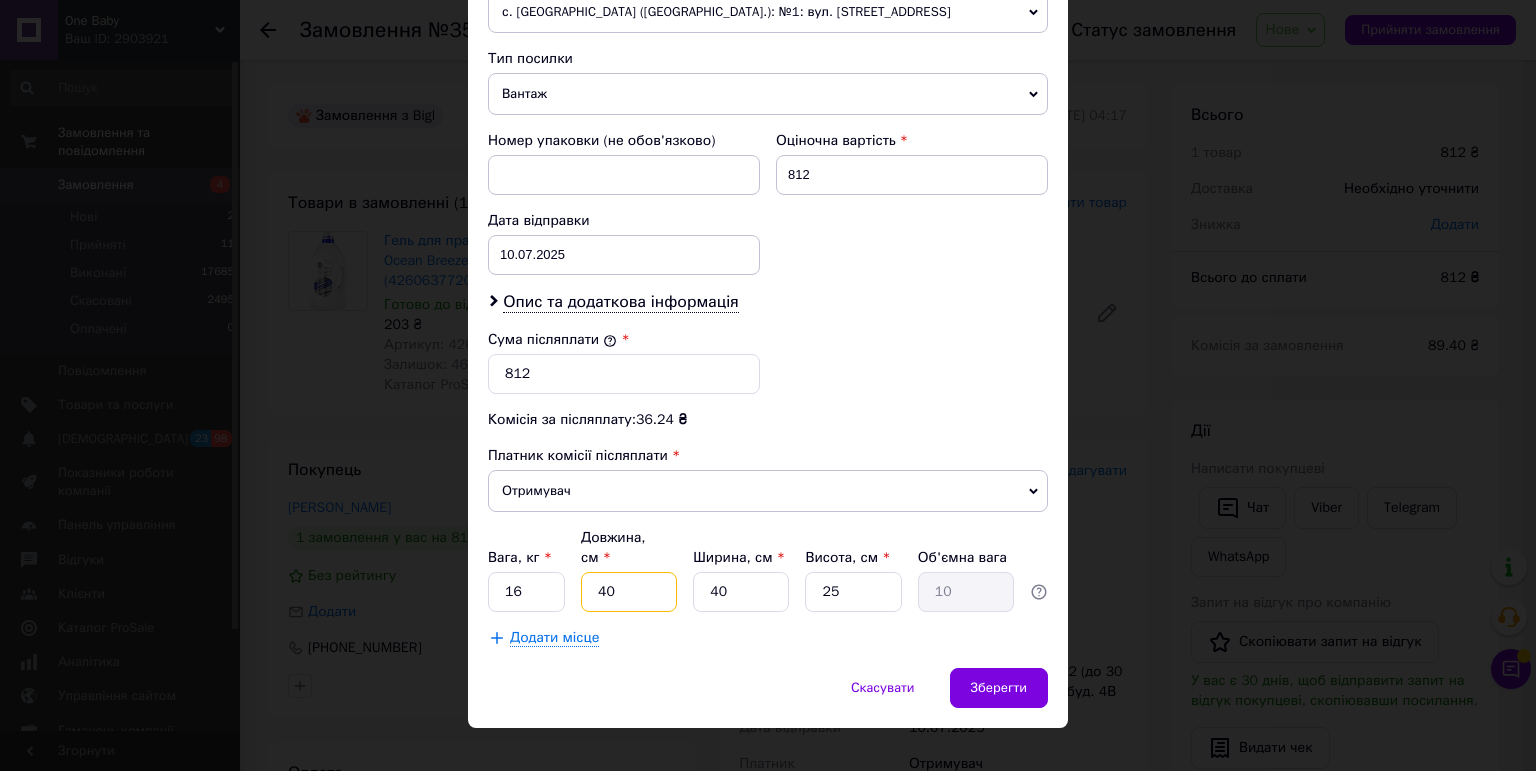 type on "40" 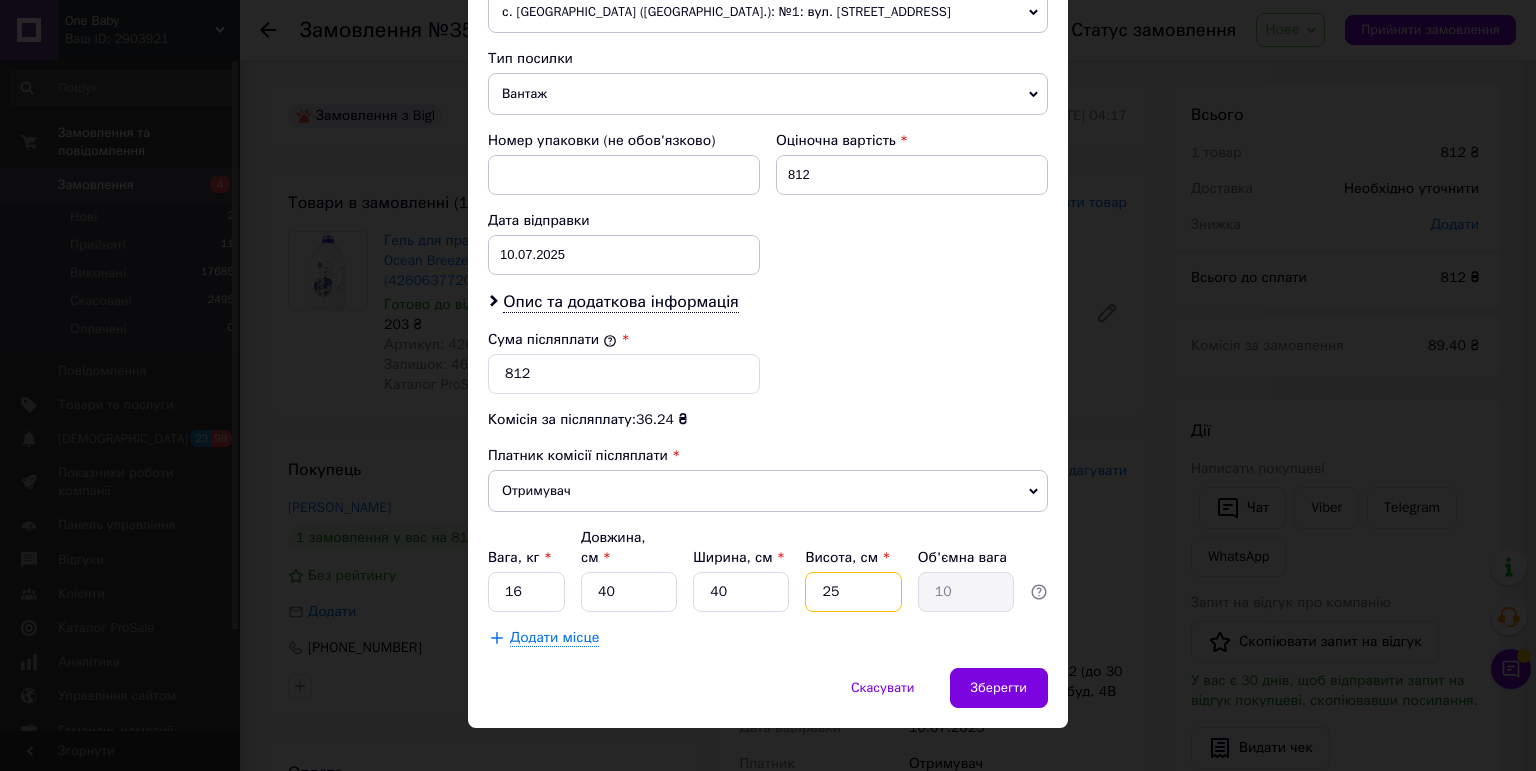 drag, startPoint x: 848, startPoint y: 555, endPoint x: 780, endPoint y: 558, distance: 68.06615 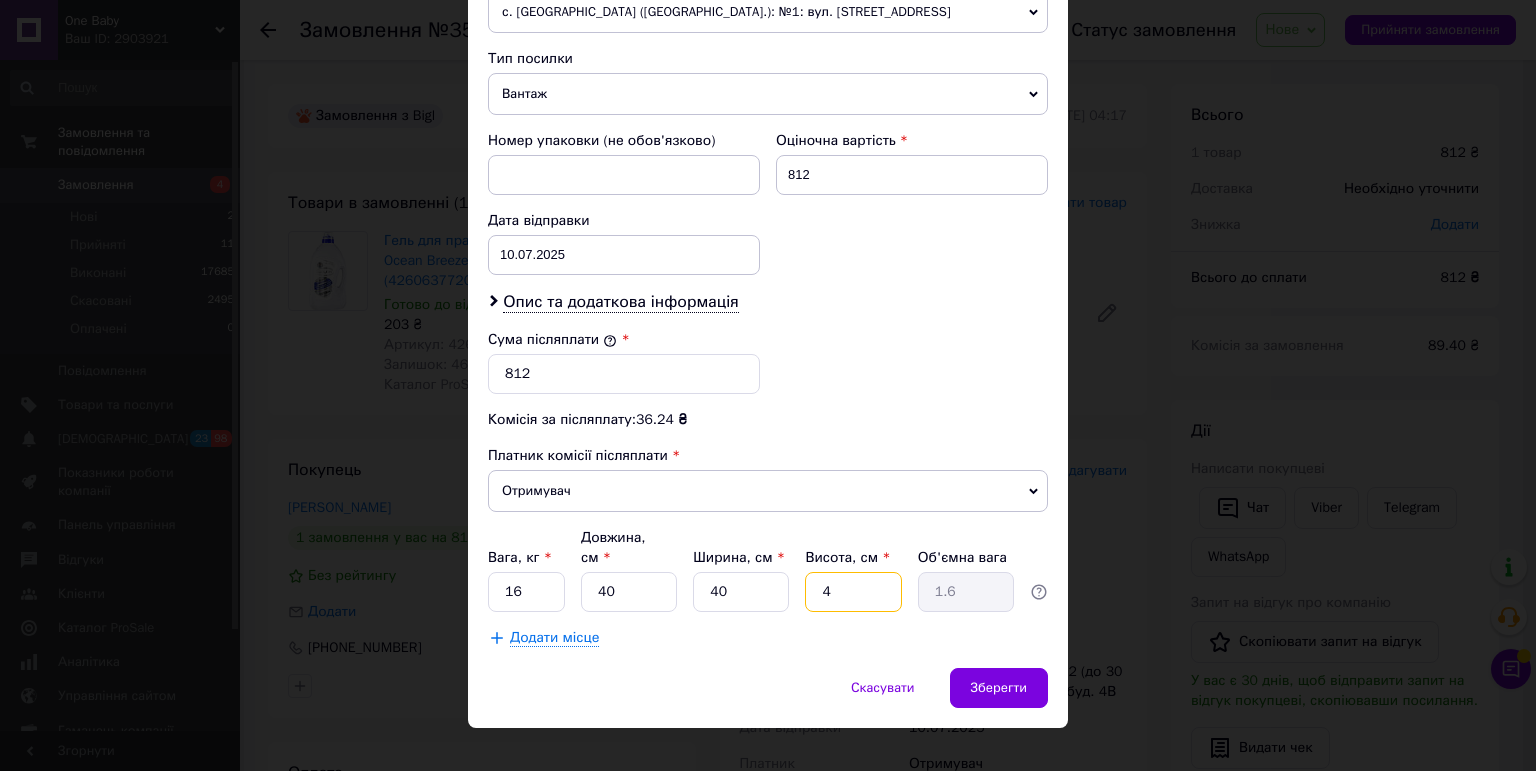 type on "40" 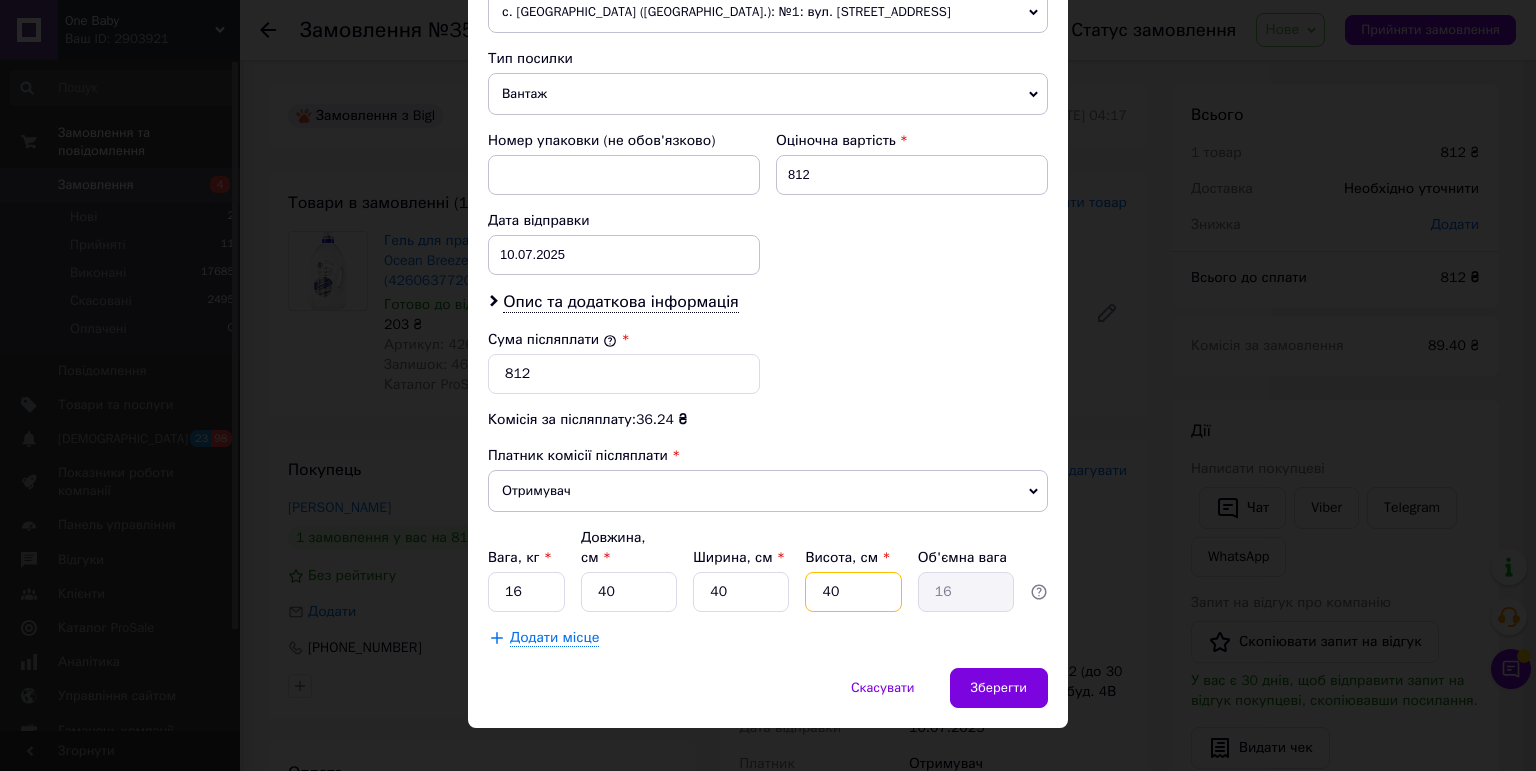type on "40" 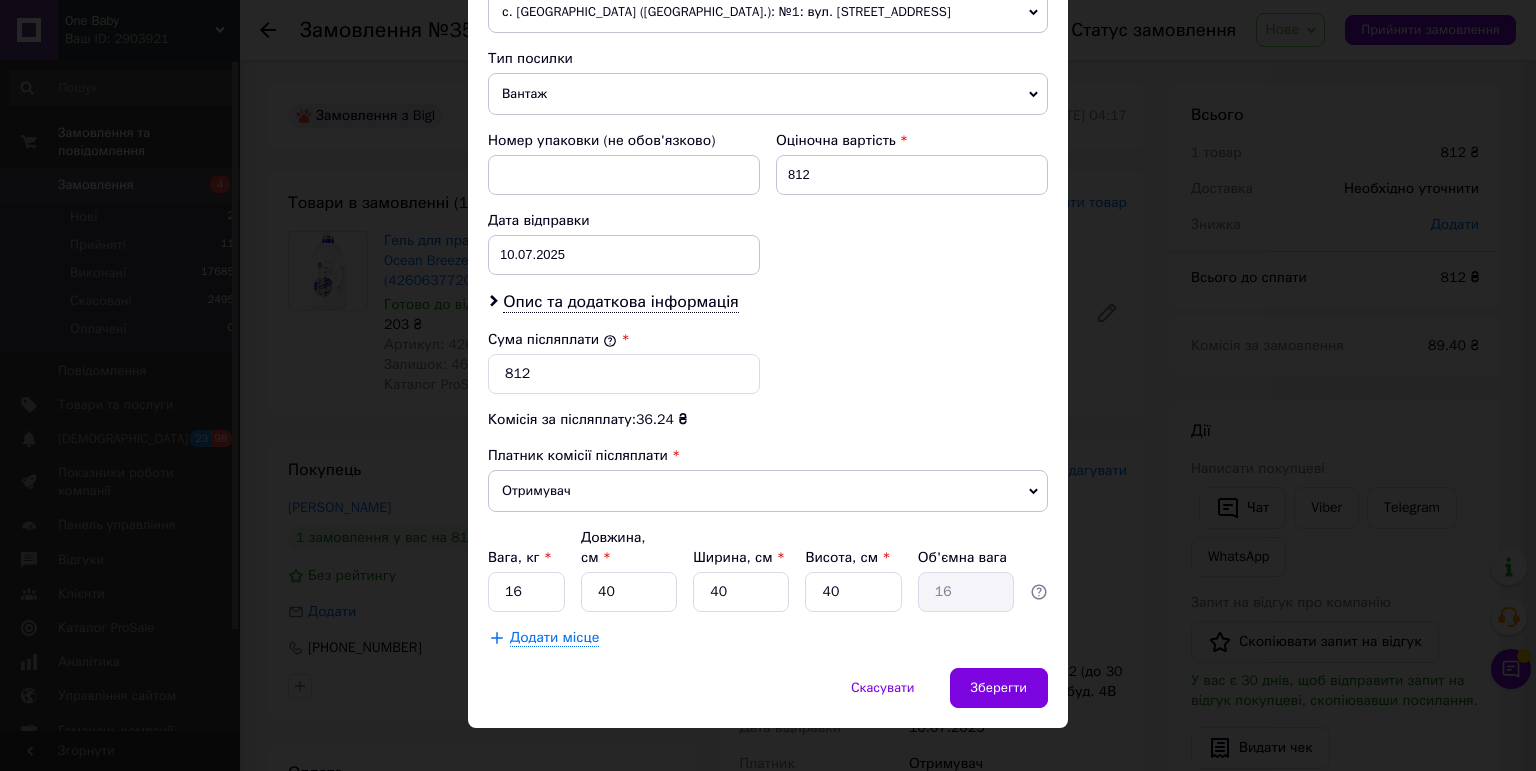 click on "Спосіб доставки Нова Пошта (платна) Платник Отримувач Відправник Прізвище отримувача [PERSON_NAME] Ім'я отримувача [PERSON_NAME] батькові отримувача Телефон отримувача [PHONE_NUMBER] Тип доставки У відділенні Кур'єром В поштоматі Місто м. [GEOGRAPHIC_DATA] ([GEOGRAPHIC_DATA], [GEOGRAPHIC_DATA].) Відділення №2 (до 30 кг): вул. Незалежності, буд. 4В Місце відправки с. [GEOGRAPHIC_DATA] ([GEOGRAPHIC_DATA].): №1: вул. [STREET_ADDRESS] Немає збігів. Спробуйте змінити умови пошуку Додати ще місце відправки Тип посилки Вантаж Документи Номер упаковки (не обов'язково) Оціночна вартість 812 [DATE] < 2025 >" at bounding box center [768, 25] 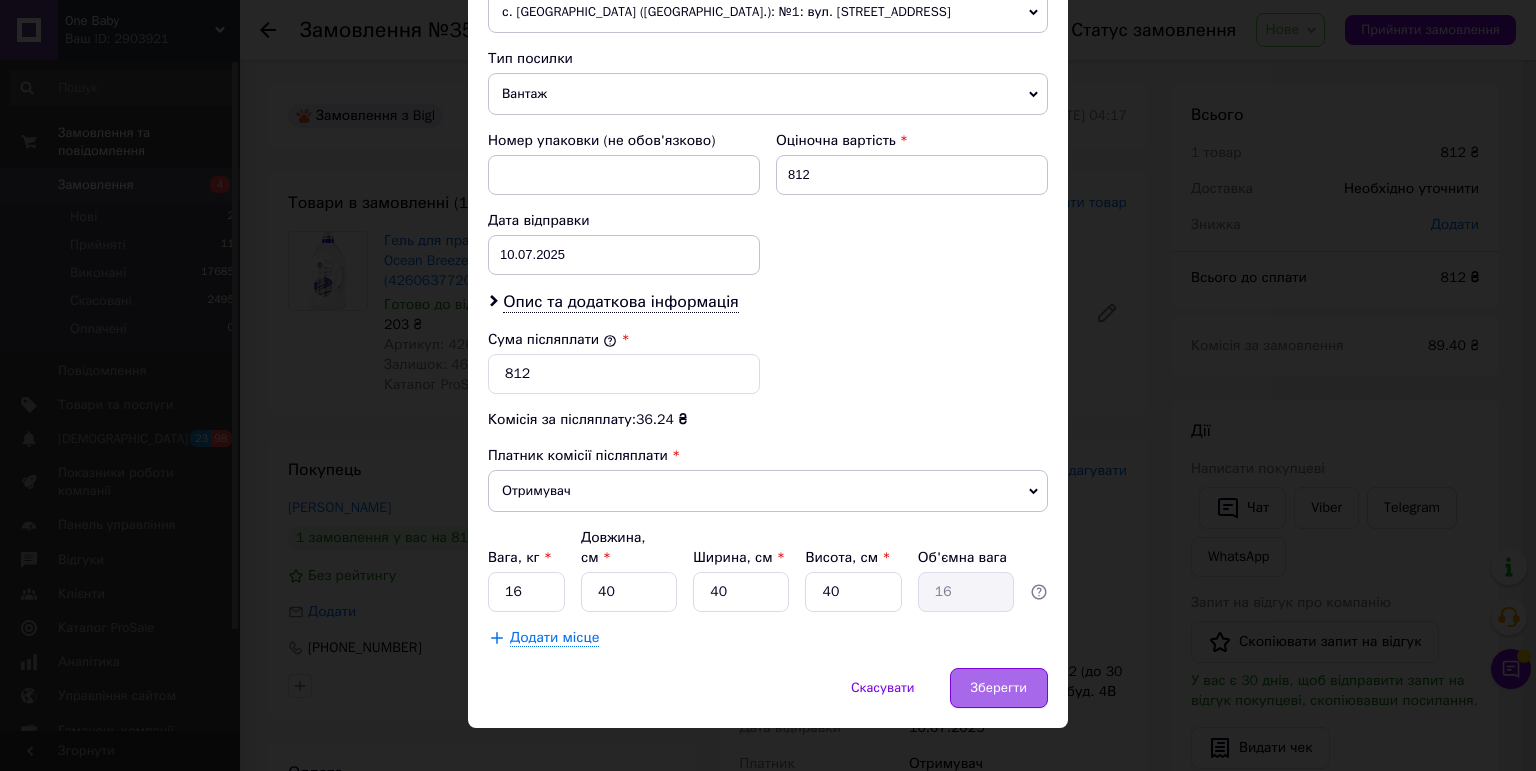 click on "Зберегти" at bounding box center (999, 688) 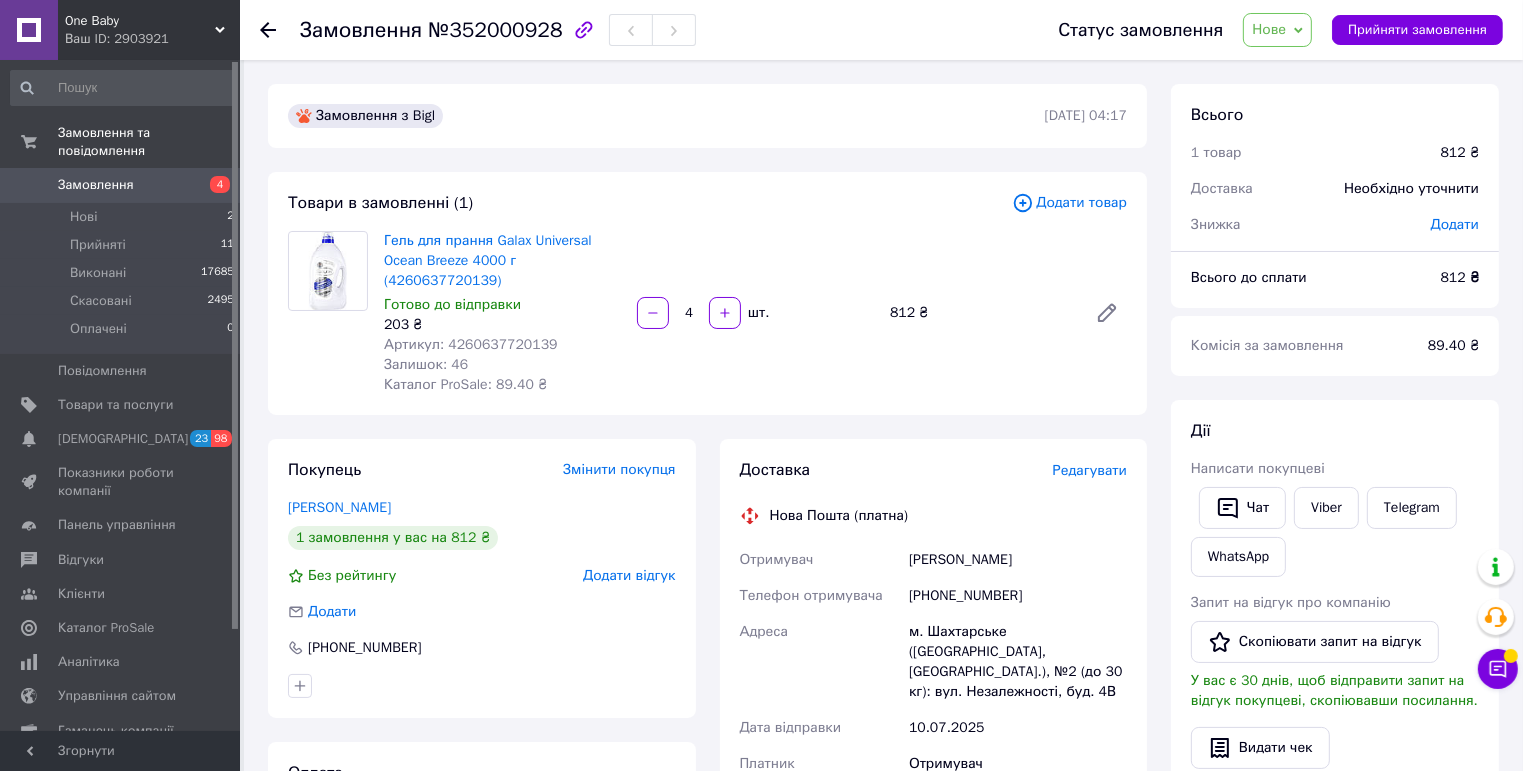 drag, startPoint x: 896, startPoint y: 556, endPoint x: 1097, endPoint y: 714, distance: 255.6658 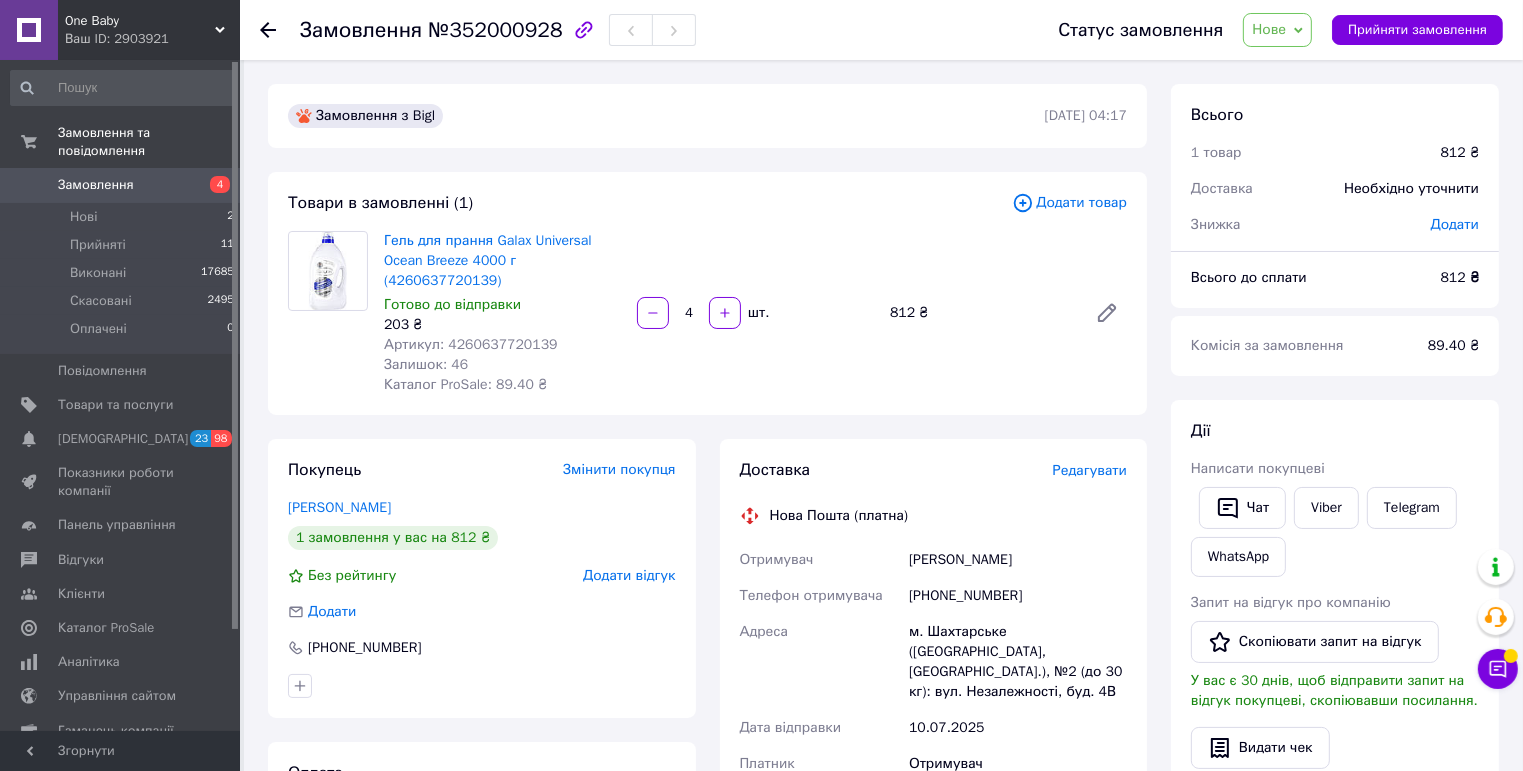 click on "Отримувач [PERSON_NAME] Телефон отримувача [PHONE_NUMBER] Адреса м. Шахтарське ([GEOGRAPHIC_DATA], [GEOGRAPHIC_DATA].), №2 (до 30 кг): вул. Незалежності, буд. 4В Дата відправки [DATE] Платник Отримувач Оціночна вартість 812 ₴ Сума післяплати 812 ₴ Комісія за післяплату 36.24 ₴ Платник комісії післяплати Отримувач" at bounding box center [934, 744] 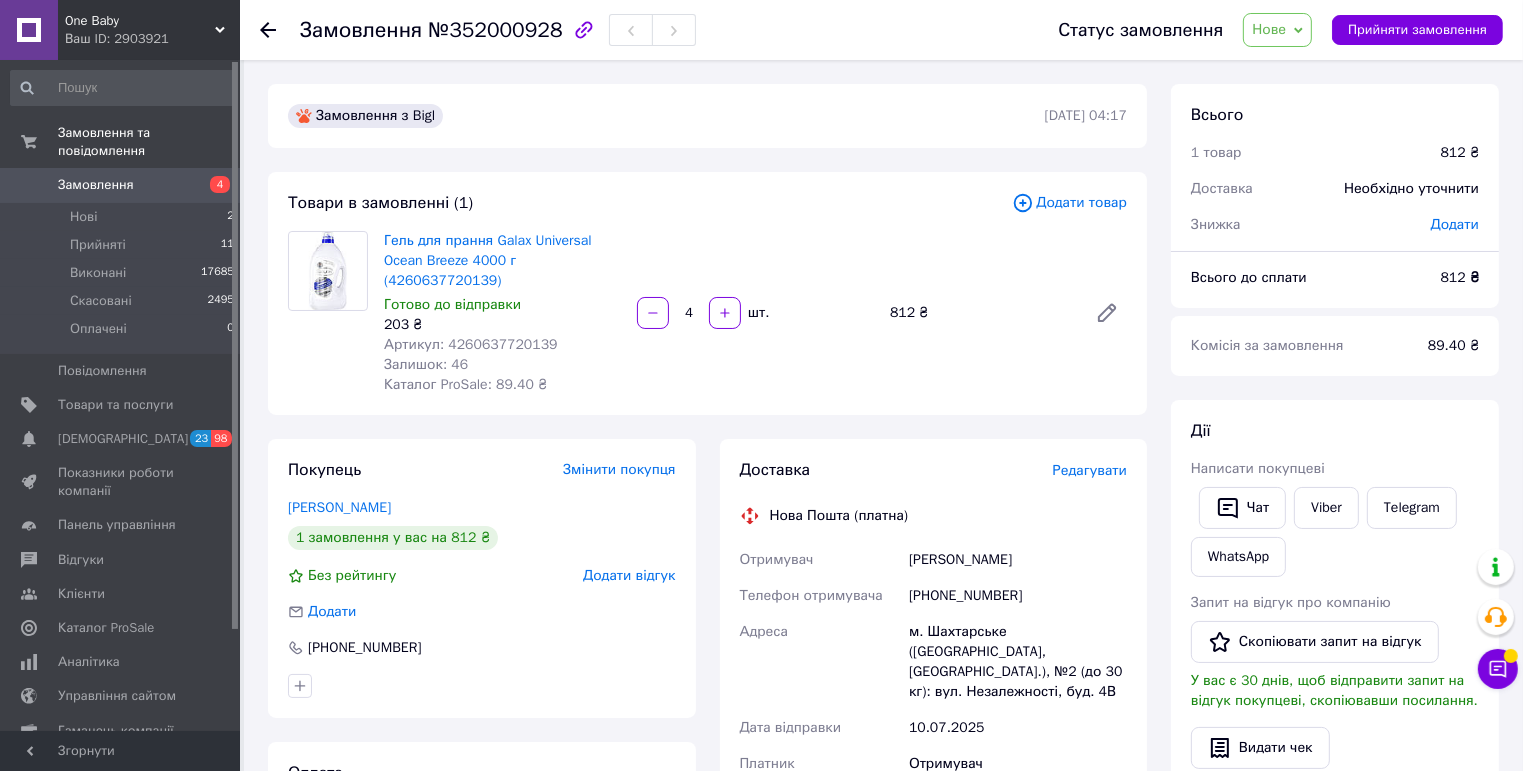 click on "Нове" at bounding box center [1277, 30] 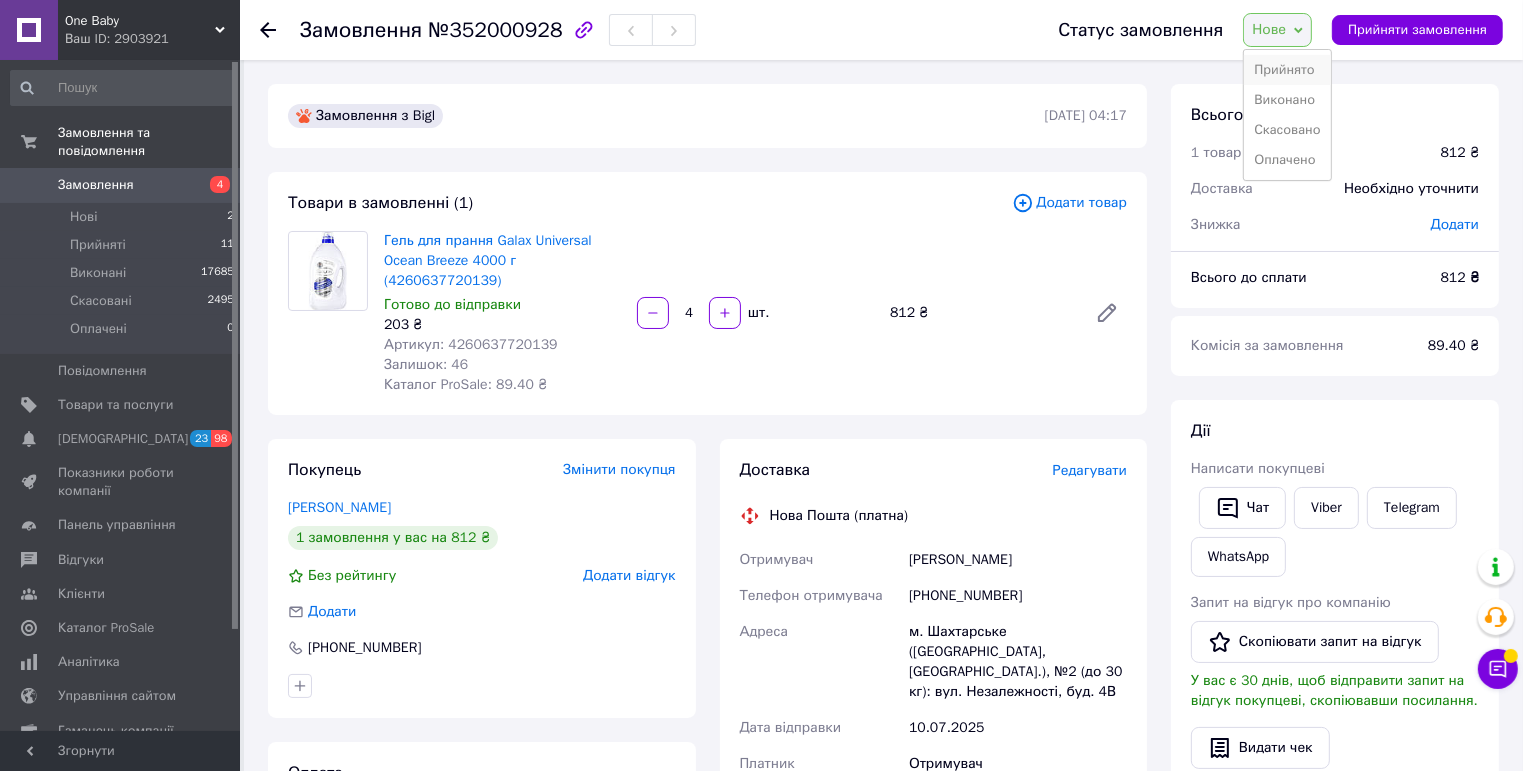 click on "Прийнято" at bounding box center [1287, 70] 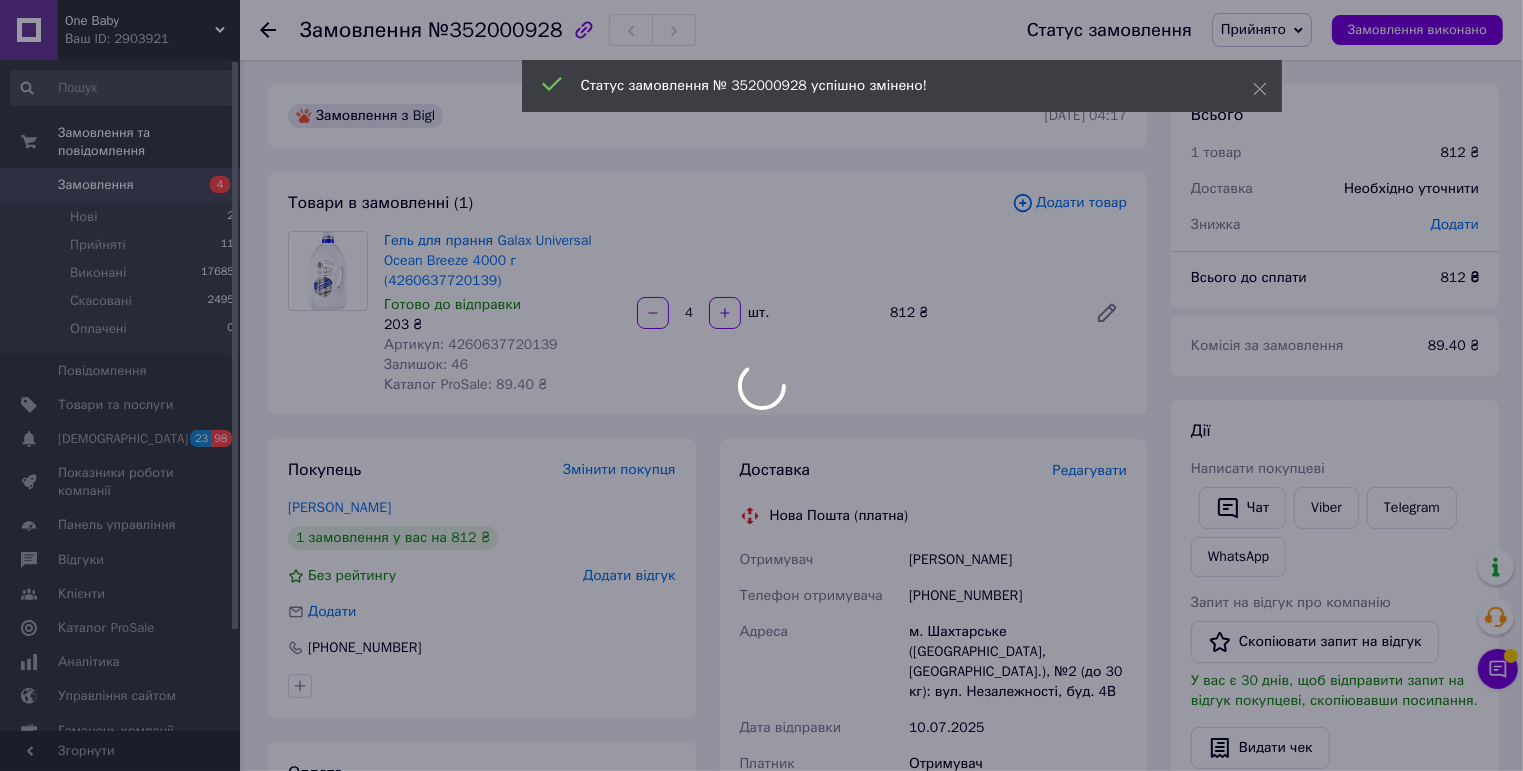 click on "One Baby Ваш ID: 2903921 Сайт One Baby Кабінет покупця Перевірити стан системи Сторінка на порталі Довідка Вийти Замовлення та повідомлення Замовлення 4 Нові 2 Прийняті 11 Виконані 17685 Скасовані 2495 Оплачені 0 Повідомлення 0 Товари та послуги Сповіщення 23 98 Показники роботи компанії Панель управління Відгуки Клієнти Каталог ProSale Аналітика Управління сайтом Гаманець компанії [PERSON_NAME] Тарифи та рахунки Prom топ Згорнути
Замовлення №352000928 Статус замовлення Прийнято Виконано Скасовано Оплачено 203 ₴ 4" at bounding box center (761, 761) 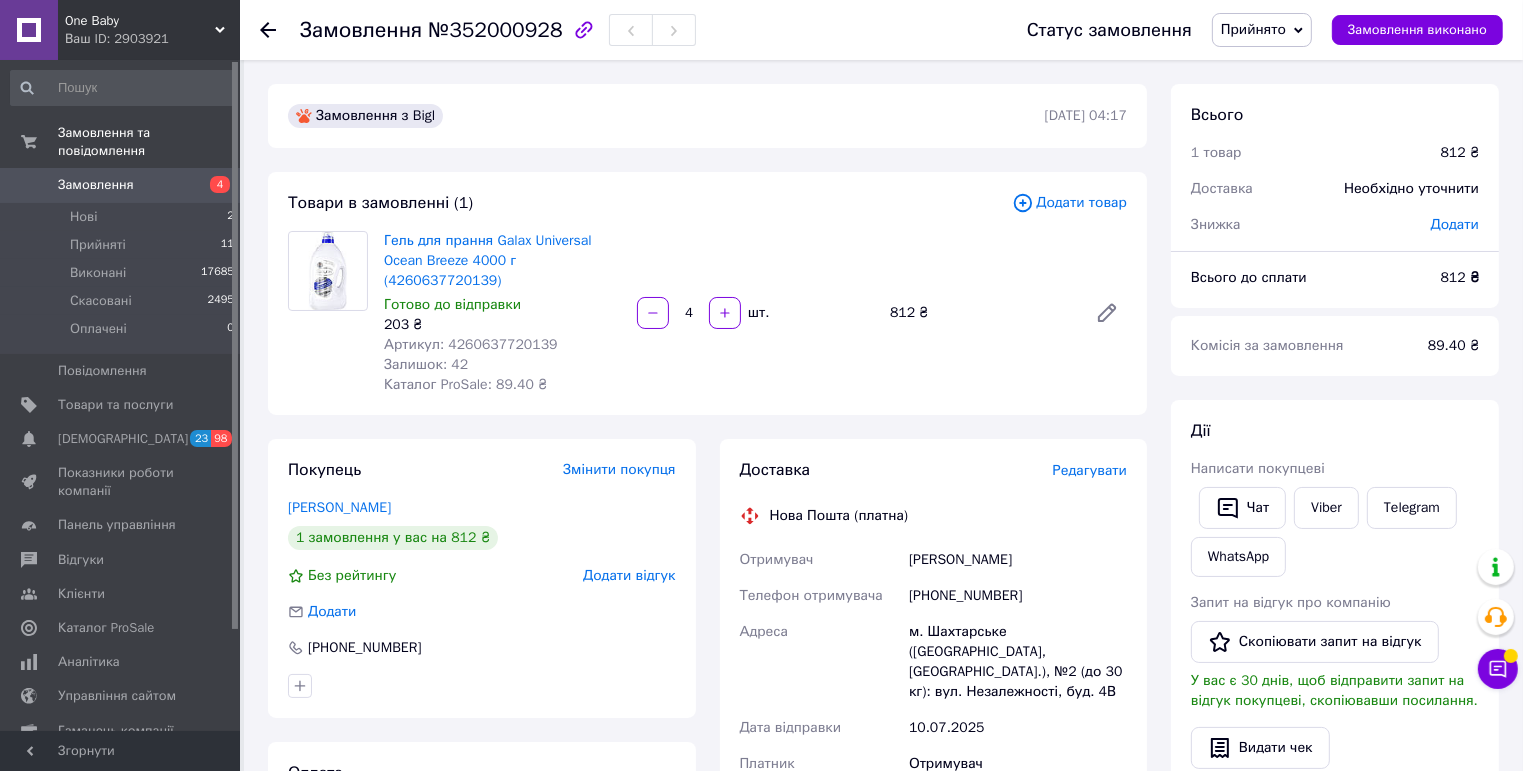 click 